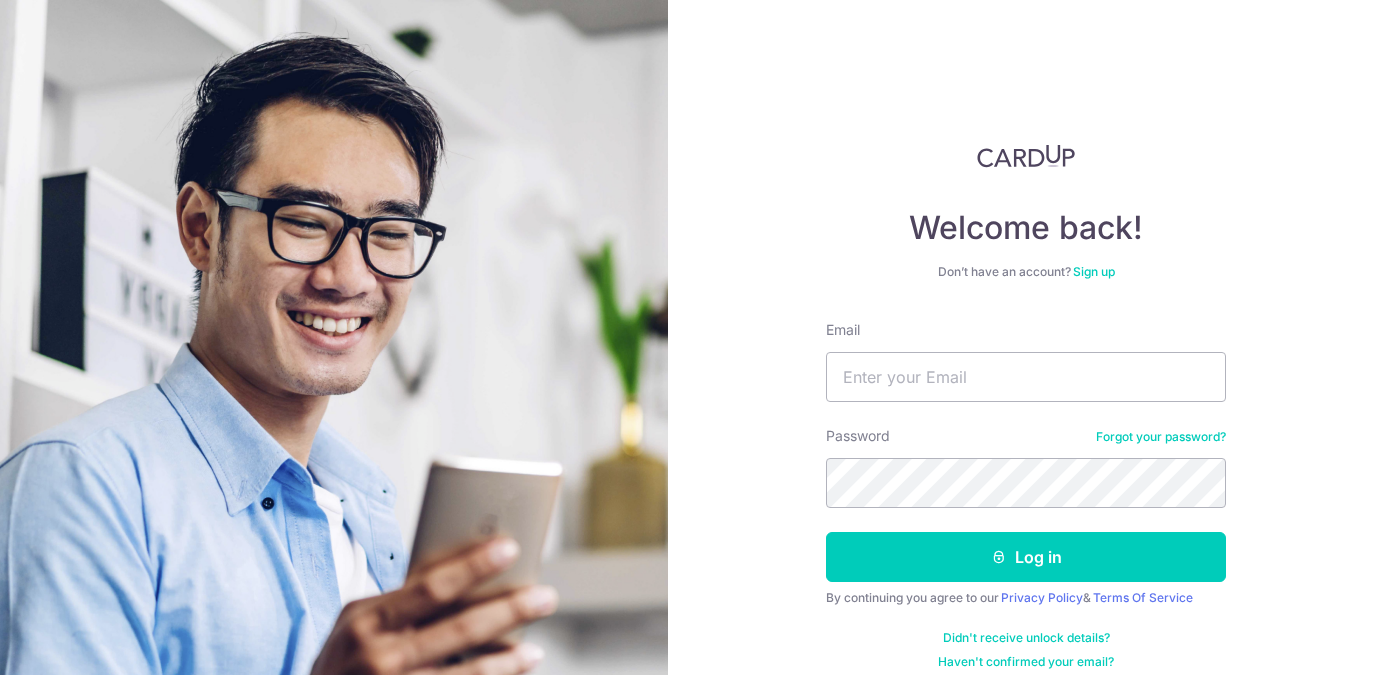 scroll, scrollTop: 0, scrollLeft: 0, axis: both 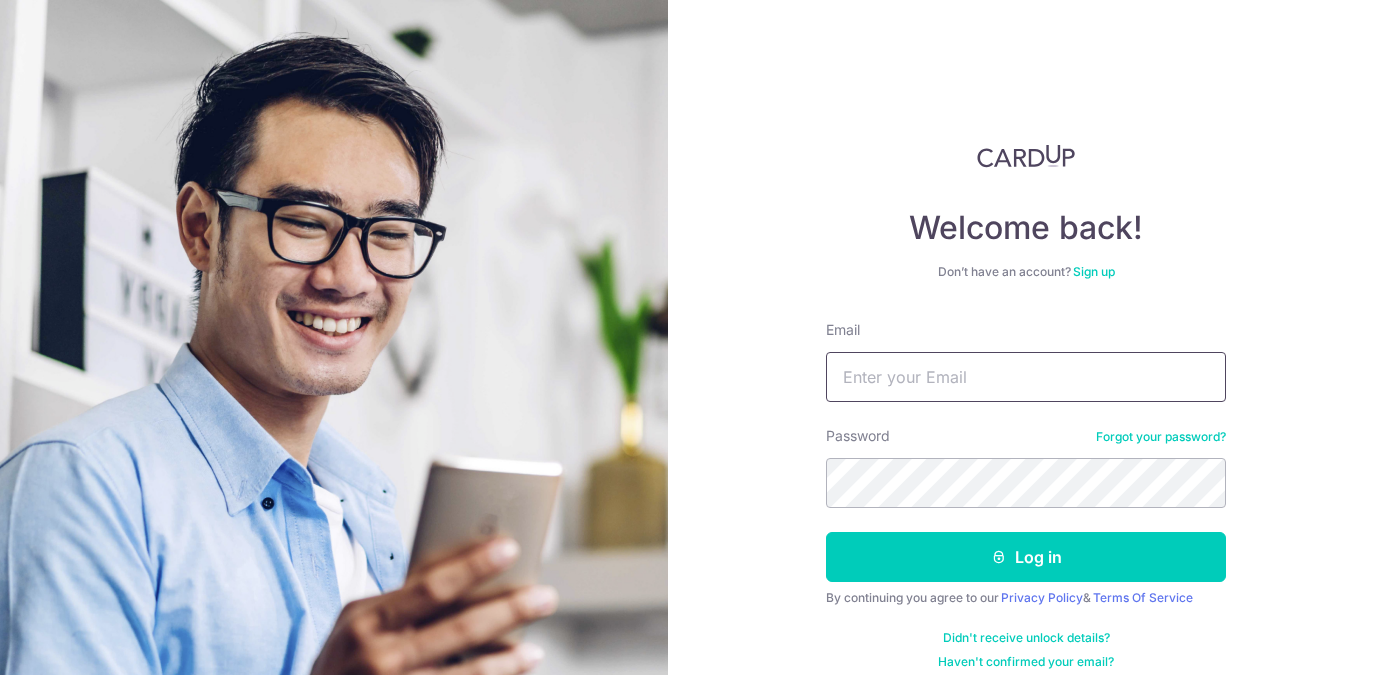click on "Email" at bounding box center [1026, 377] 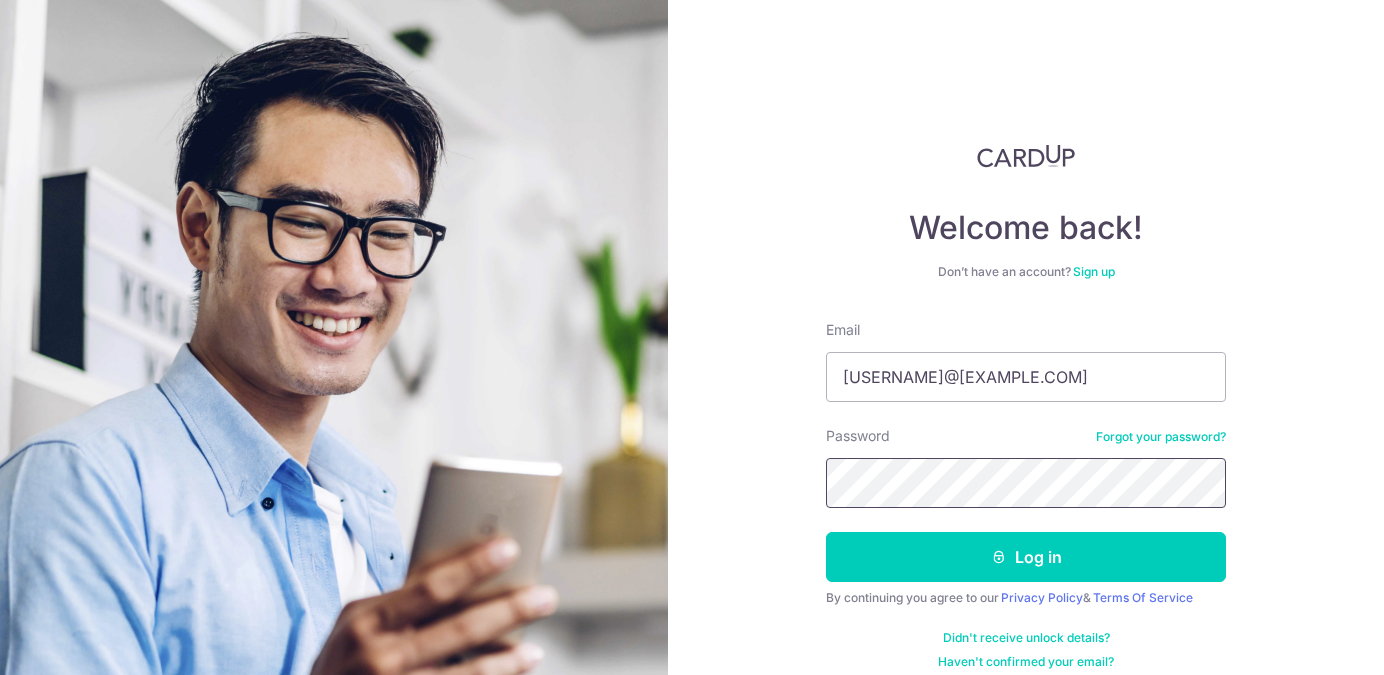 scroll, scrollTop: 19, scrollLeft: 0, axis: vertical 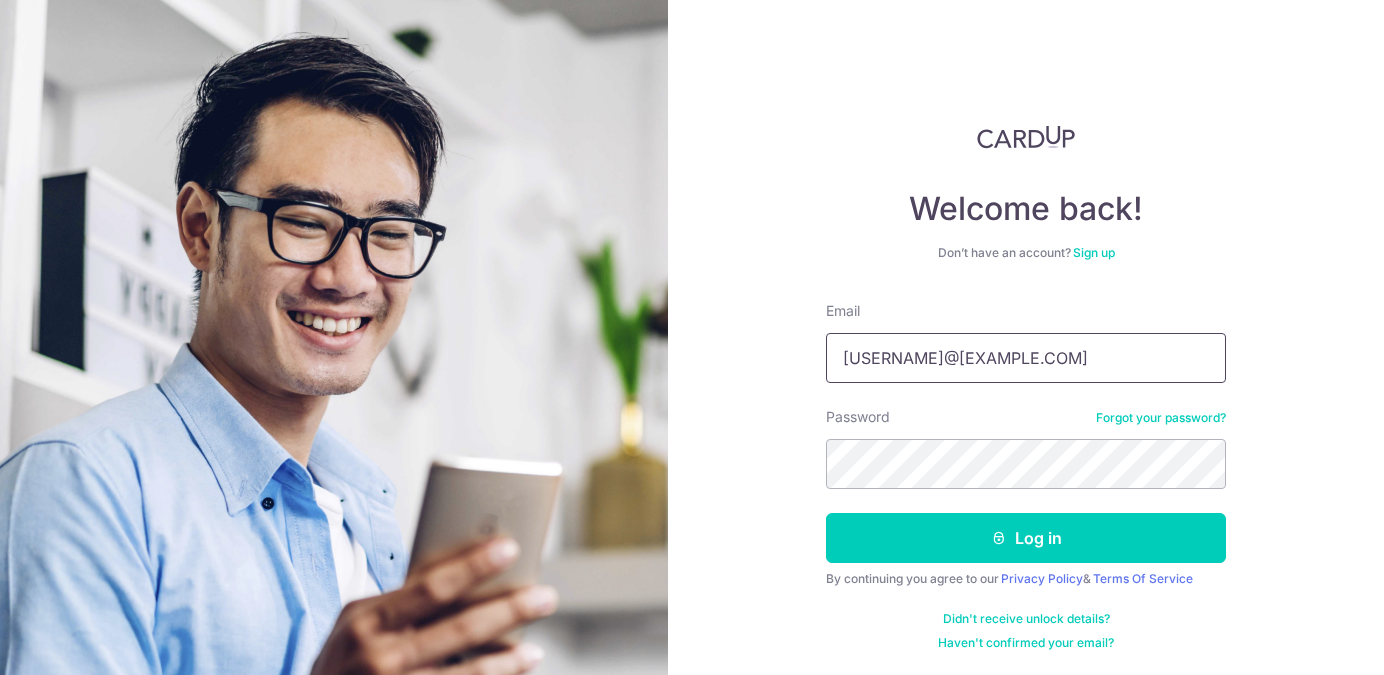 click on "[USERNAME]@[EXAMPLE.COM]" at bounding box center [1026, 358] 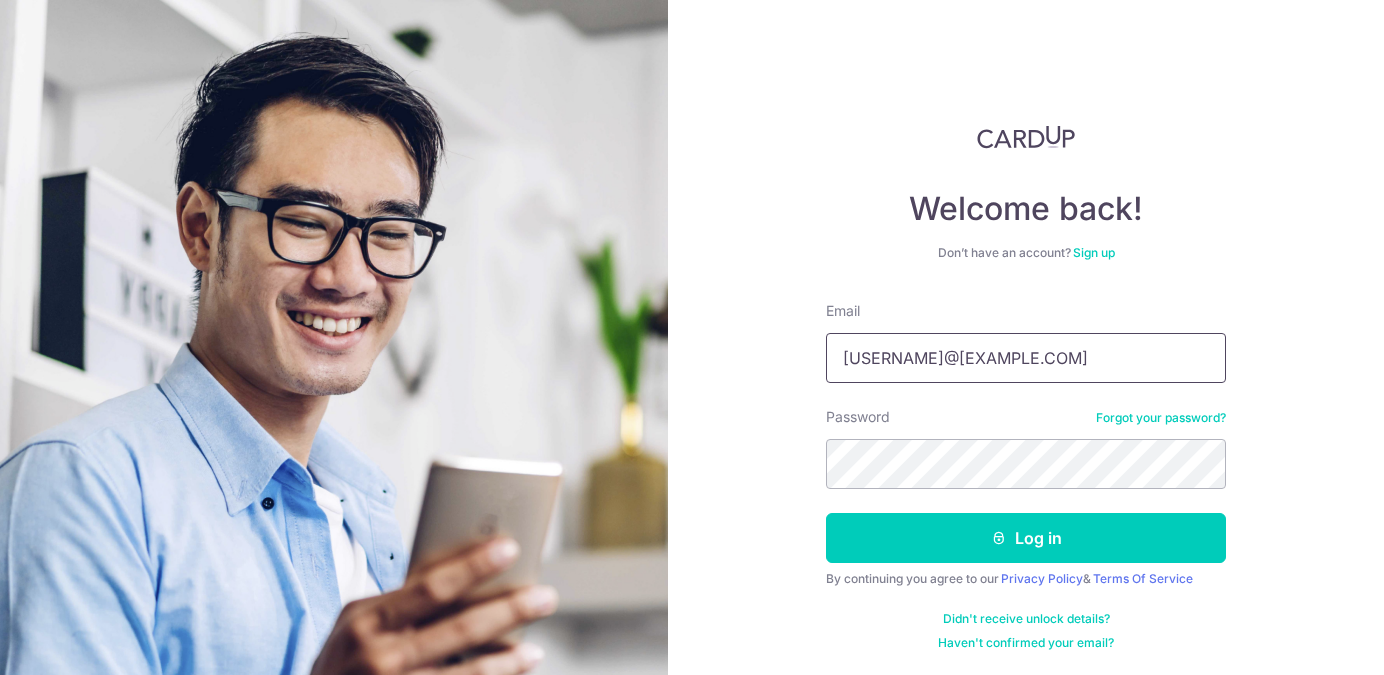 click on "[USERNAME]@[EXAMPLE.COM]" at bounding box center (1026, 358) 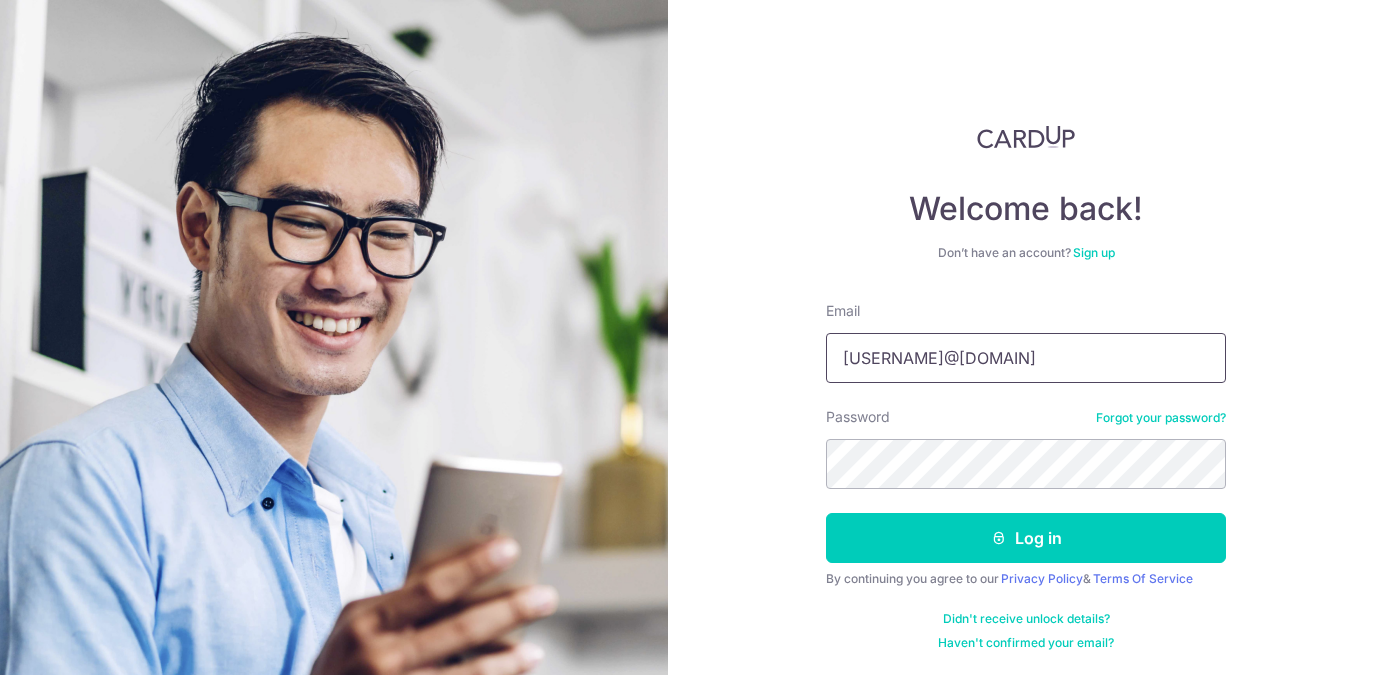 type on "[USERNAME]@[EXAMPLE.COM]" 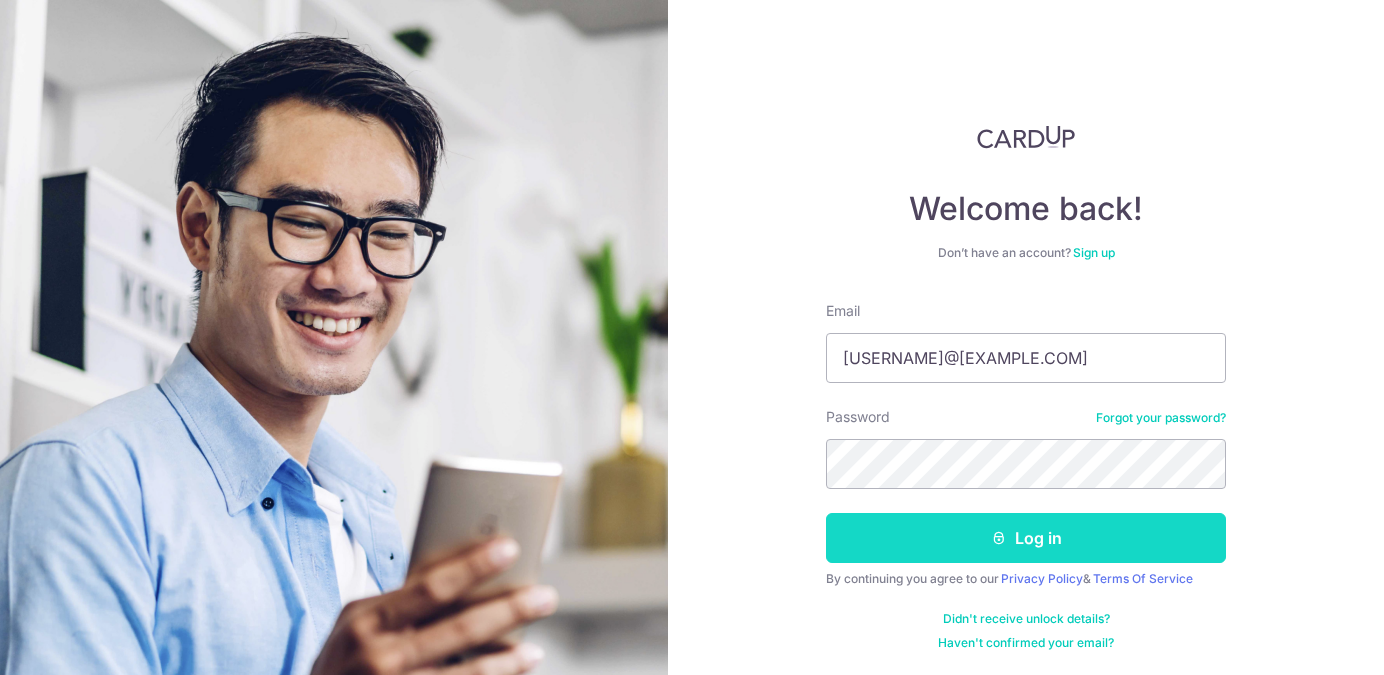 click on "Log in" at bounding box center [1026, 538] 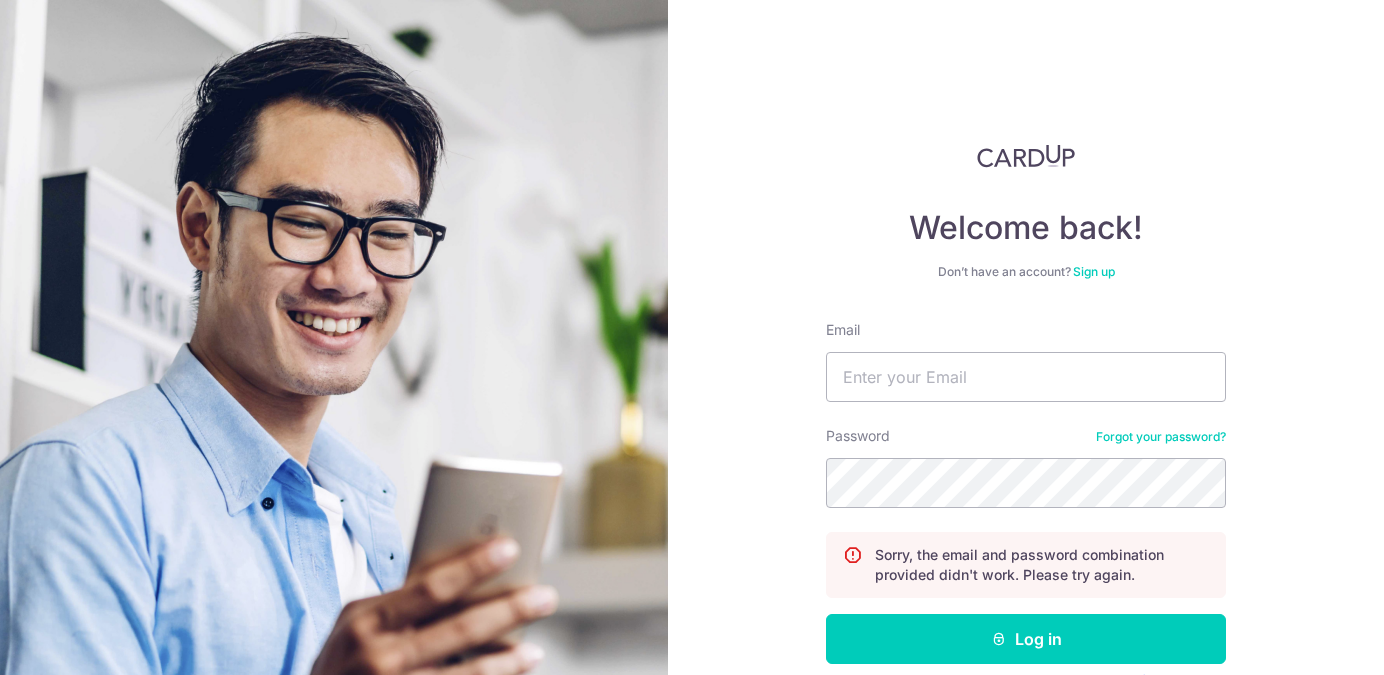 scroll, scrollTop: 0, scrollLeft: 0, axis: both 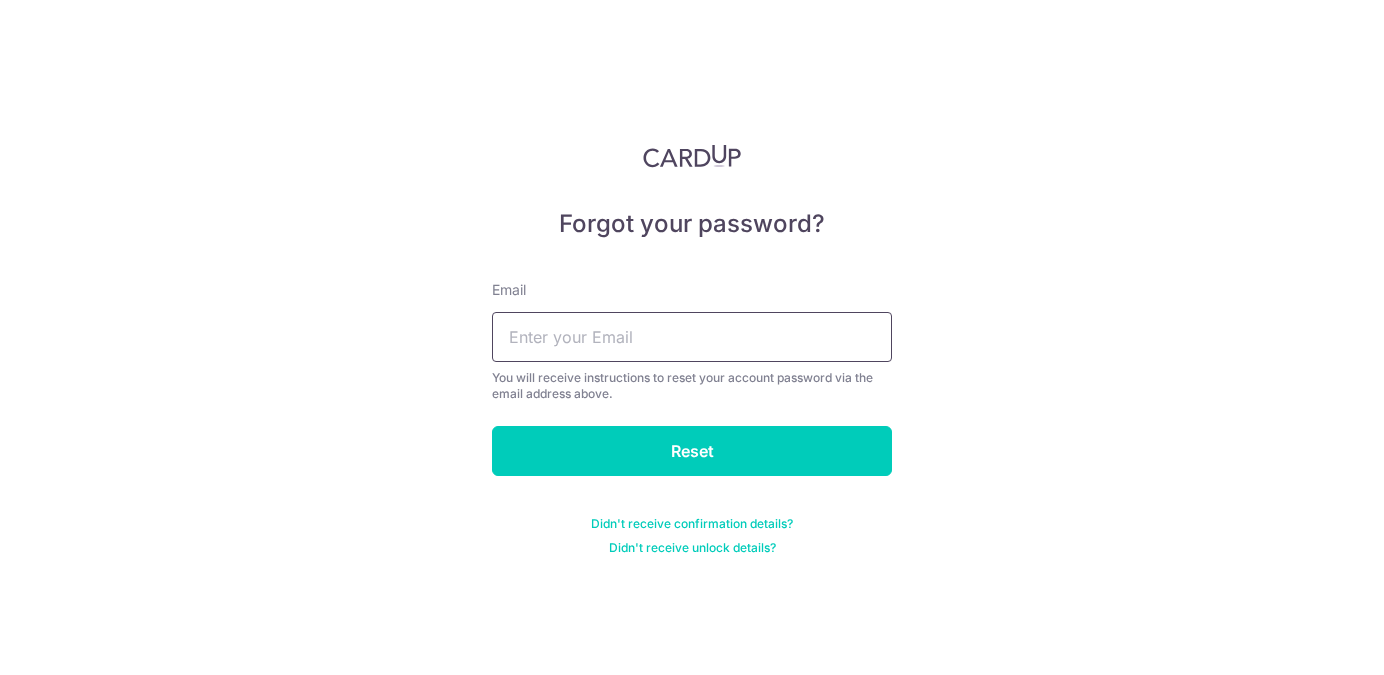 click at bounding box center (692, 337) 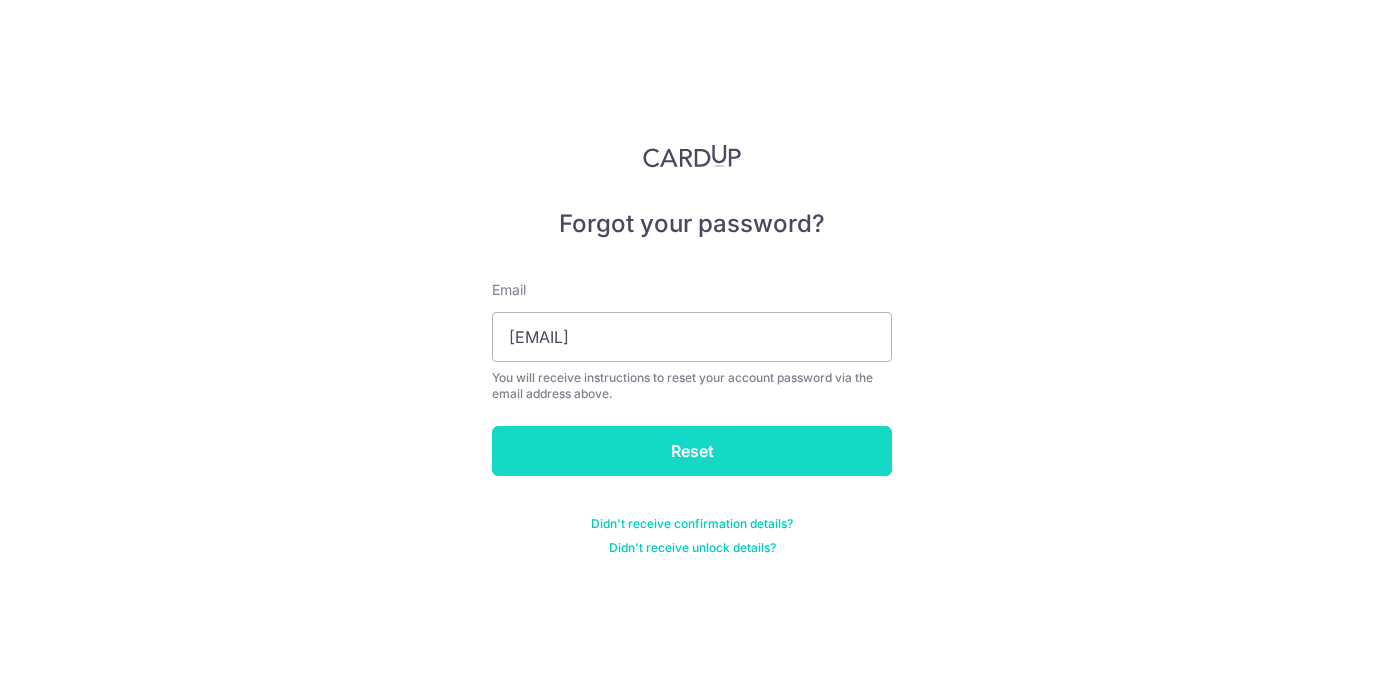 click on "Reset" at bounding box center [692, 451] 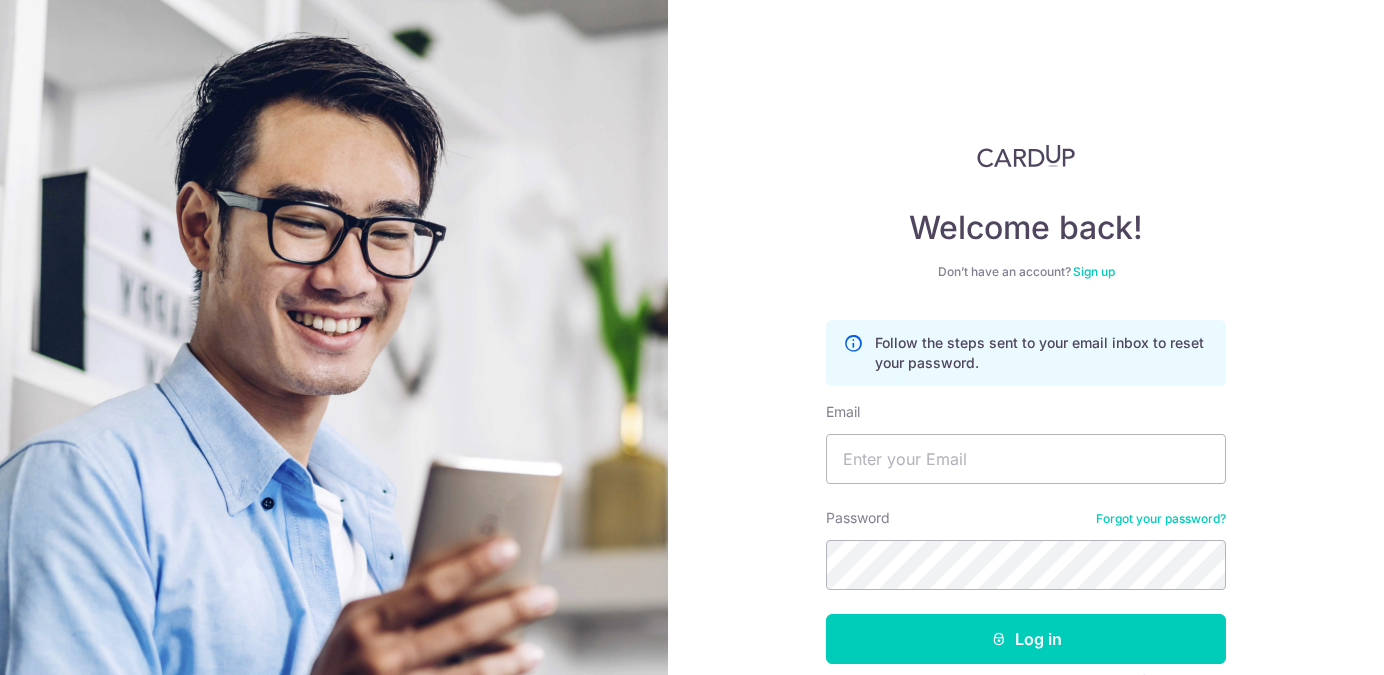 scroll, scrollTop: 0, scrollLeft: 0, axis: both 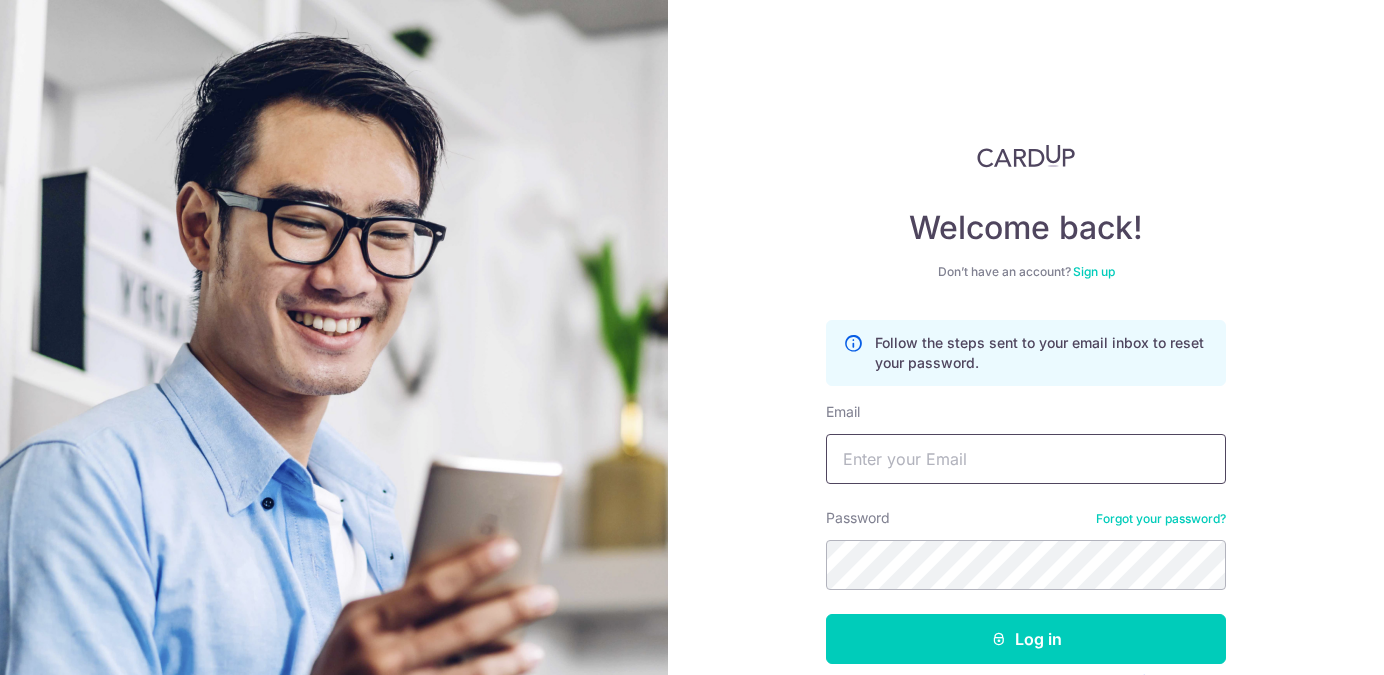click on "Email" at bounding box center [1026, 459] 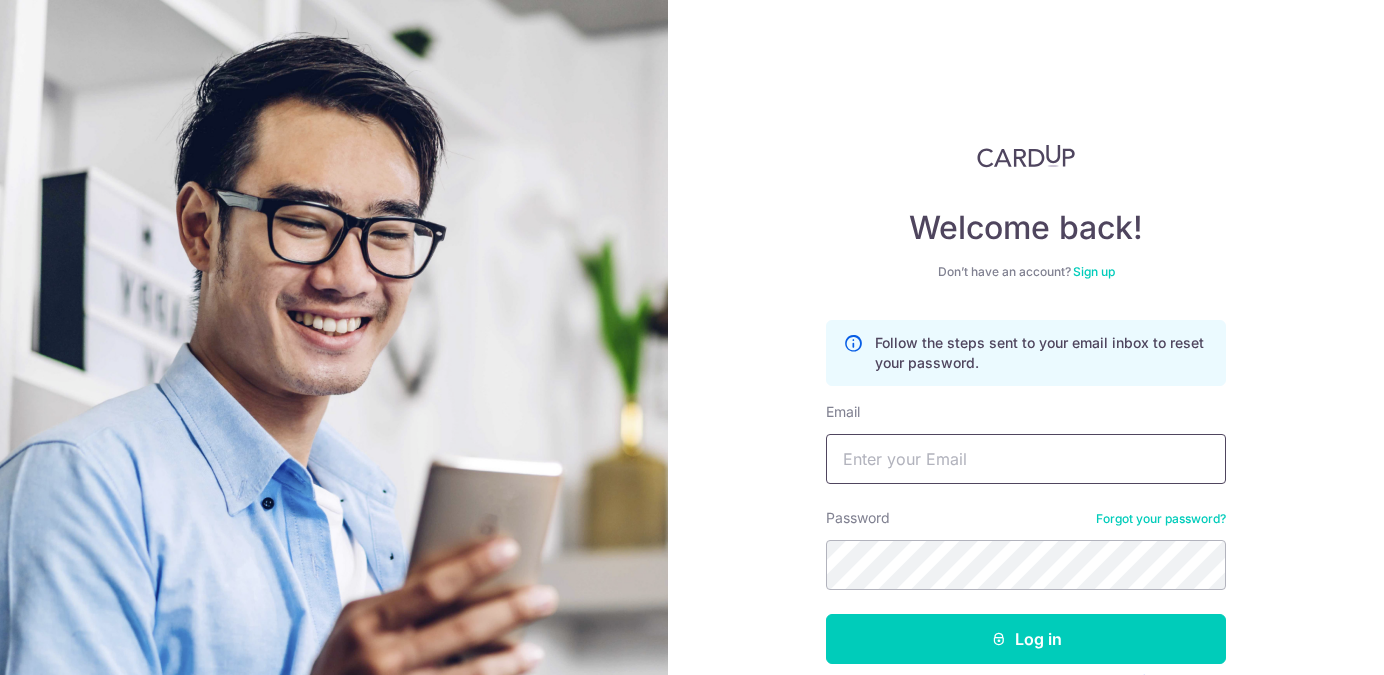 type on "[USERNAME]@[EXAMPLE.COM]" 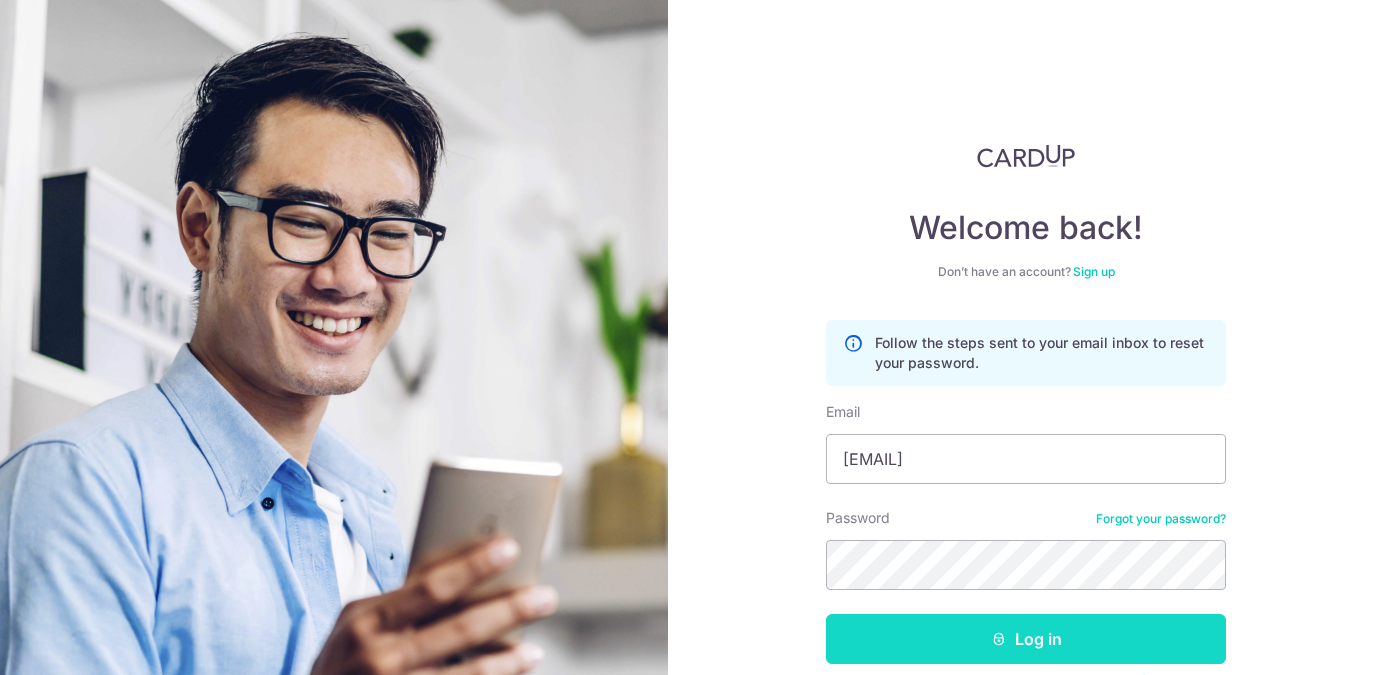 click on "Log in" at bounding box center (1026, 639) 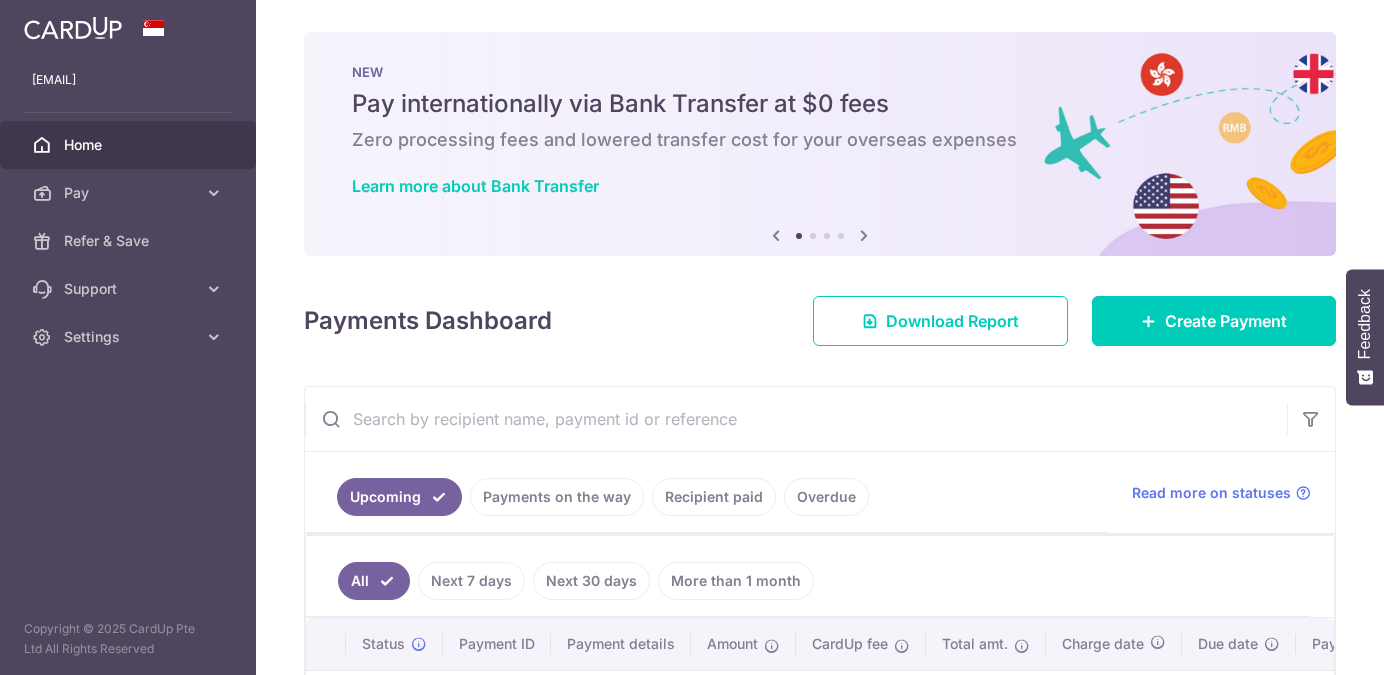 scroll, scrollTop: 0, scrollLeft: 0, axis: both 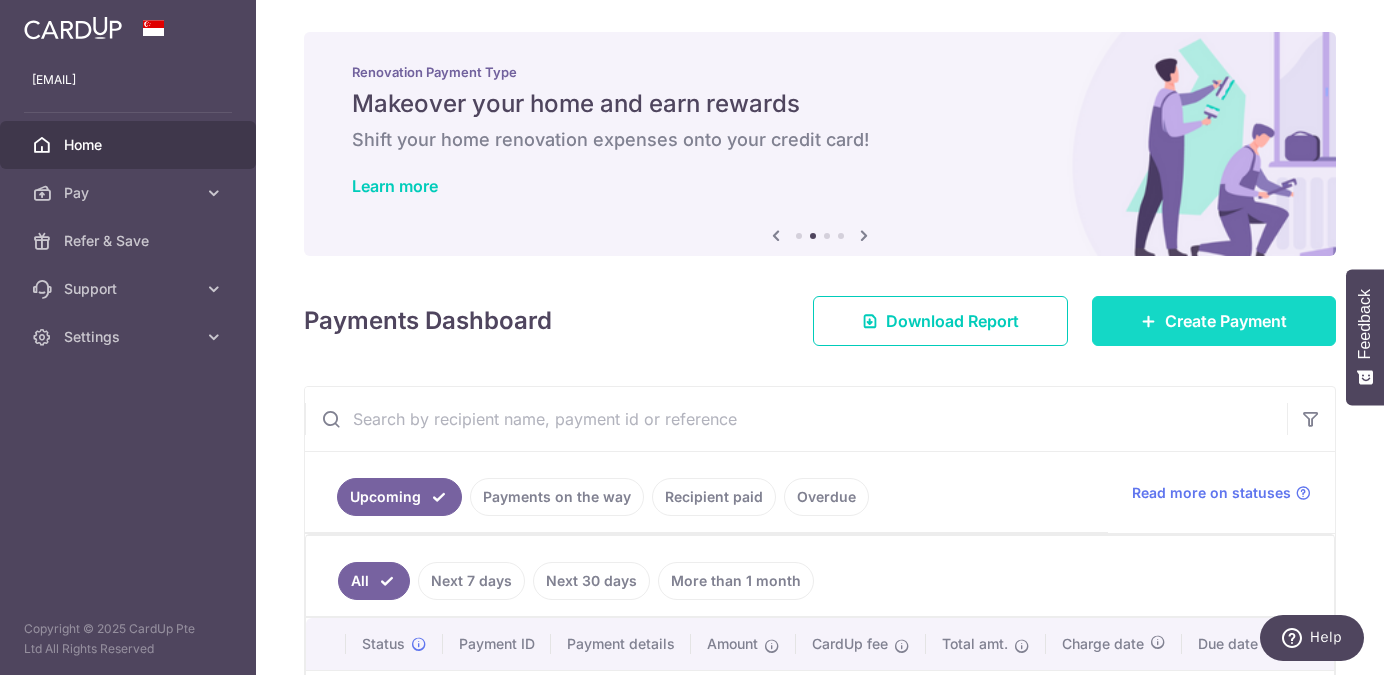 click on "Create Payment" at bounding box center (1226, 321) 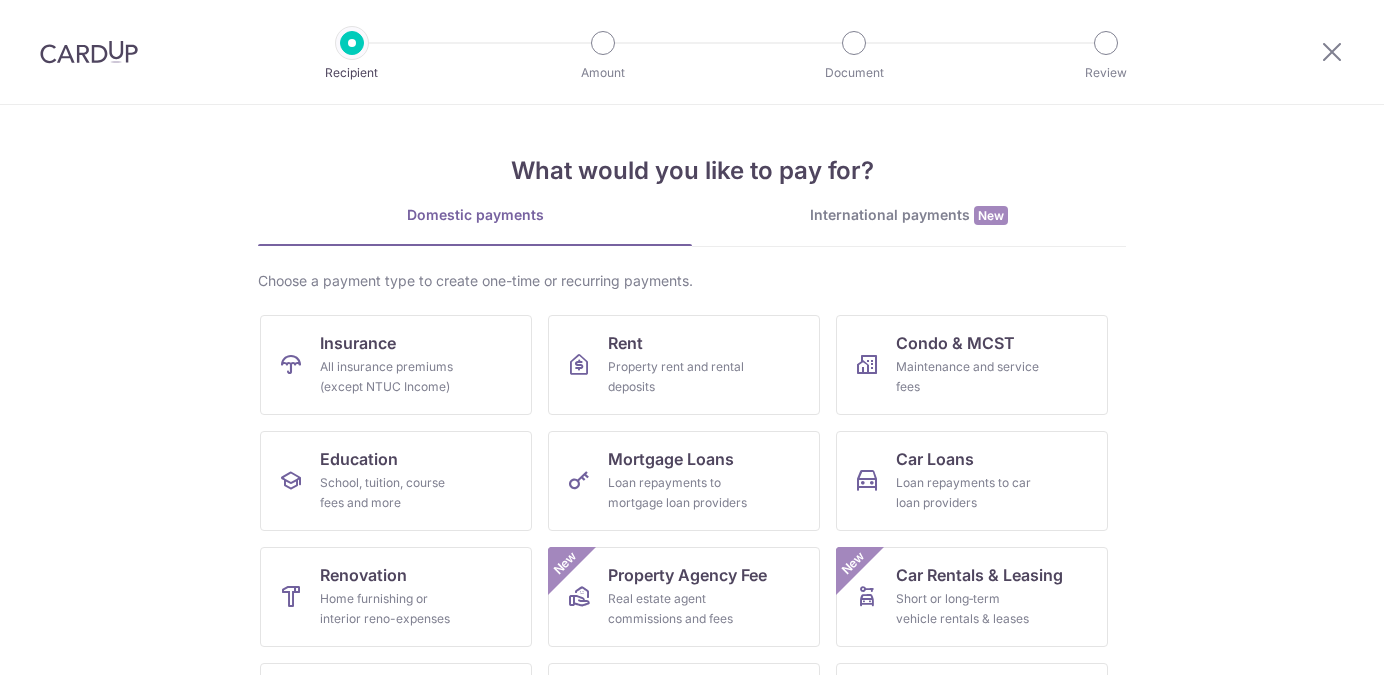 scroll, scrollTop: 0, scrollLeft: 0, axis: both 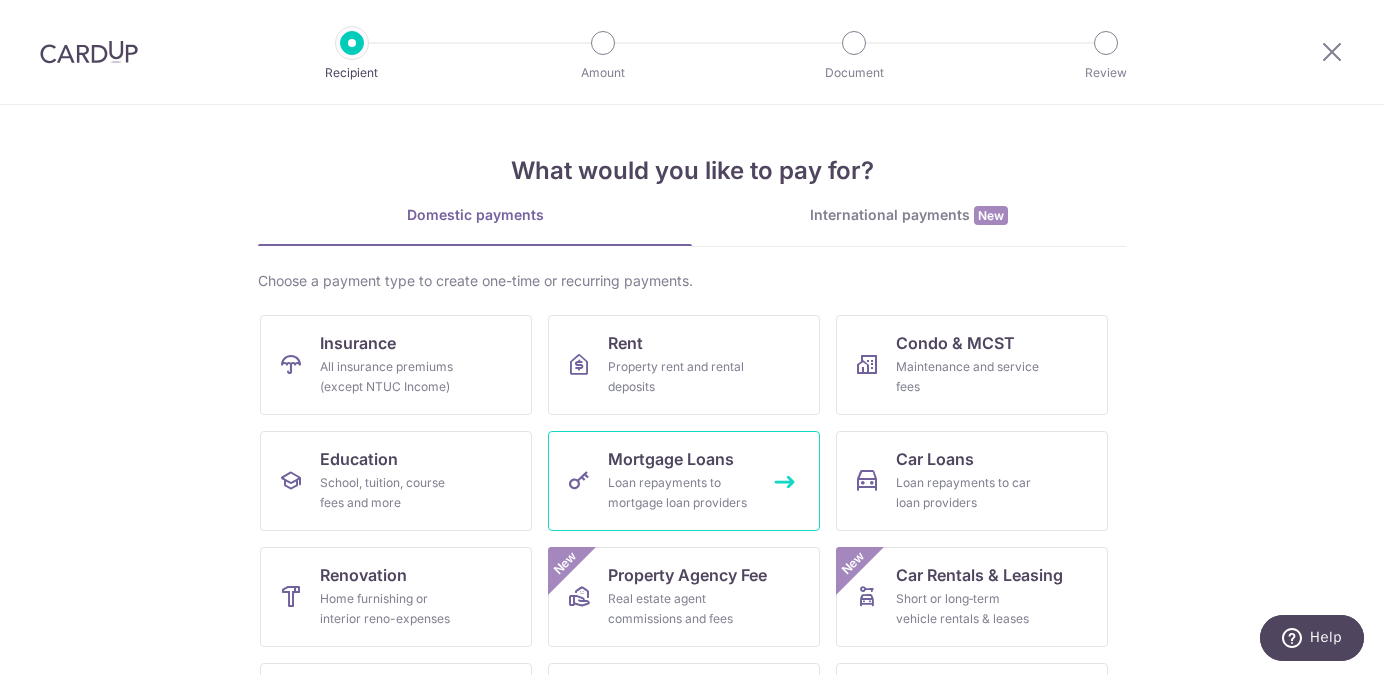 click on "Loan repayments to mortgage loan providers" at bounding box center [680, 493] 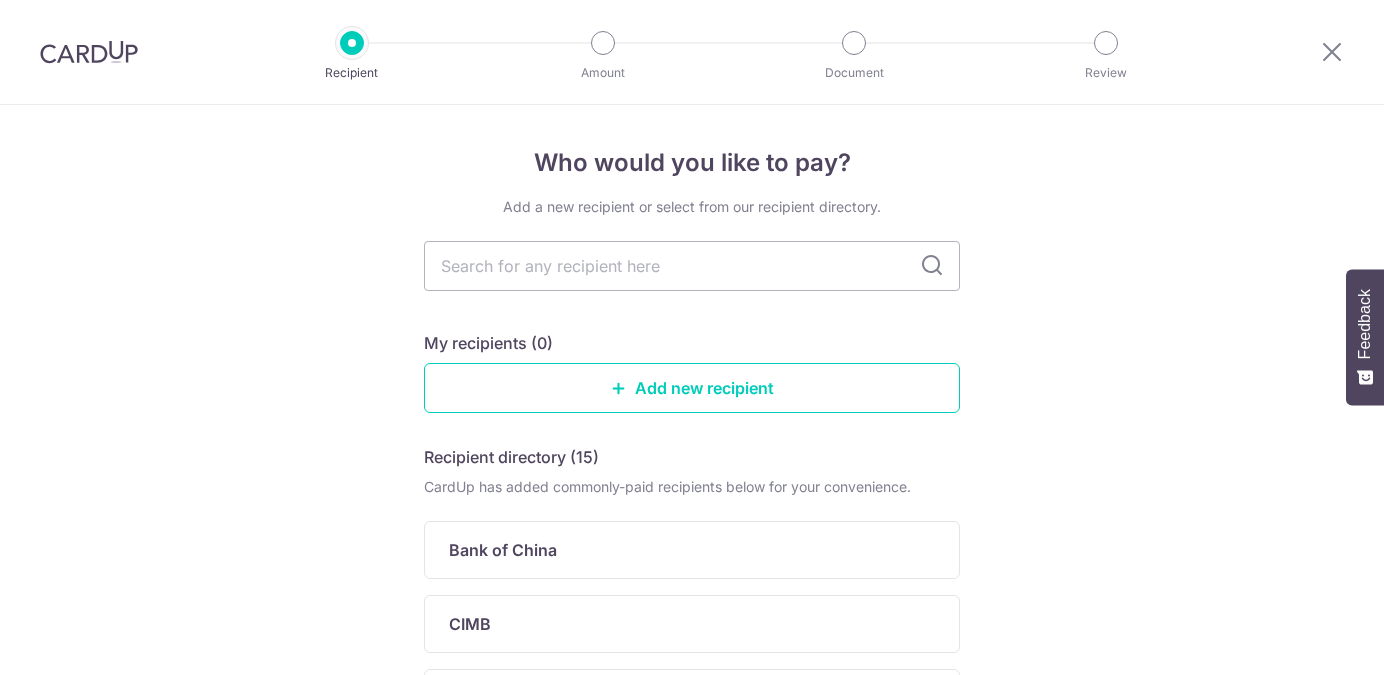 scroll, scrollTop: 0, scrollLeft: 0, axis: both 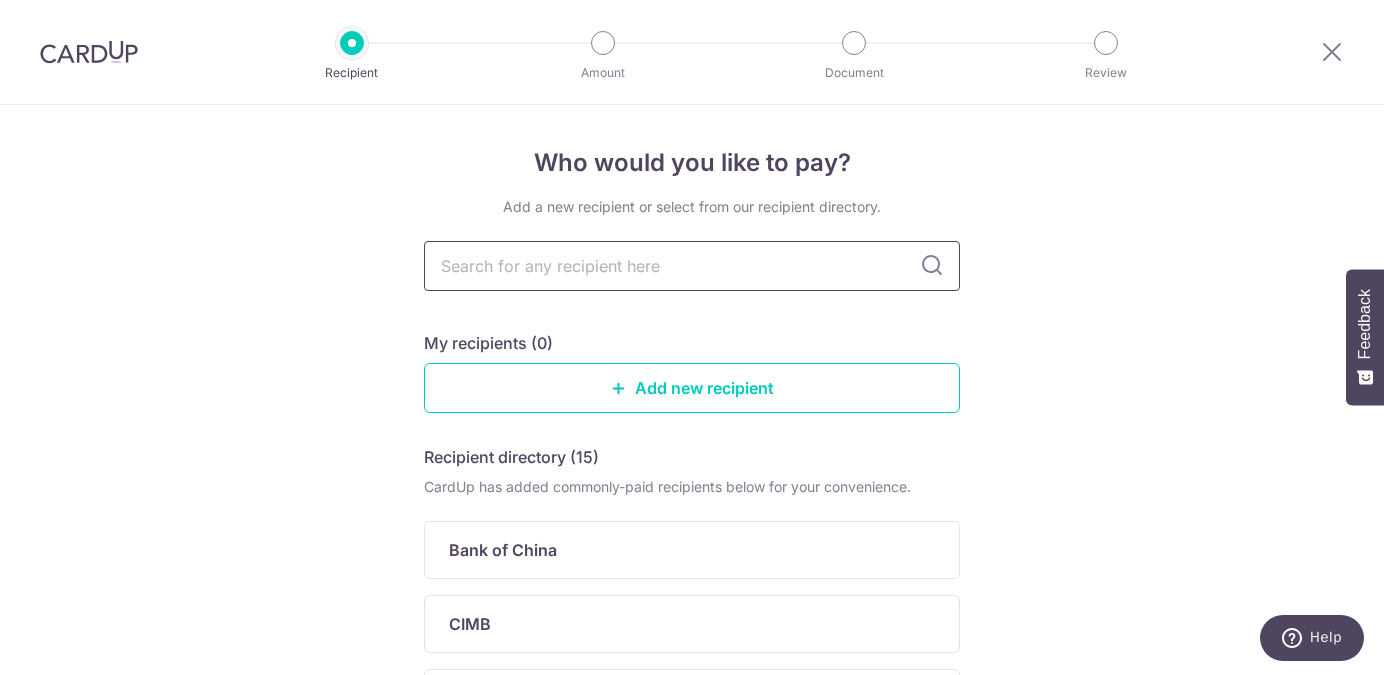 click at bounding box center [692, 266] 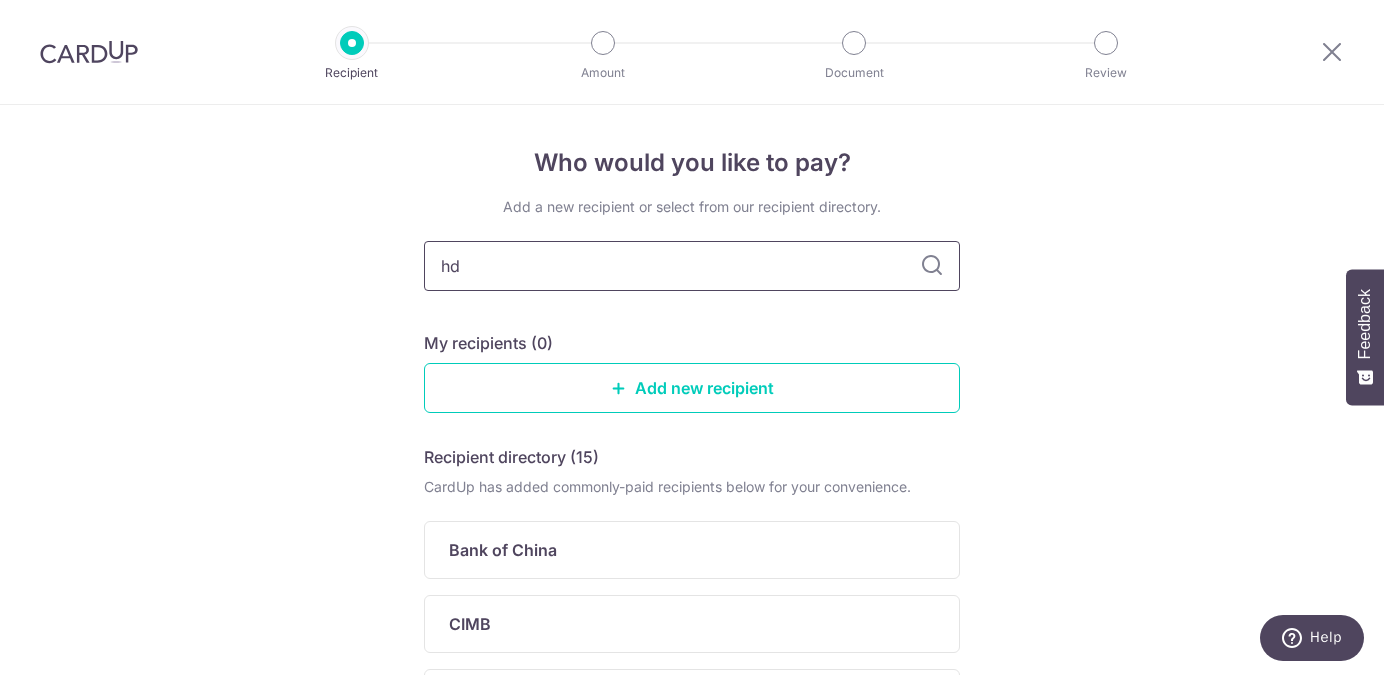 type on "hdb" 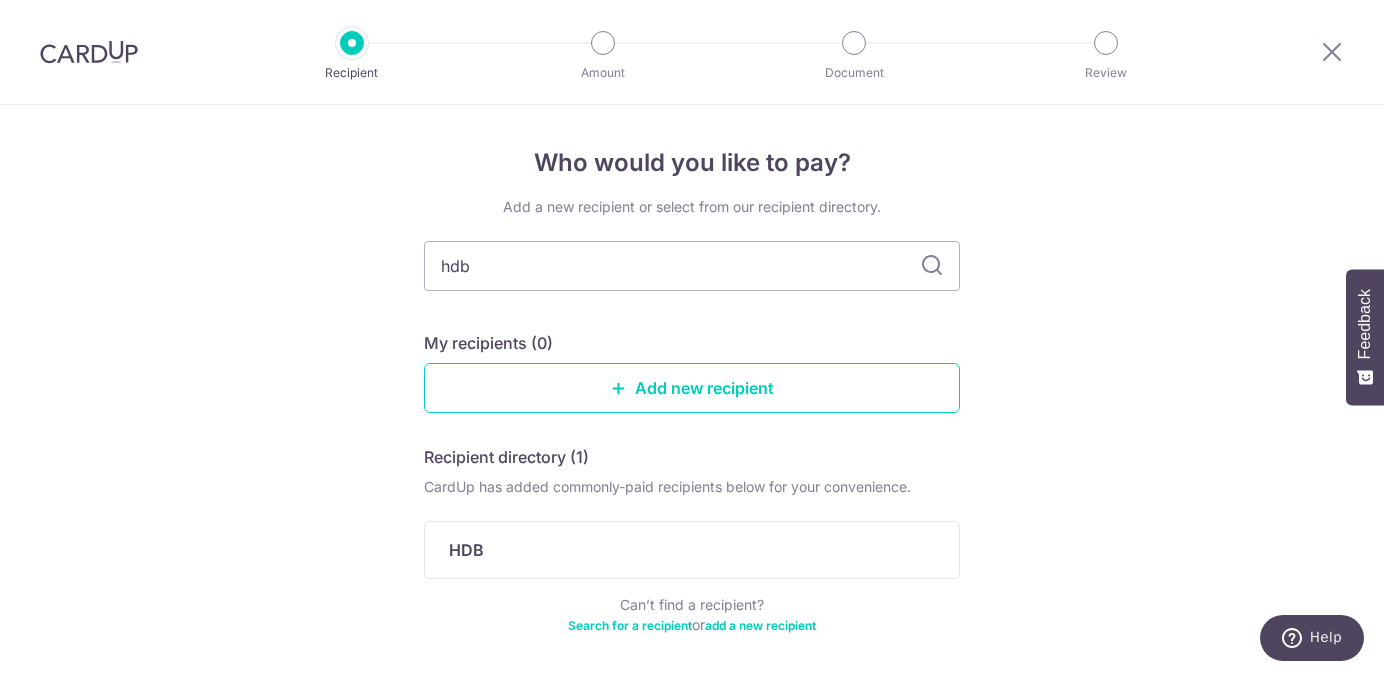 click at bounding box center (932, 266) 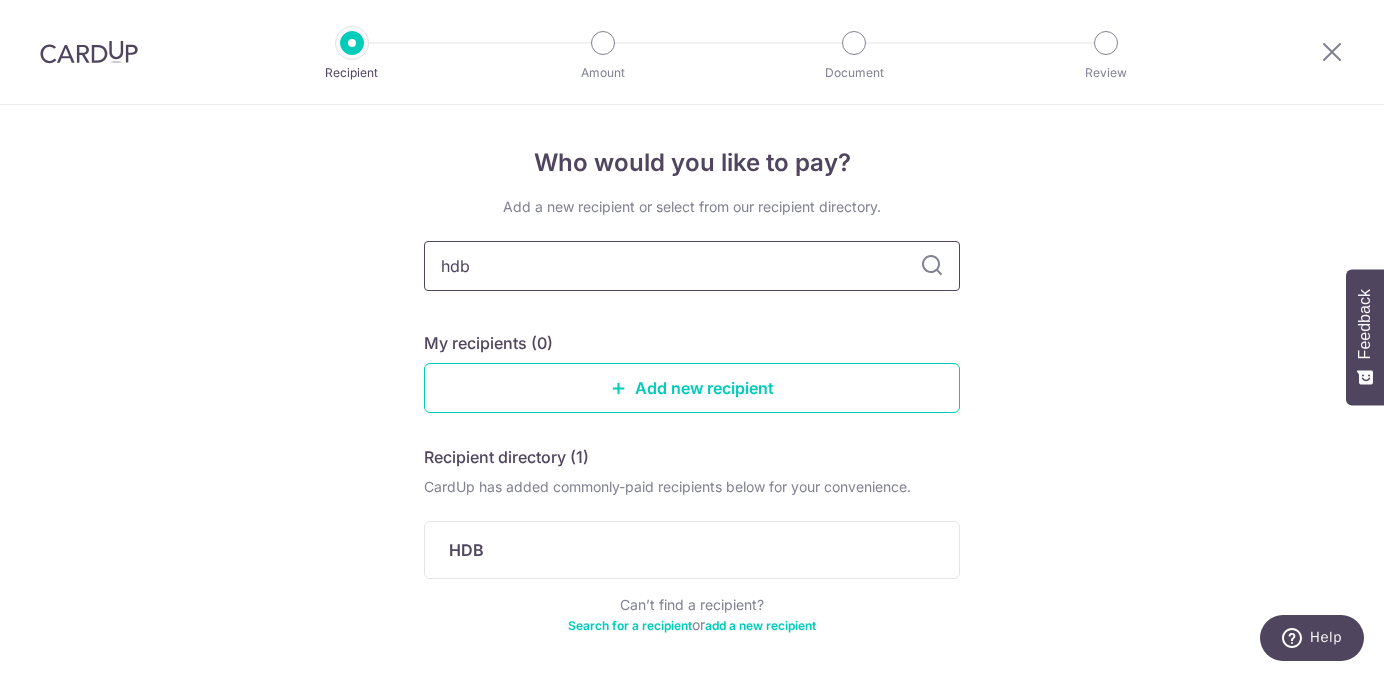 click on "hdb" at bounding box center (692, 266) 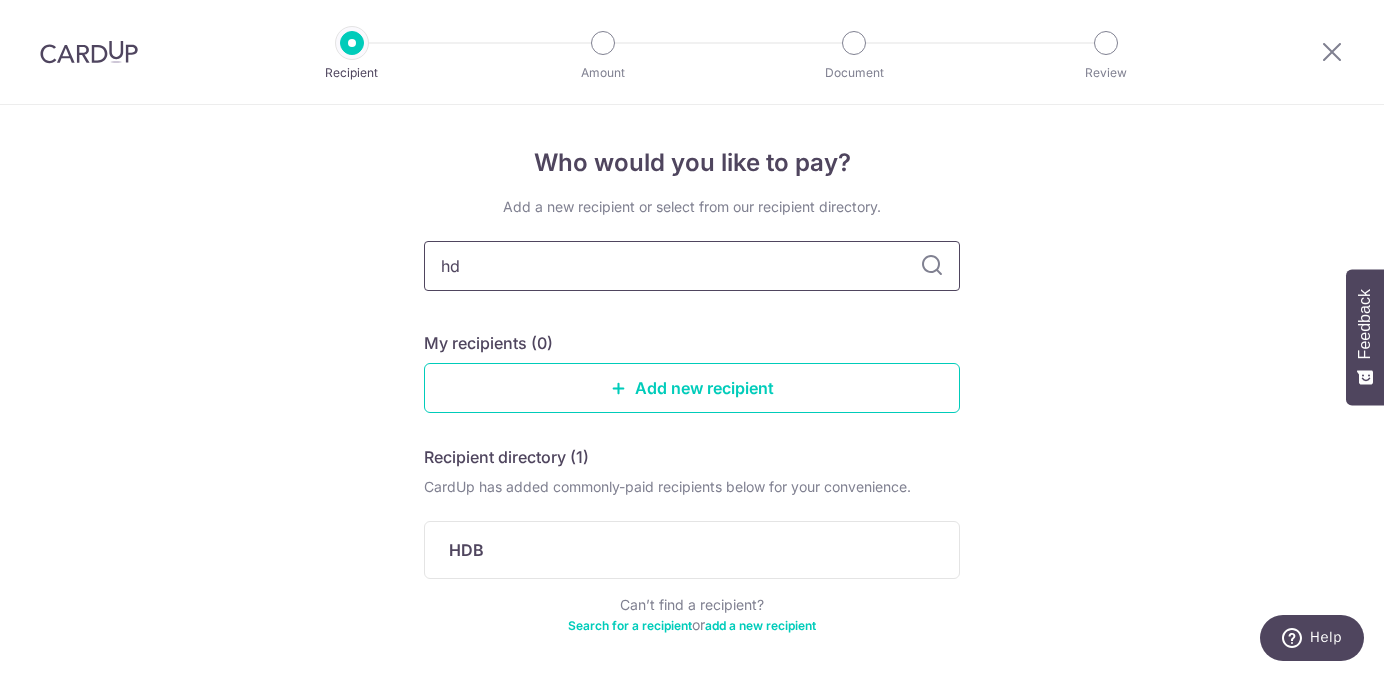 type on "h" 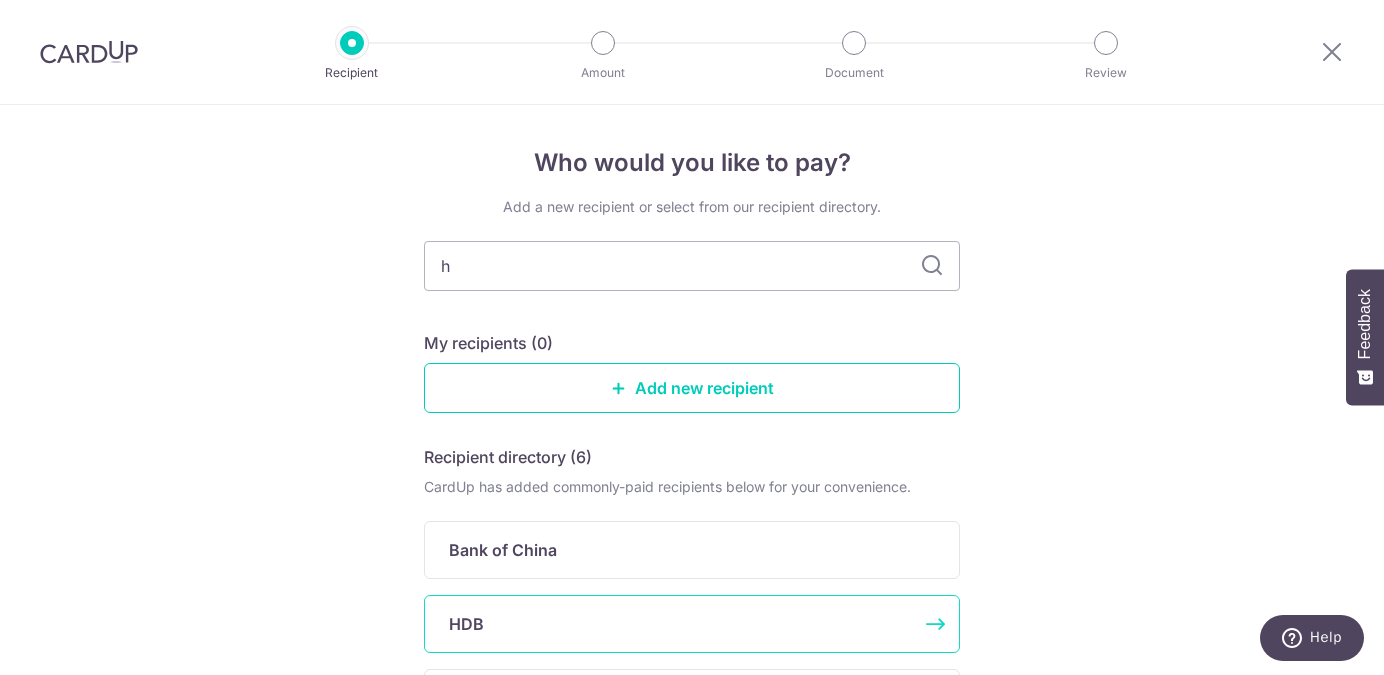 click on "HDB" at bounding box center [692, 624] 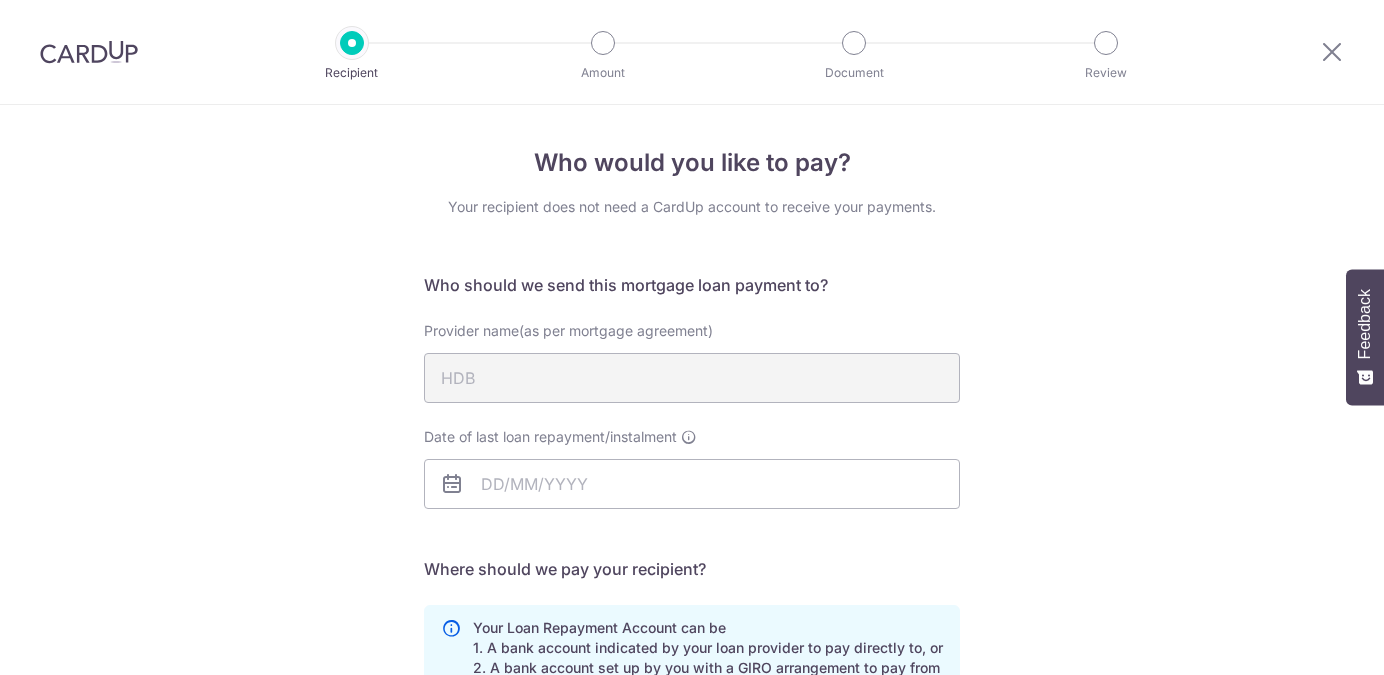 scroll, scrollTop: 0, scrollLeft: 0, axis: both 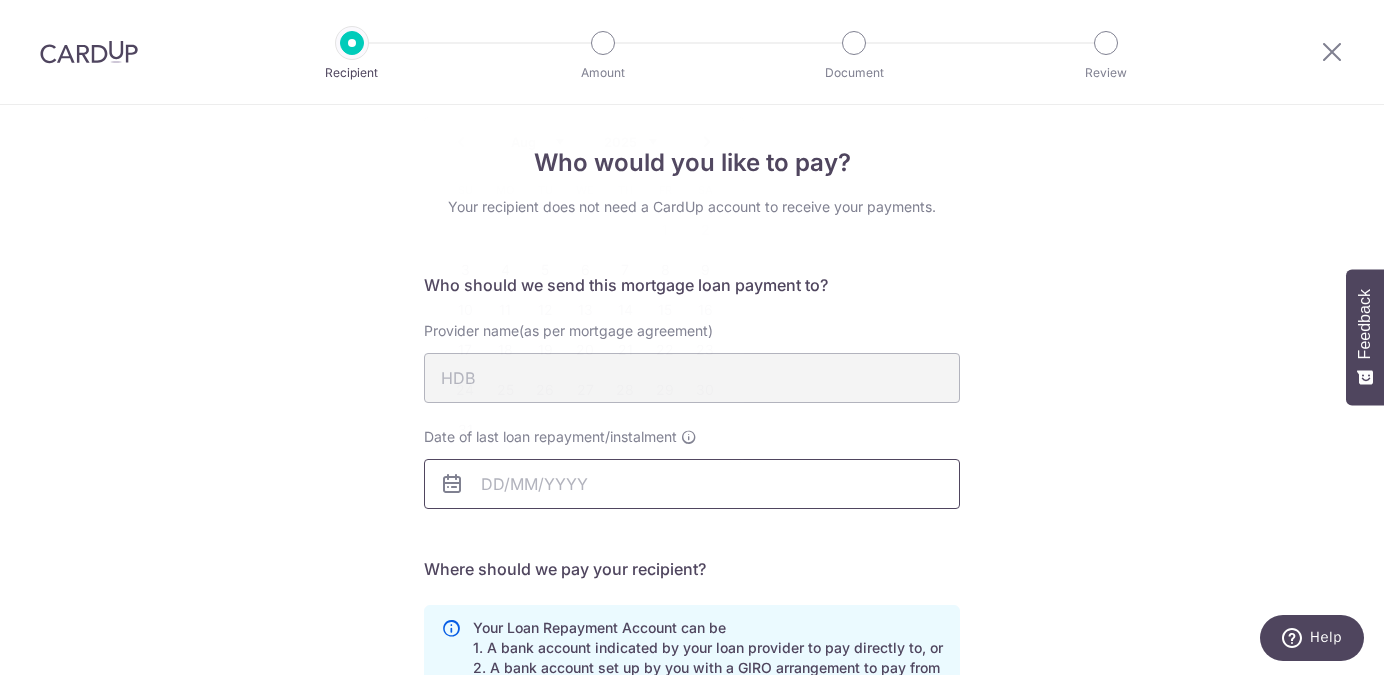 click on "Date of last loan repayment/instalment" at bounding box center [692, 484] 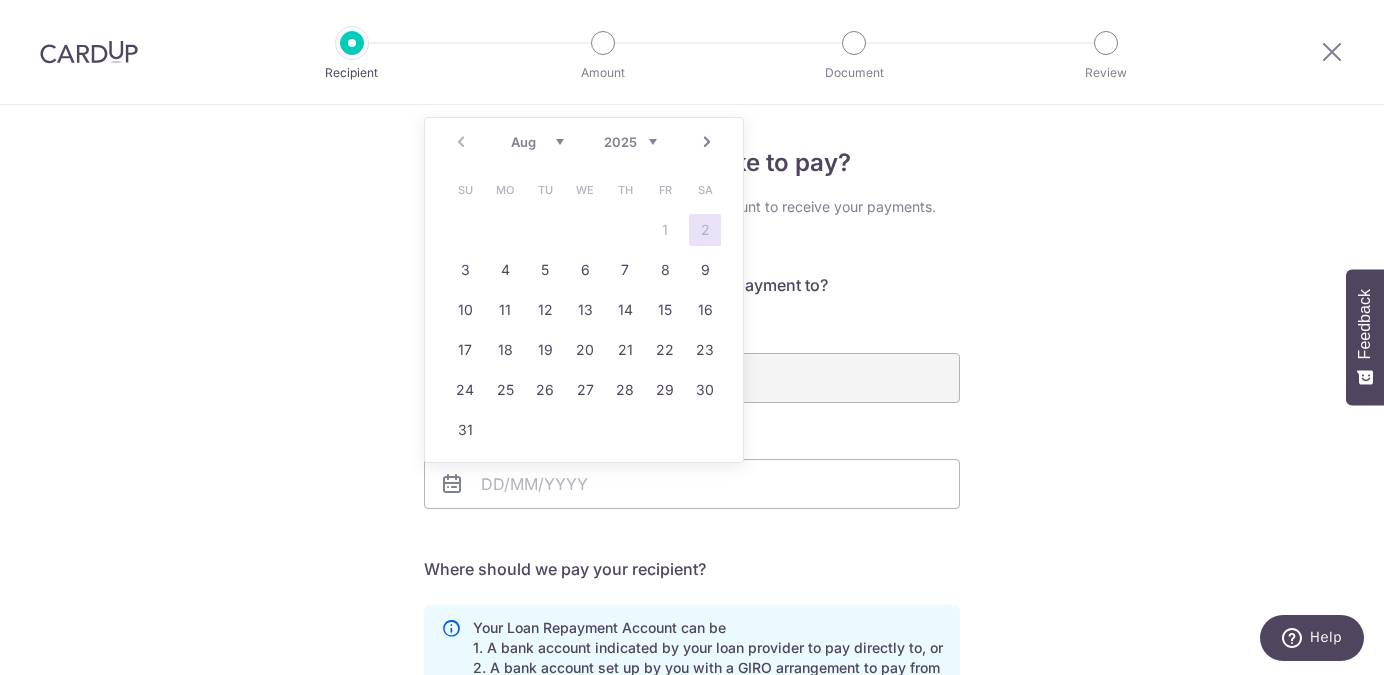 click on "2025 2026 2027 2028 2029 2030 2031 2032 2033 2034 2035" at bounding box center (630, 142) 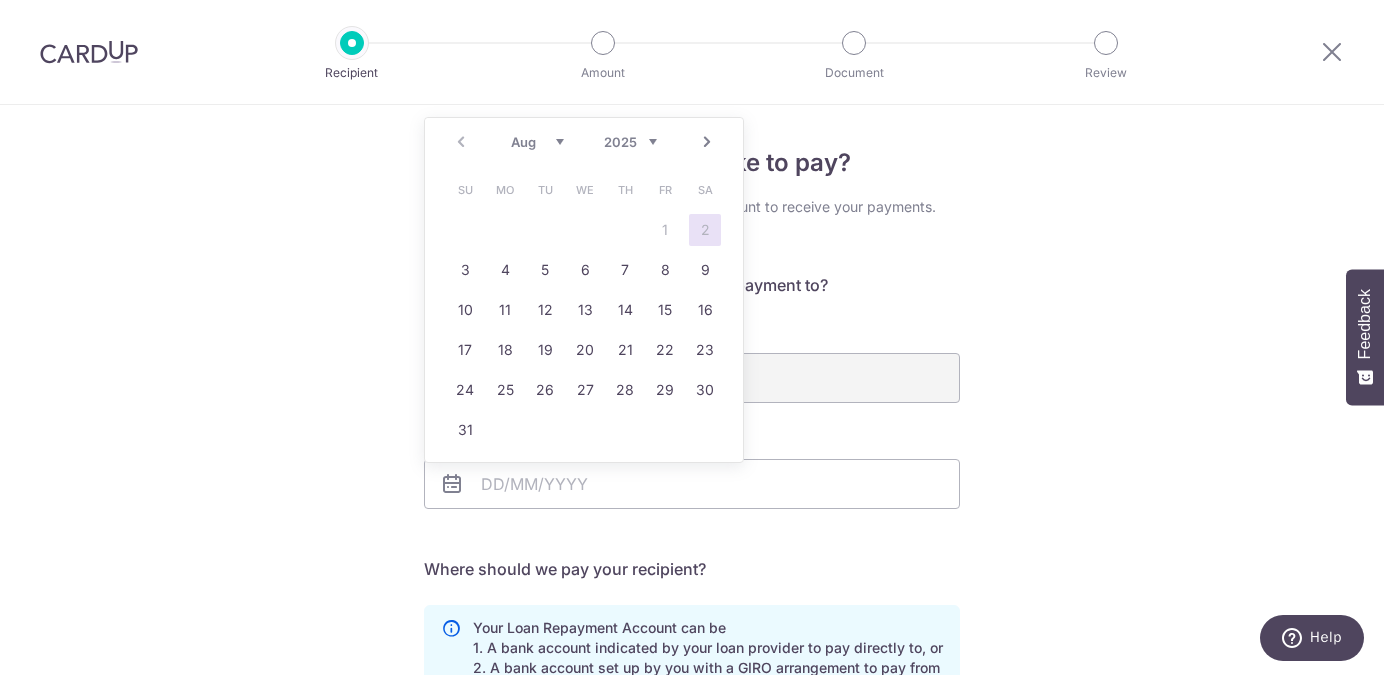 click on "2025 2026 2027 2028 2029 2030 2031 2032 2033 2034 2035" at bounding box center (630, 142) 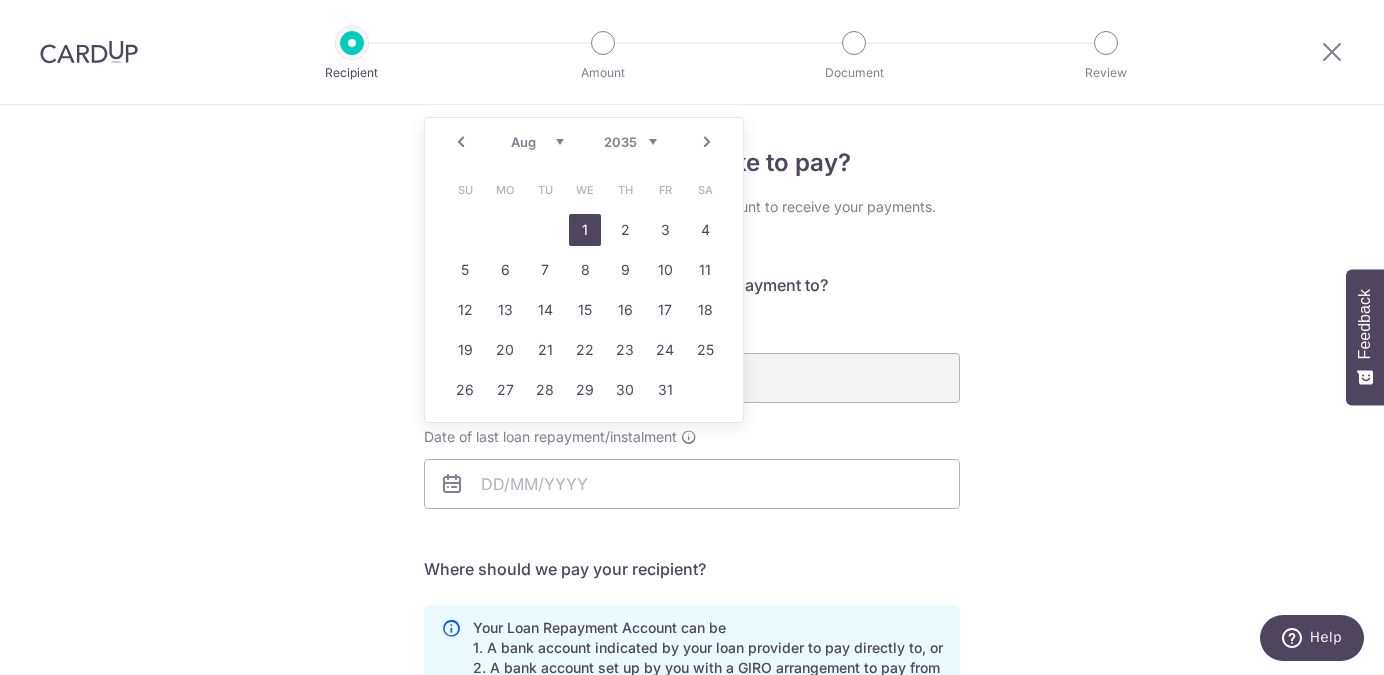 click on "1" at bounding box center (585, 230) 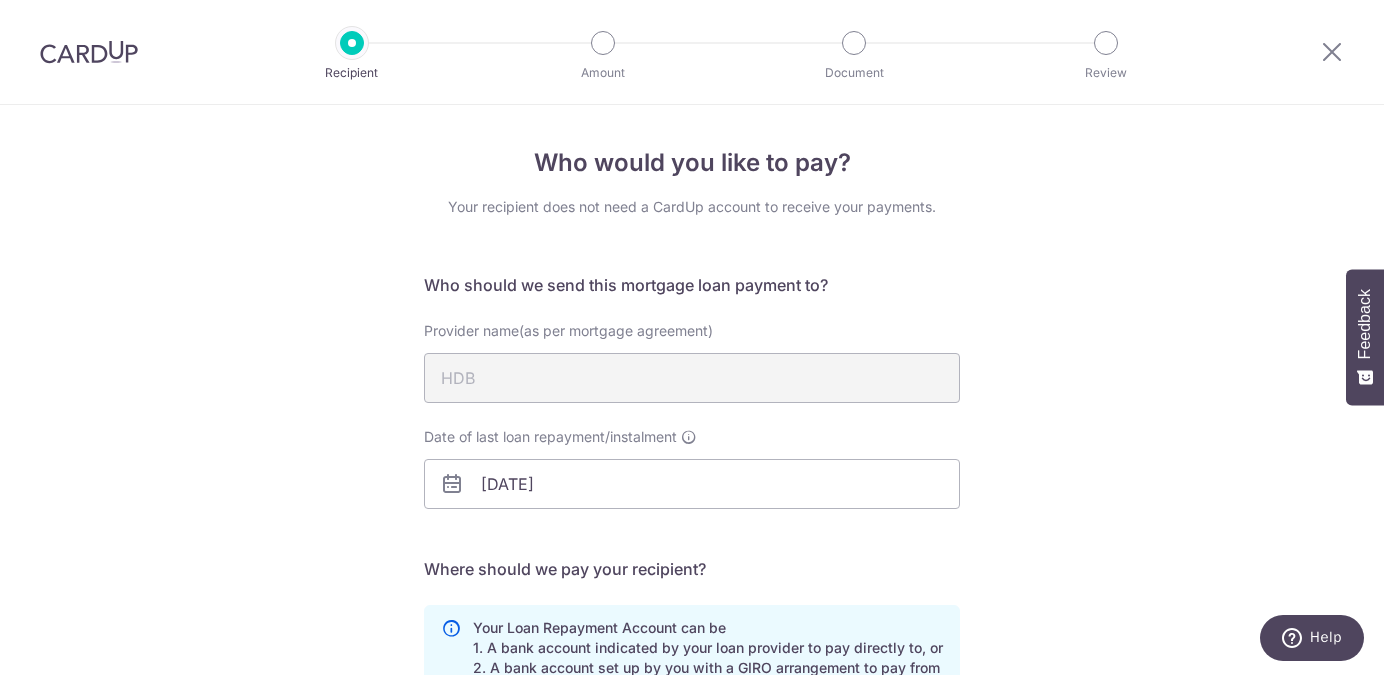 scroll, scrollTop: 3, scrollLeft: 0, axis: vertical 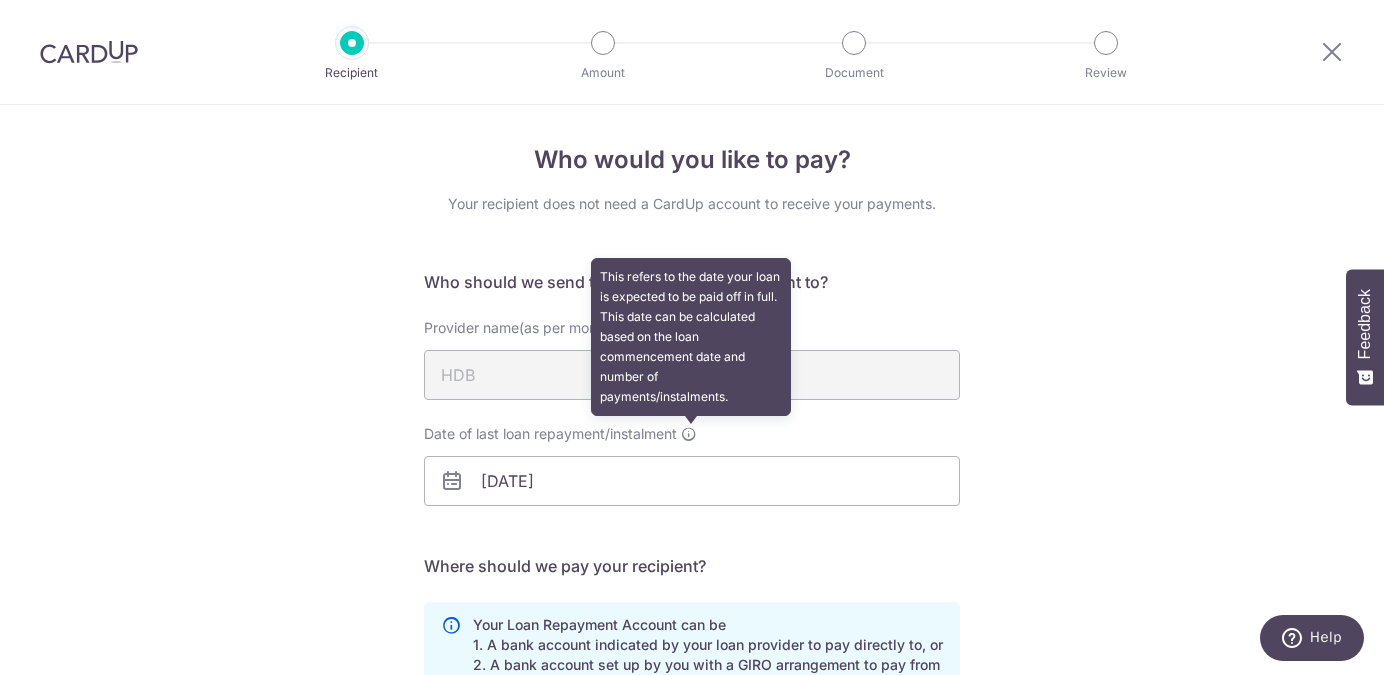 click at bounding box center (689, 434) 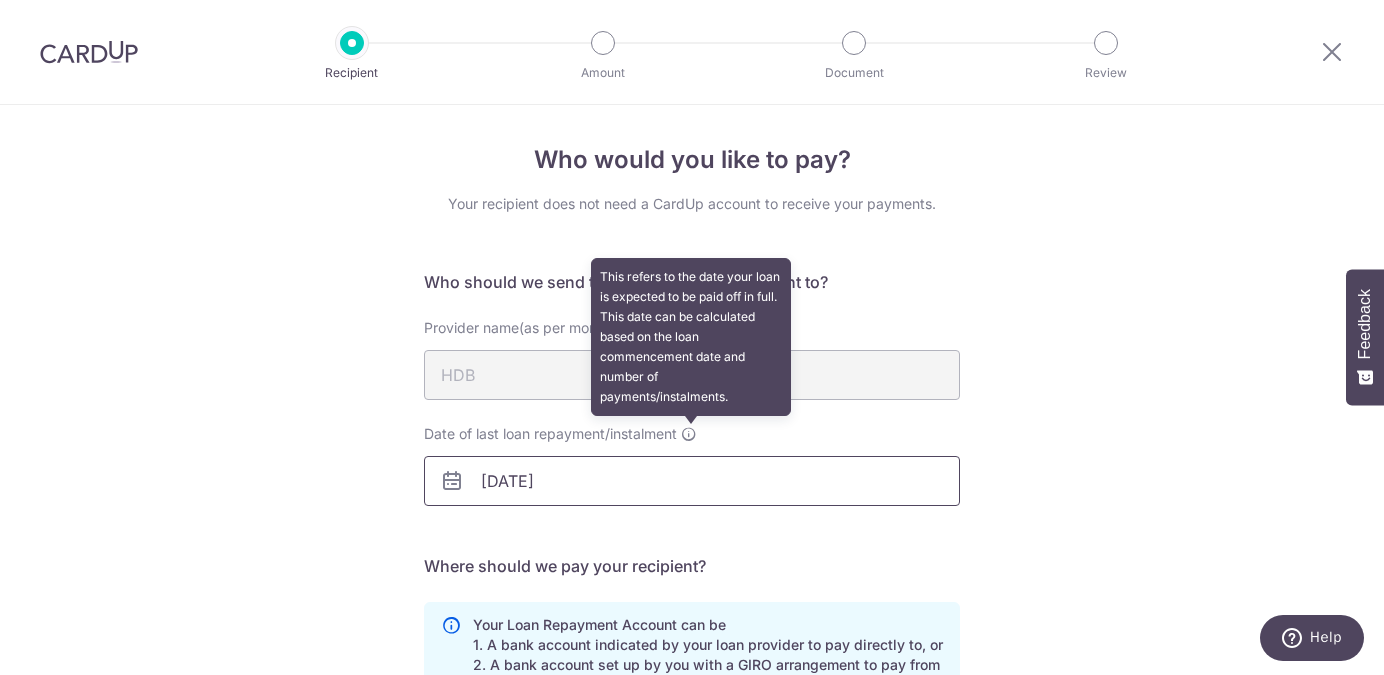 click on "[MM]/[DD]/[YYYY]" at bounding box center (692, 481) 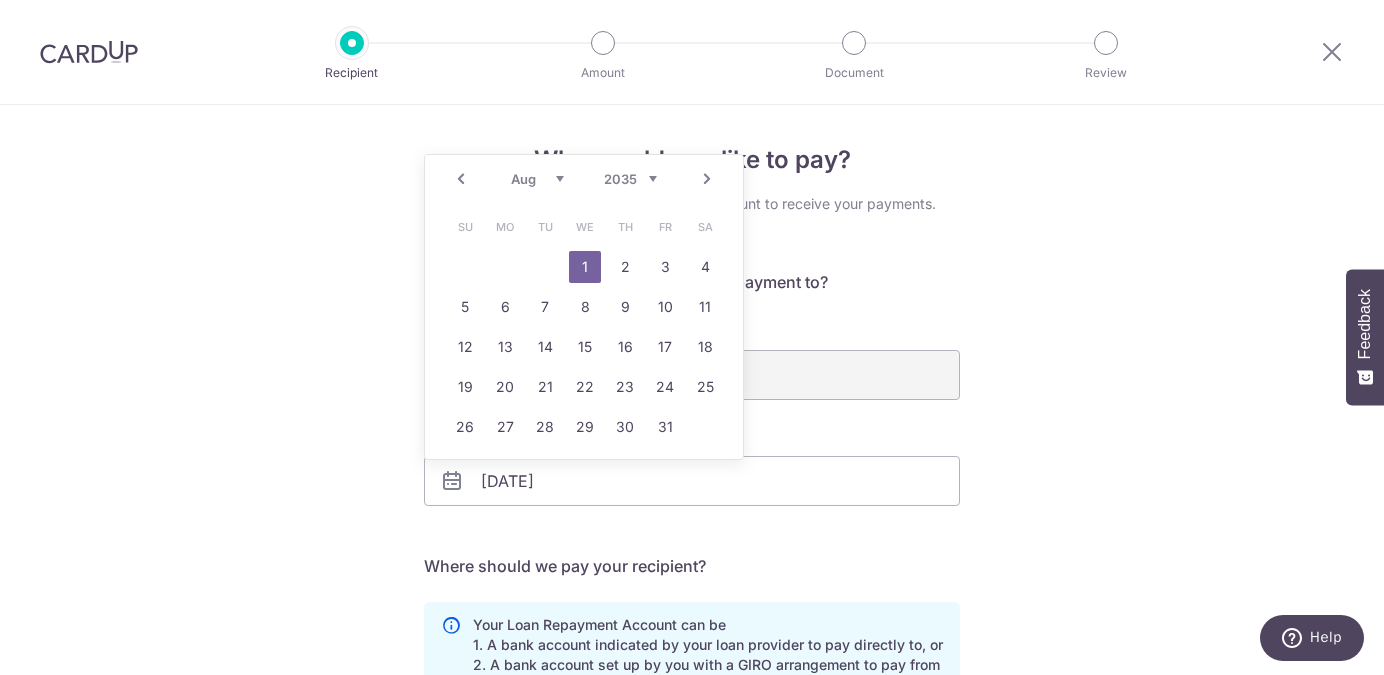 click on "Su Mo Tu We Th Fr Sa       1 2 3 4 5 6 7 8 9 10 11 12 13 14 15 16 17 18 19 20 21 22 23 24 25 26 27 28 29 30 31" at bounding box center (585, 327) 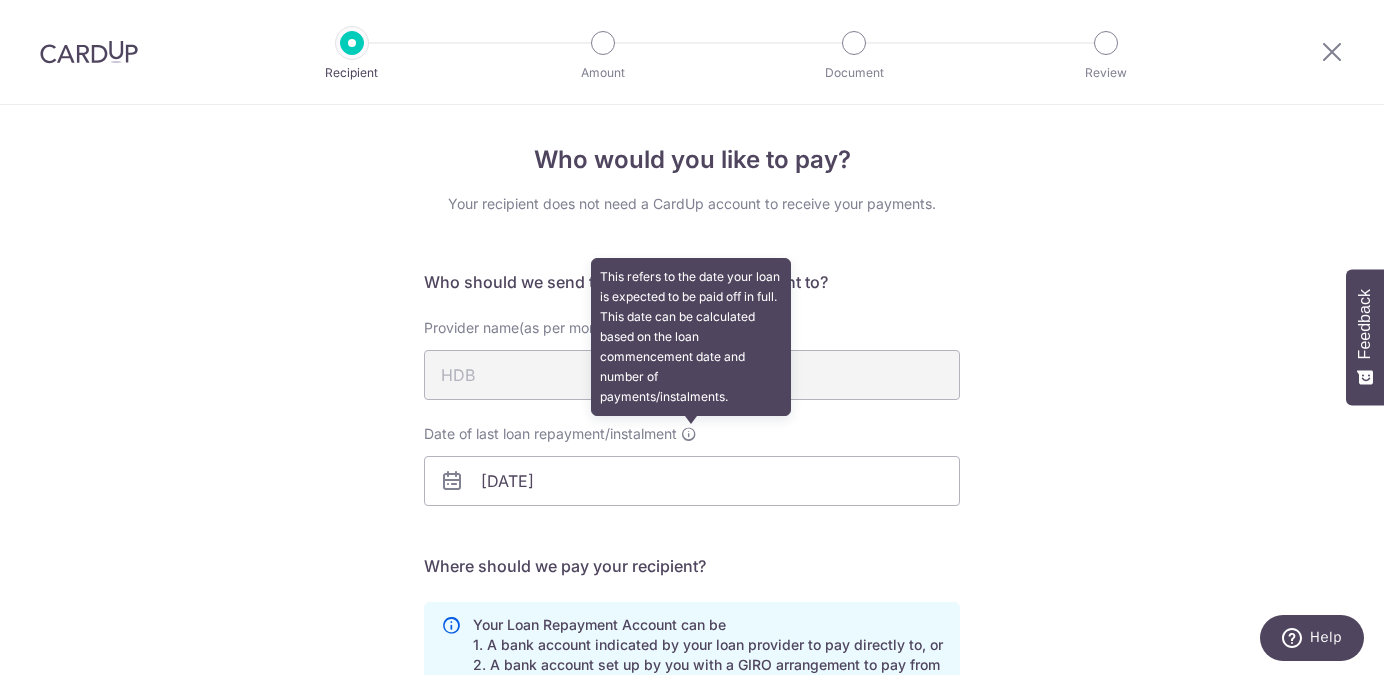 click at bounding box center (689, 434) 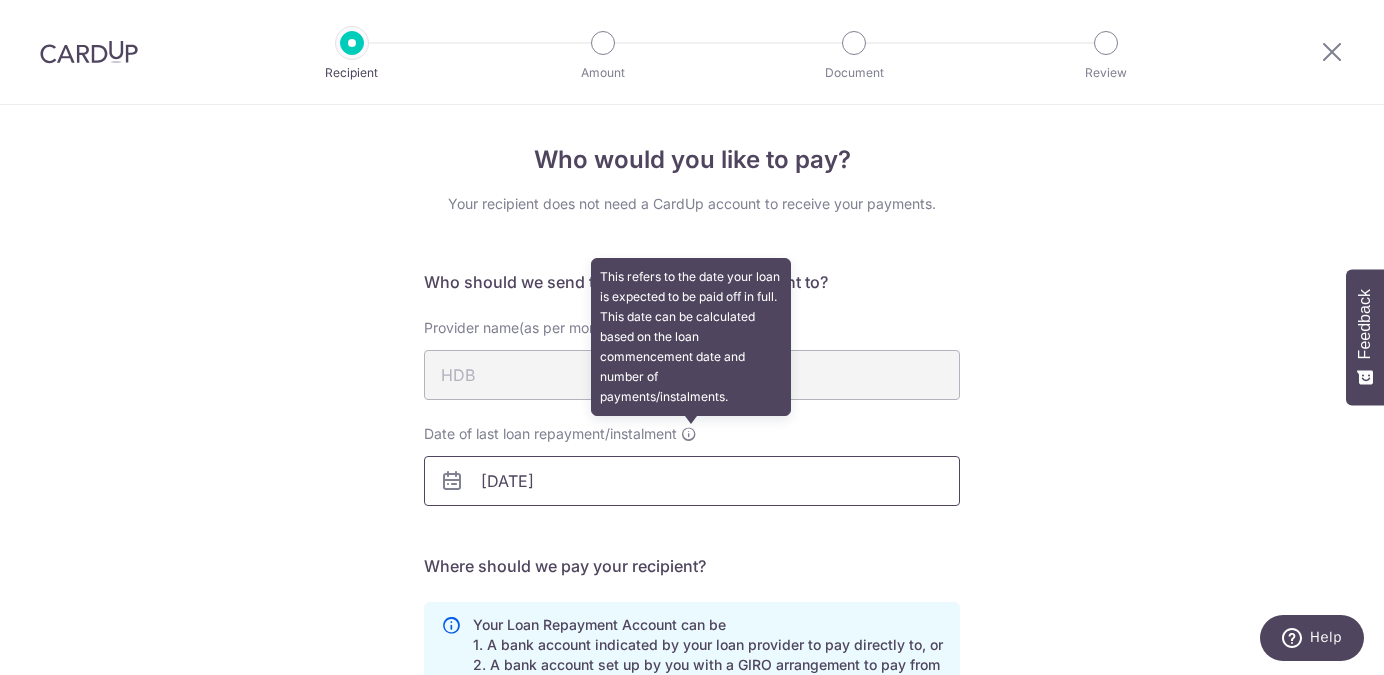 click on "[MM]/[DD]/[YYYY]" at bounding box center (692, 481) 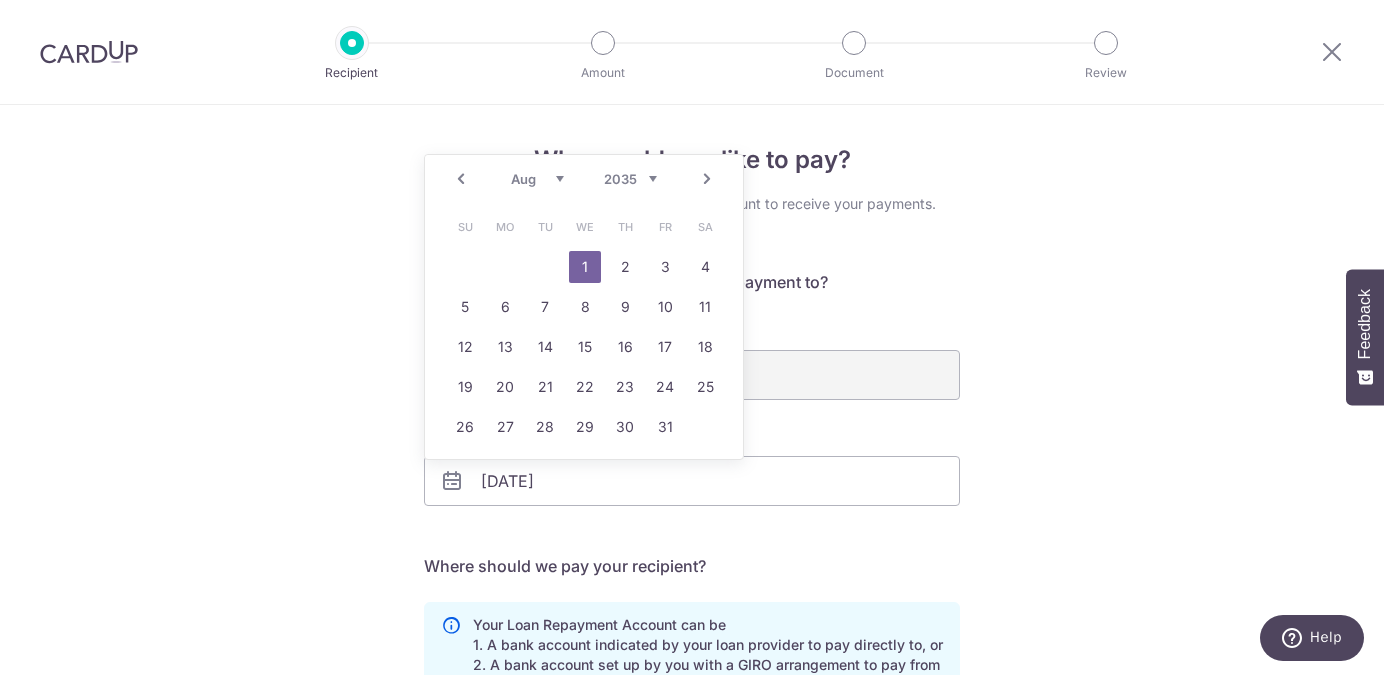 click on "Date of last loan repayment/instalment
01/08/2035" at bounding box center [692, 465] 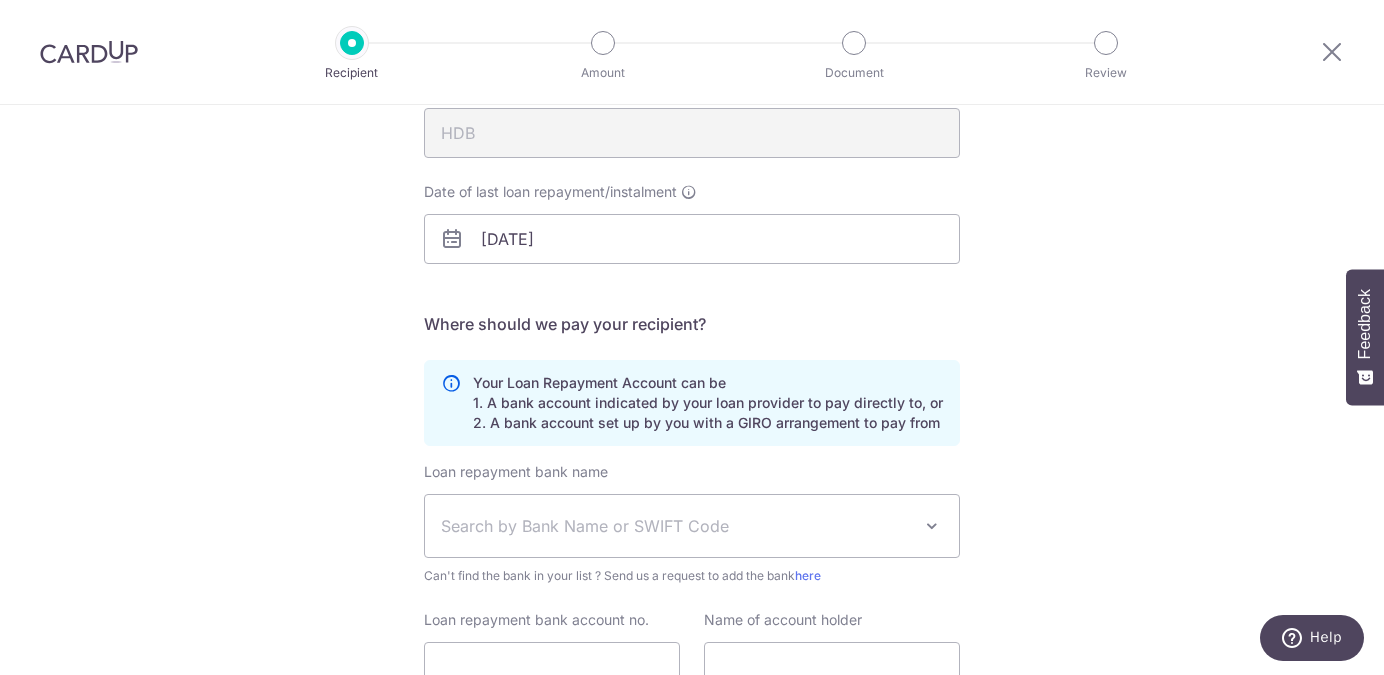 scroll, scrollTop: 251, scrollLeft: 0, axis: vertical 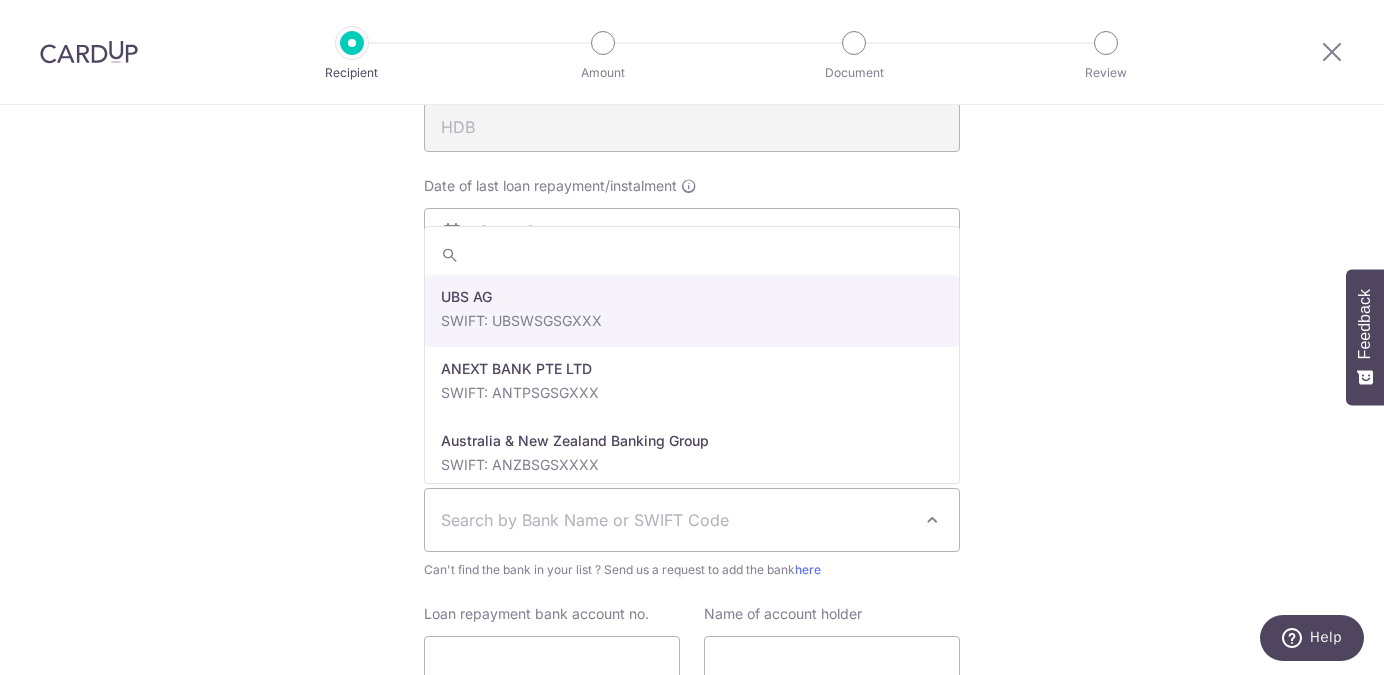 click at bounding box center (932, 520) 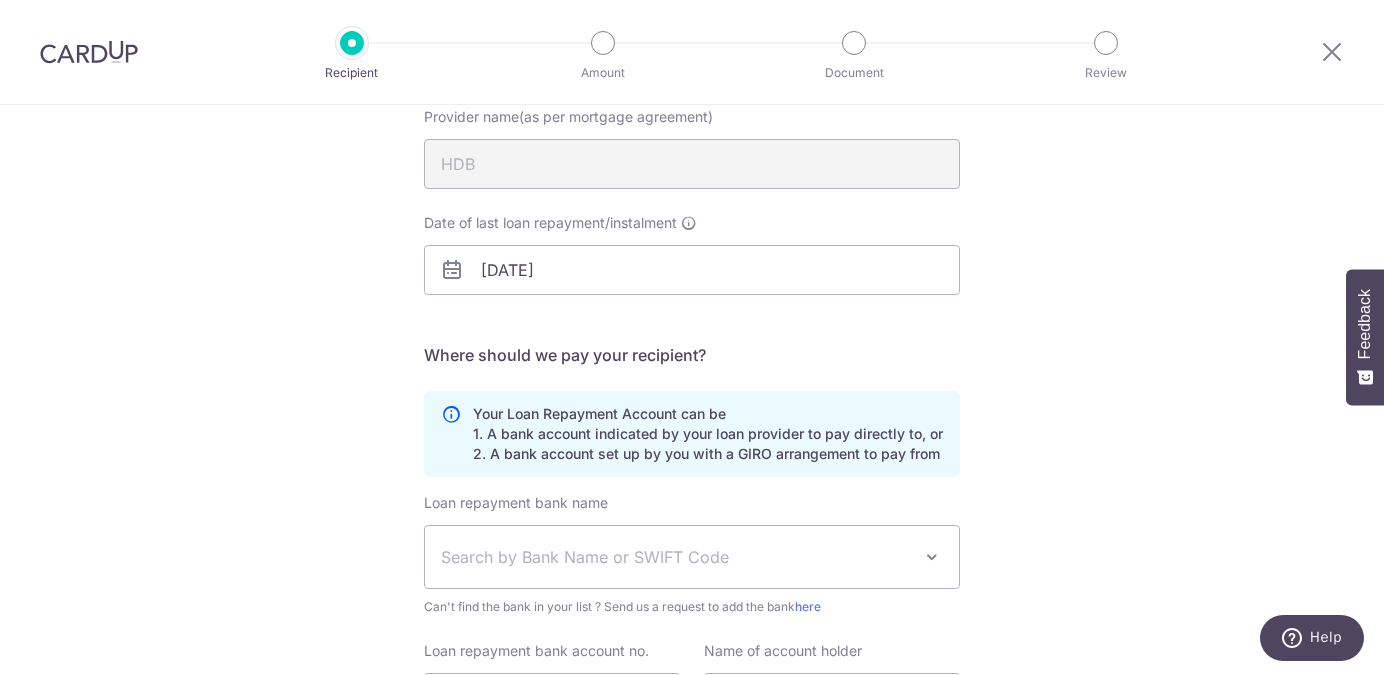 scroll, scrollTop: 217, scrollLeft: 0, axis: vertical 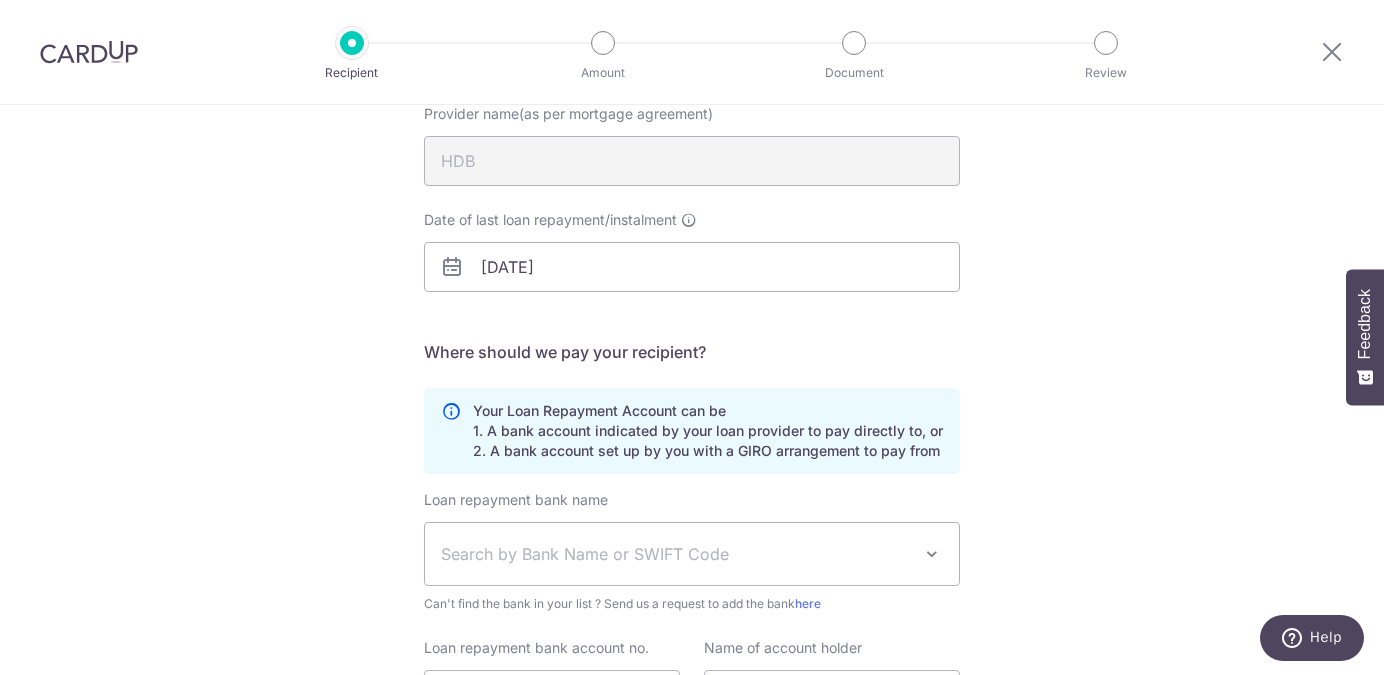 click on "Search by Bank Name or SWIFT Code" at bounding box center (676, 554) 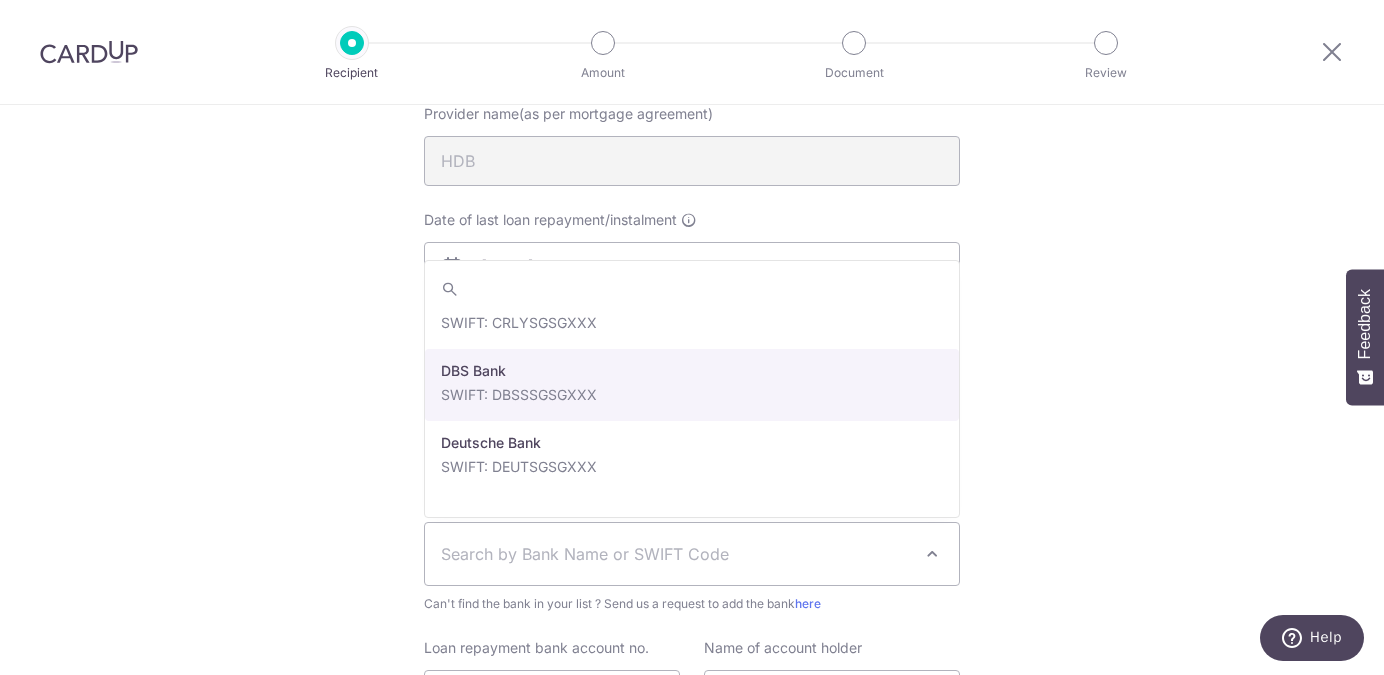 scroll, scrollTop: 1401, scrollLeft: 0, axis: vertical 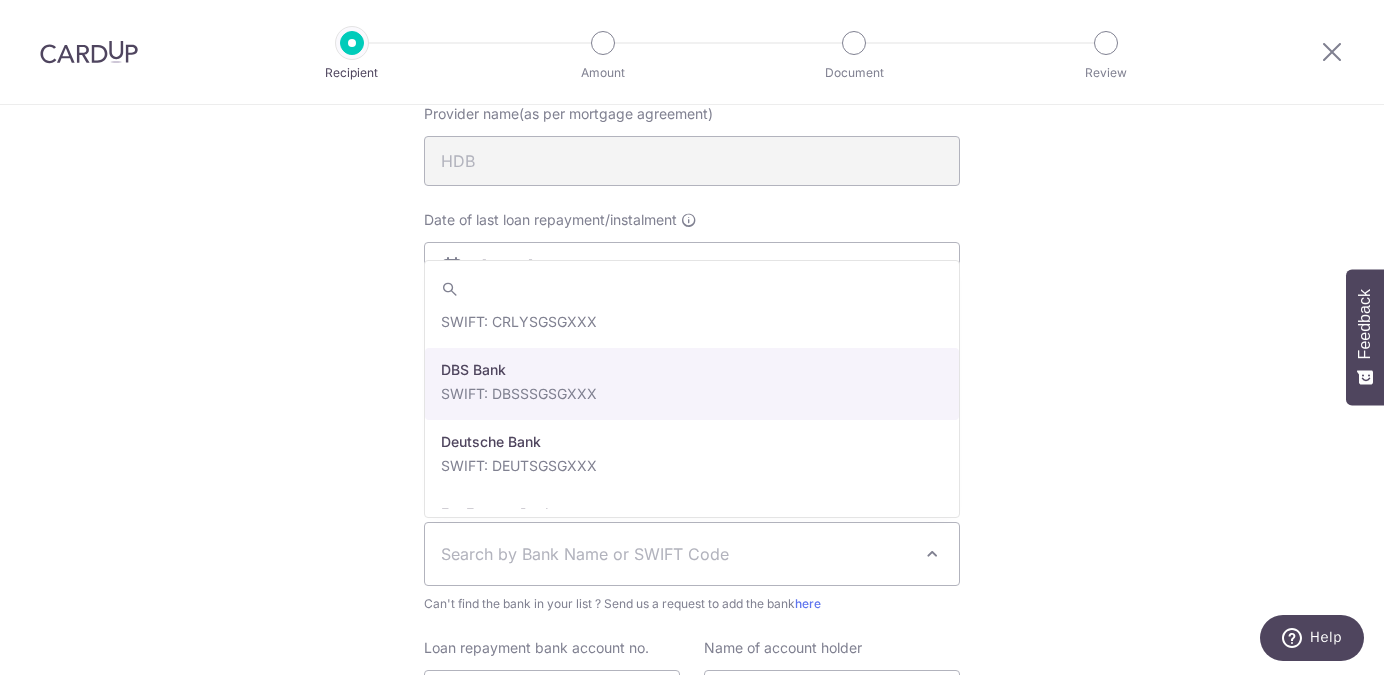 select on "6" 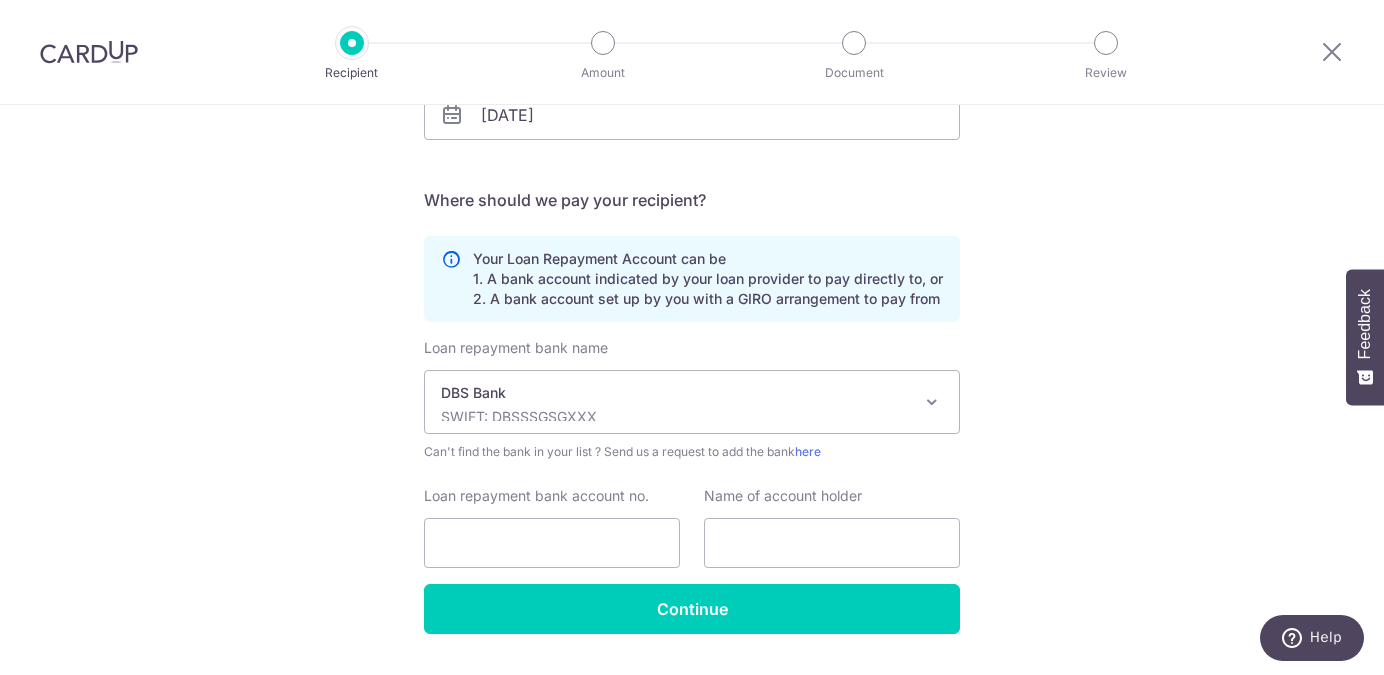 scroll, scrollTop: 375, scrollLeft: 0, axis: vertical 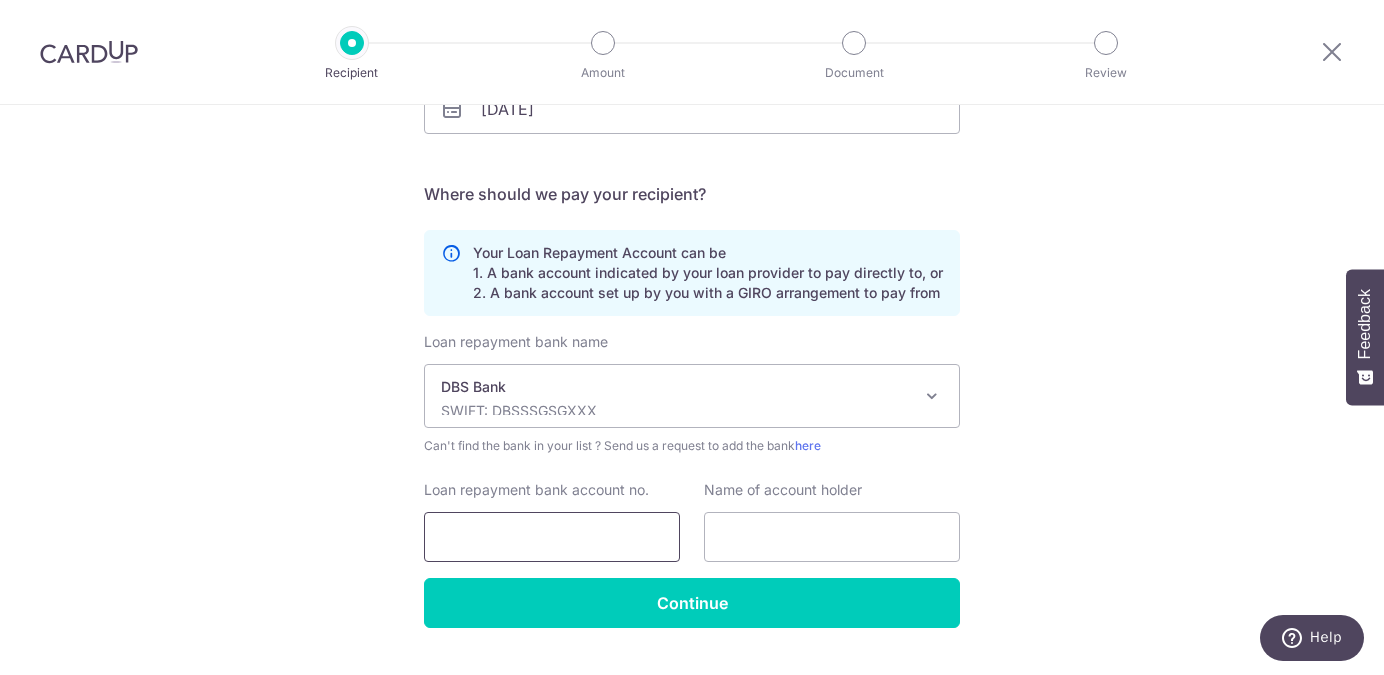 click on "Loan repayment bank account no." at bounding box center (552, 537) 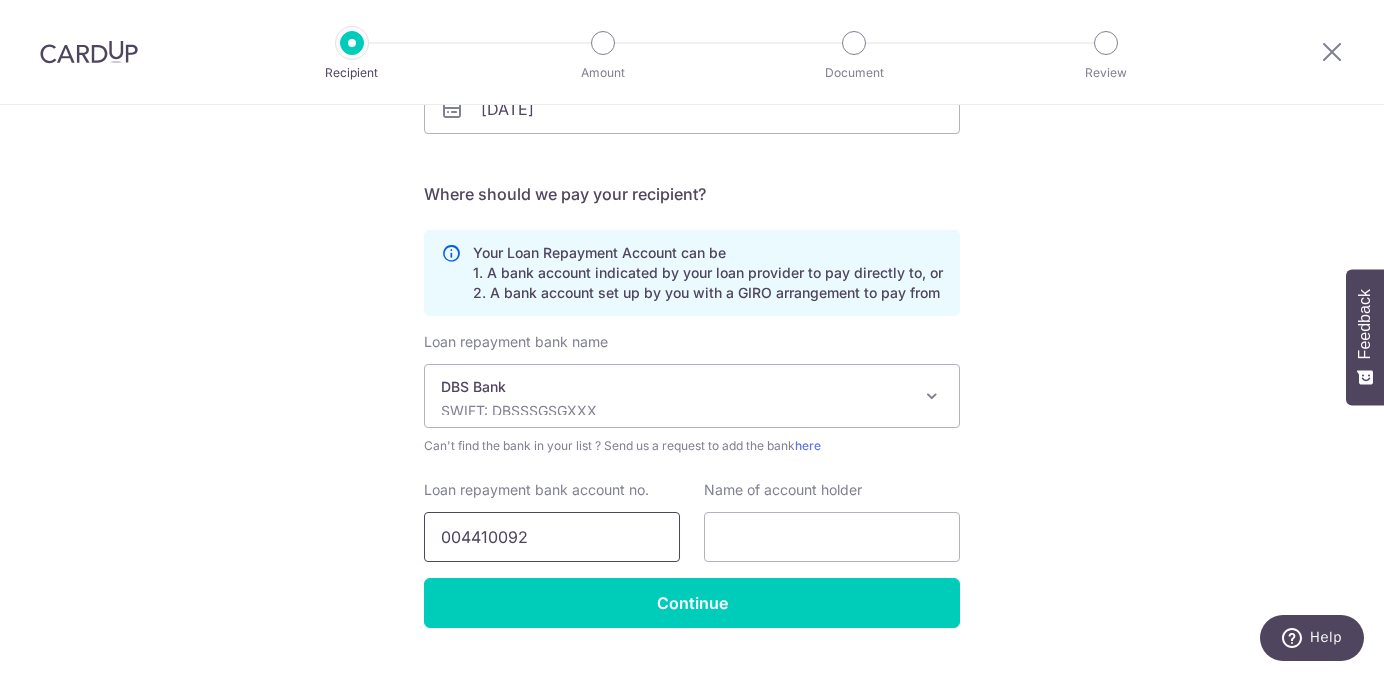 scroll, scrollTop: 422, scrollLeft: 0, axis: vertical 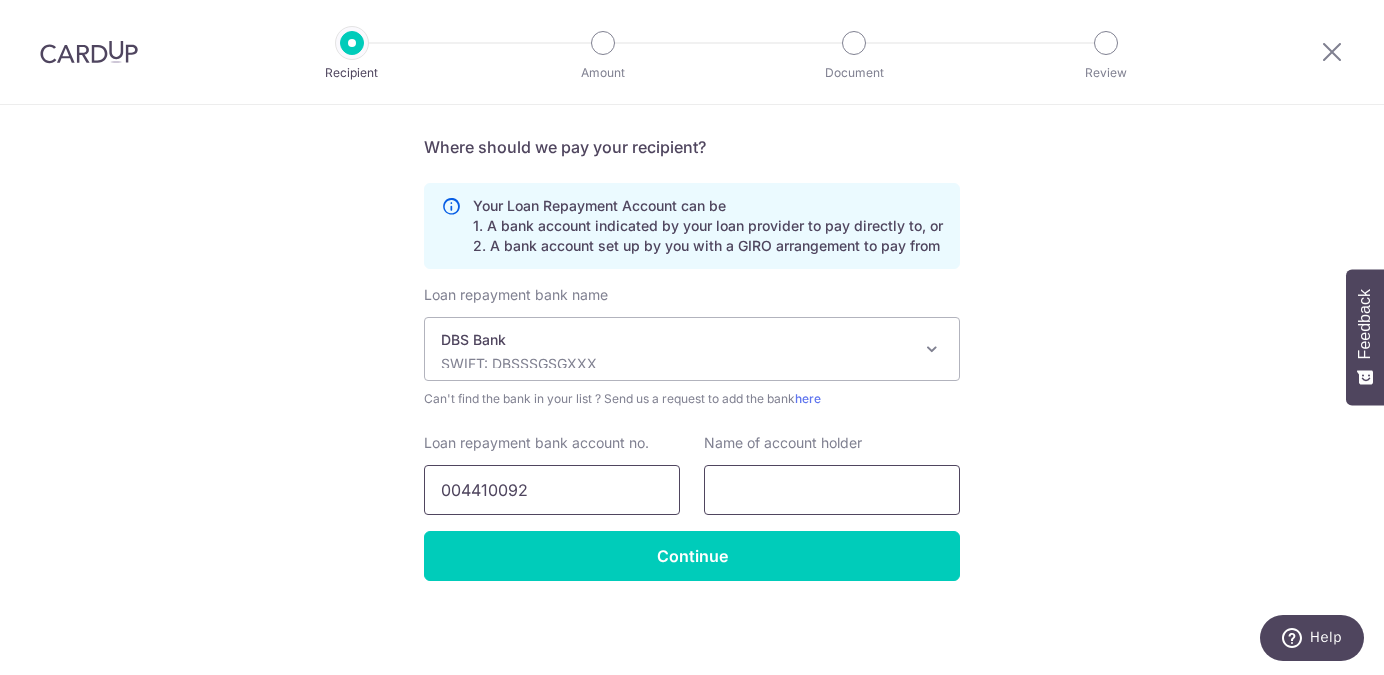 type on "004410092" 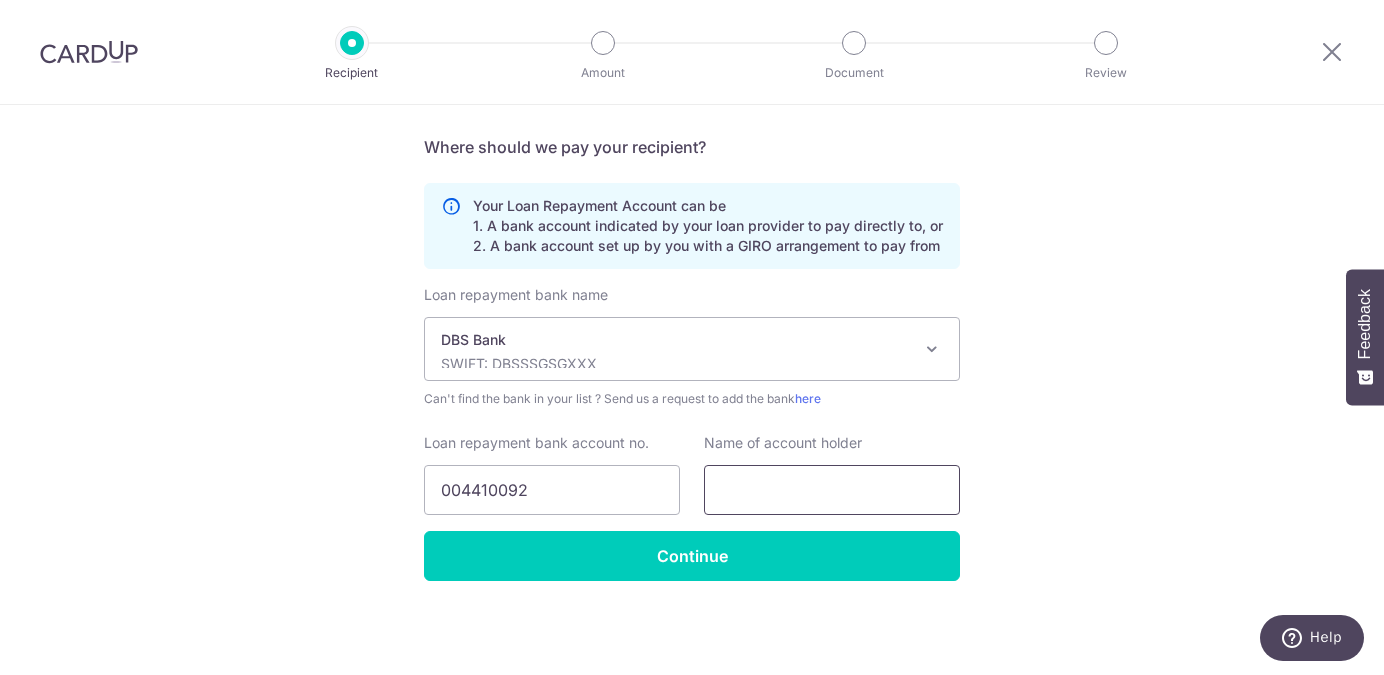 click at bounding box center (832, 490) 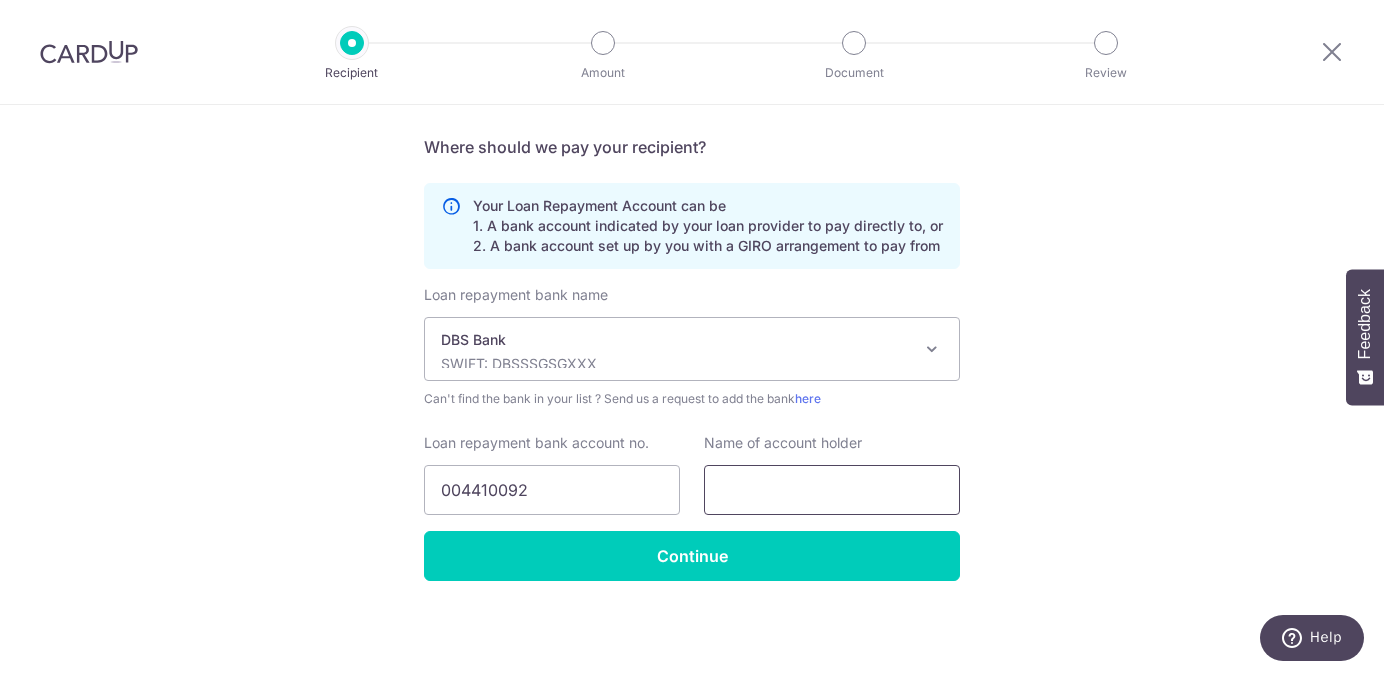 type on "Tasha Tay" 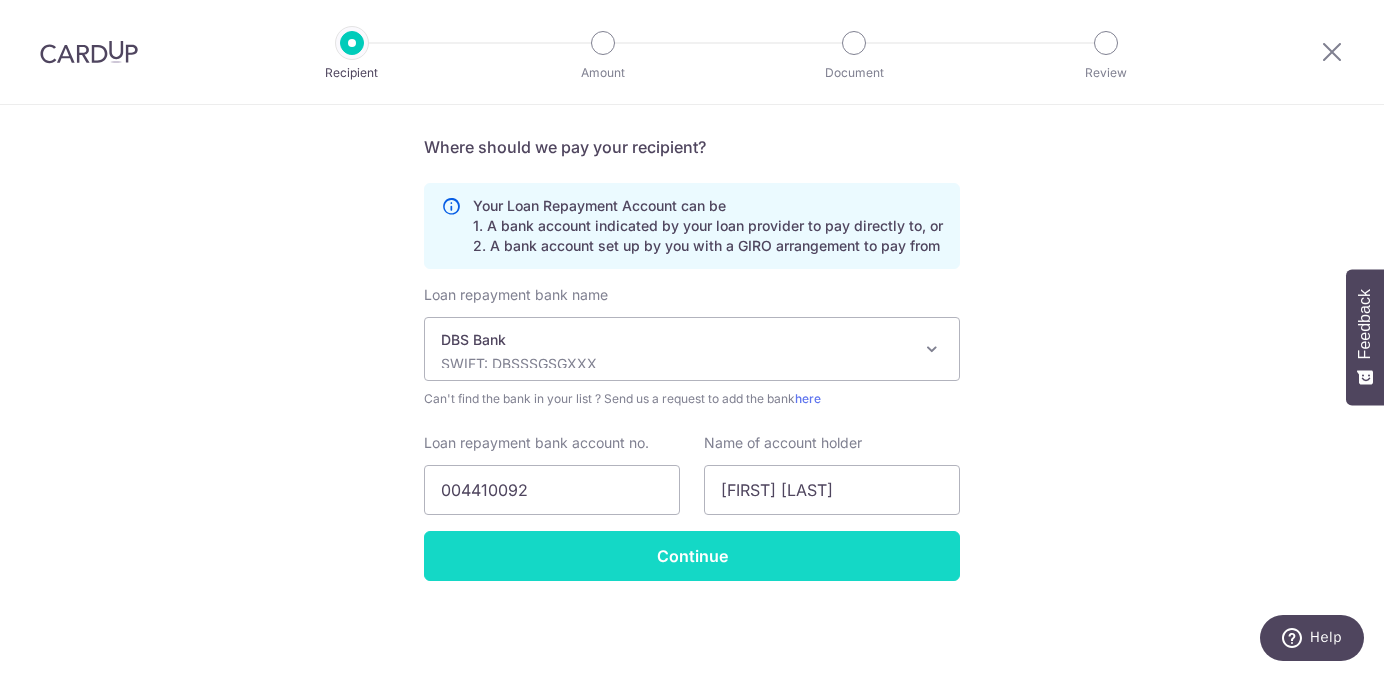 click on "Continue" at bounding box center [692, 556] 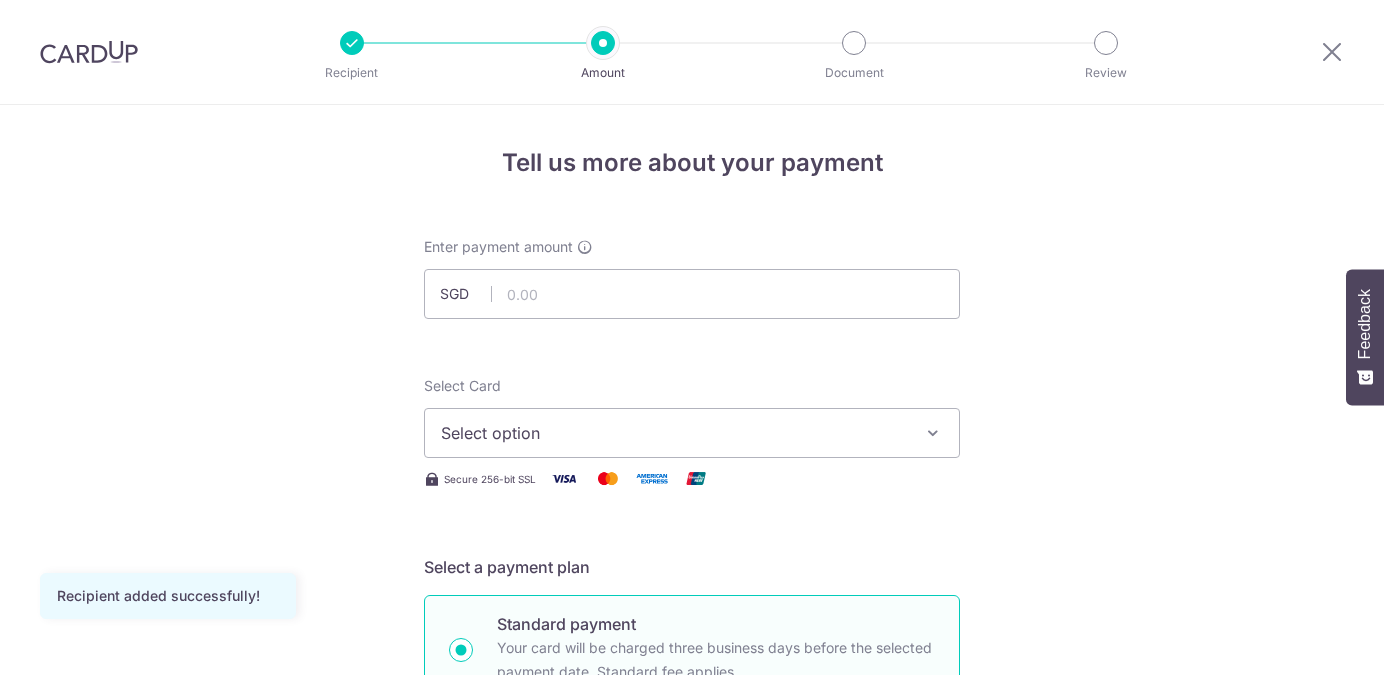 scroll, scrollTop: 0, scrollLeft: 0, axis: both 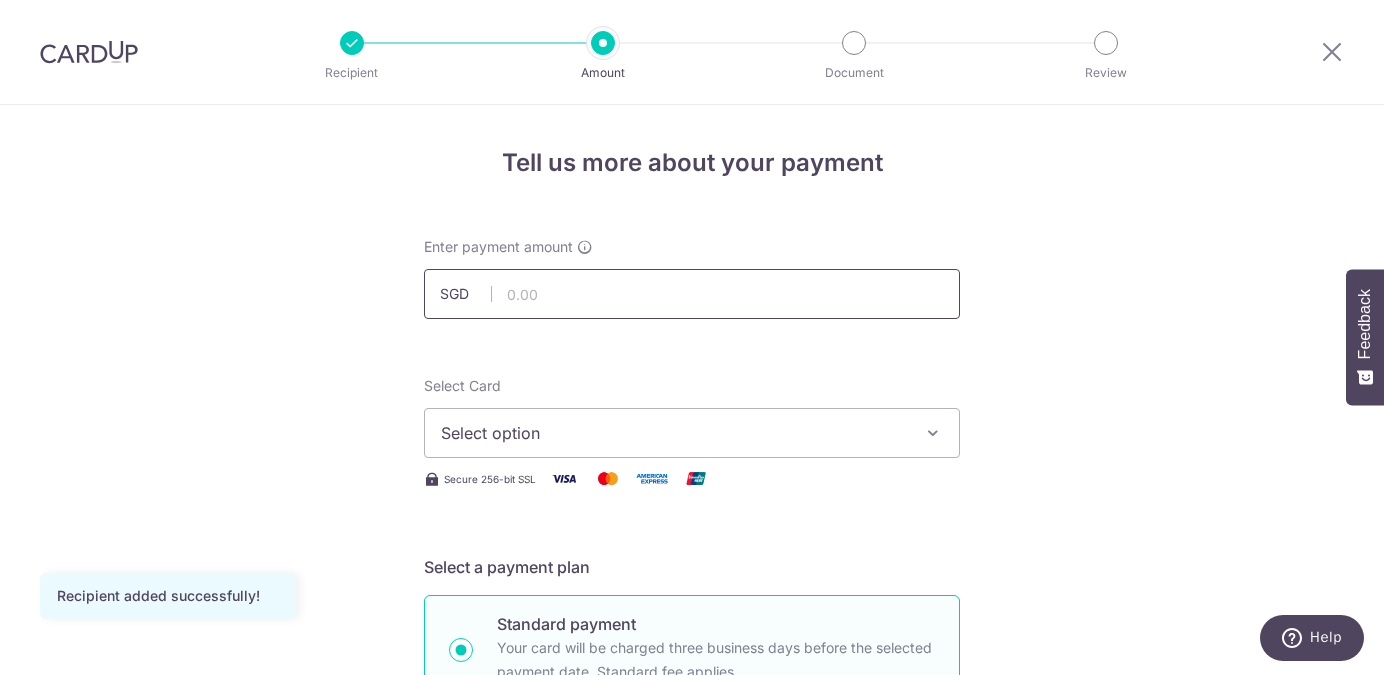 click at bounding box center (692, 294) 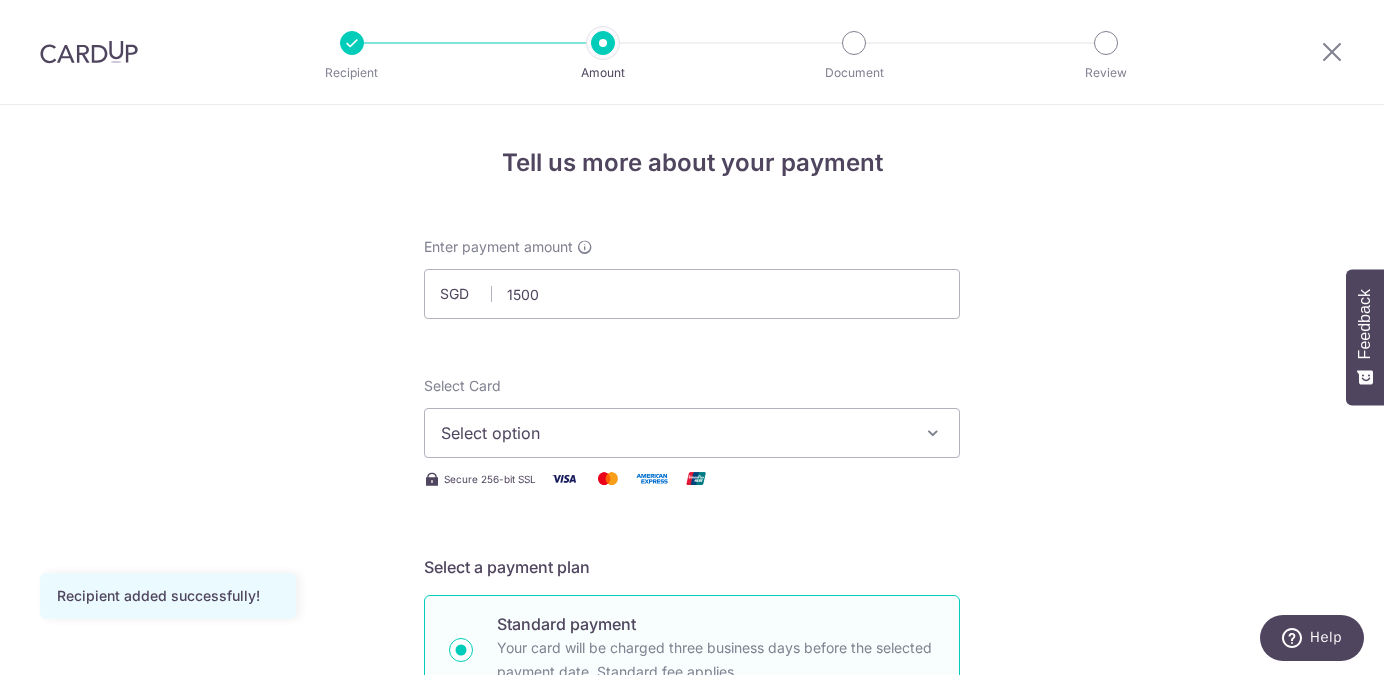 type on "1,500.00" 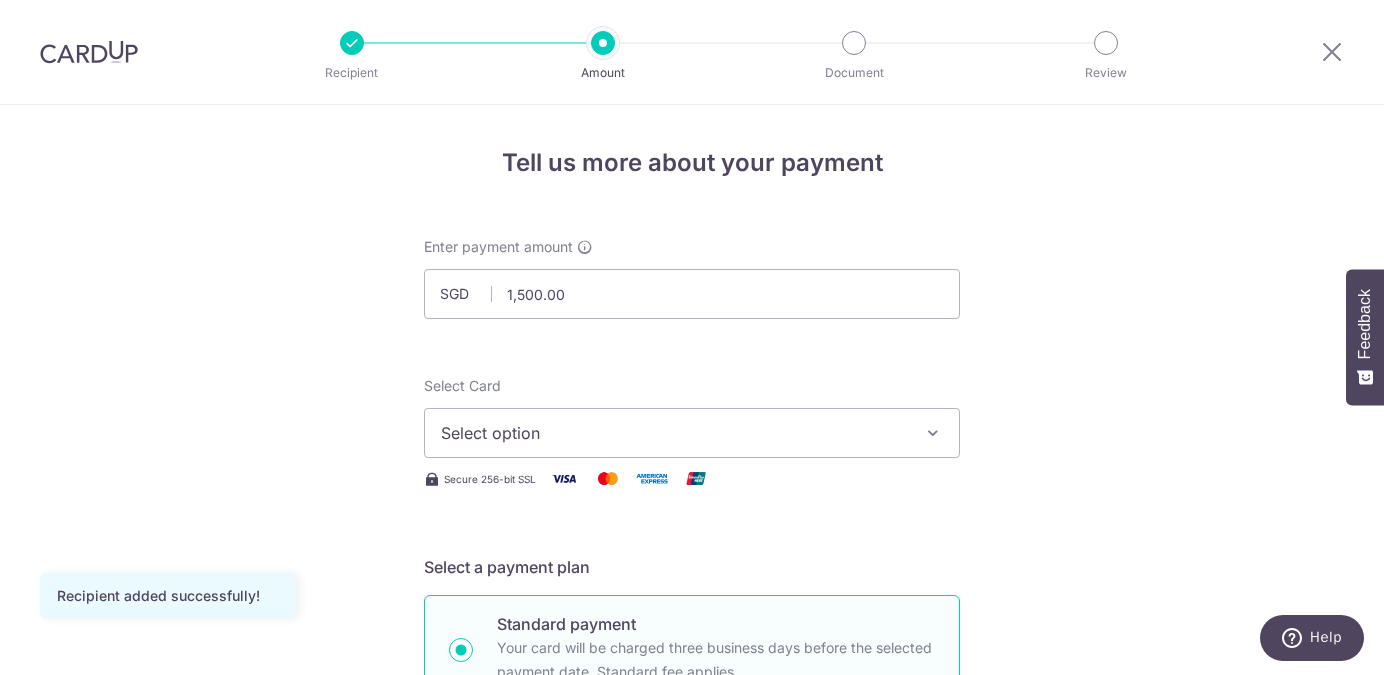 click on "Select option" at bounding box center [674, 433] 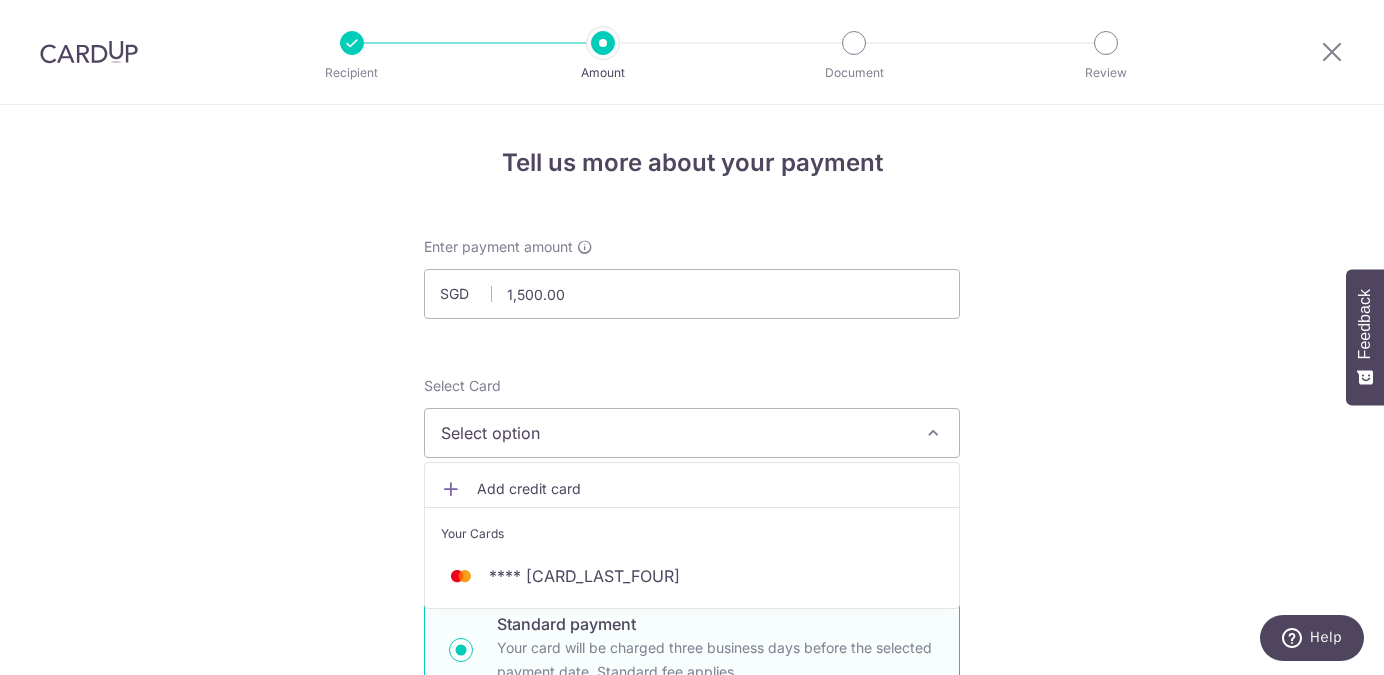 click on "Add credit card" at bounding box center [710, 489] 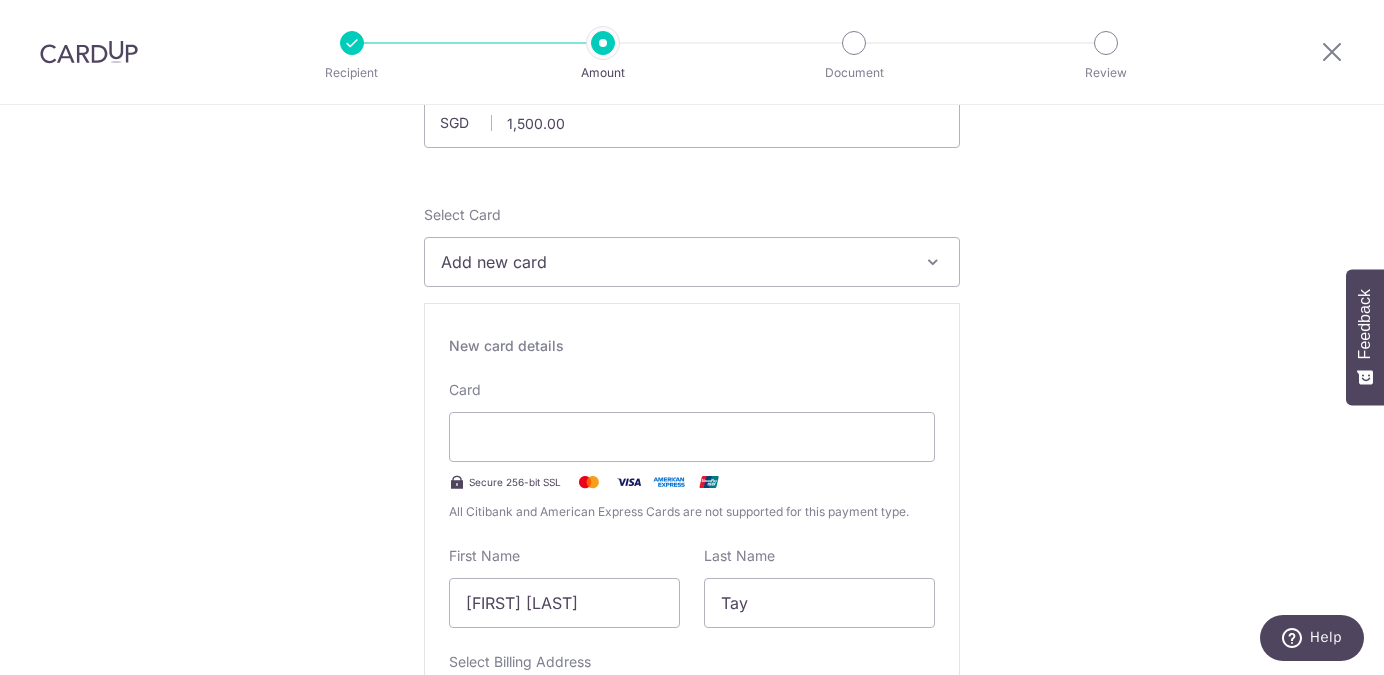 scroll, scrollTop: 177, scrollLeft: 0, axis: vertical 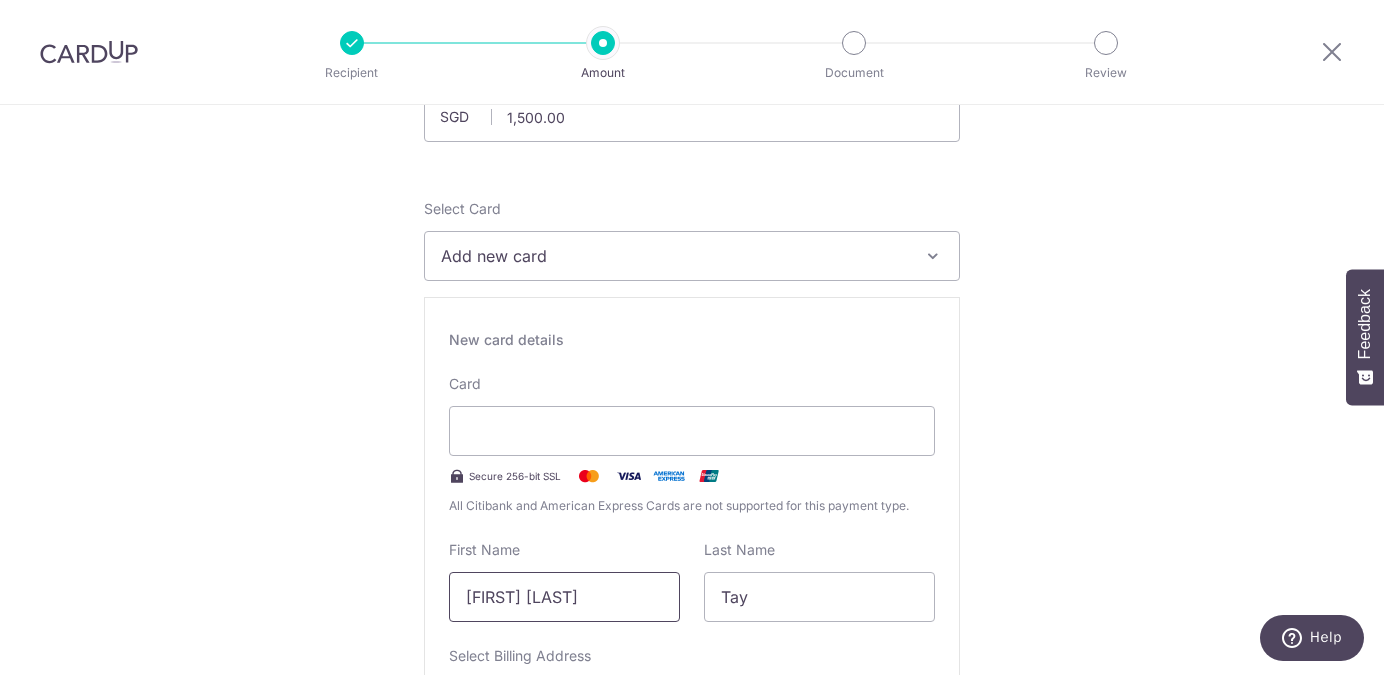 click on "[FIRST] [LAST]" at bounding box center [564, 597] 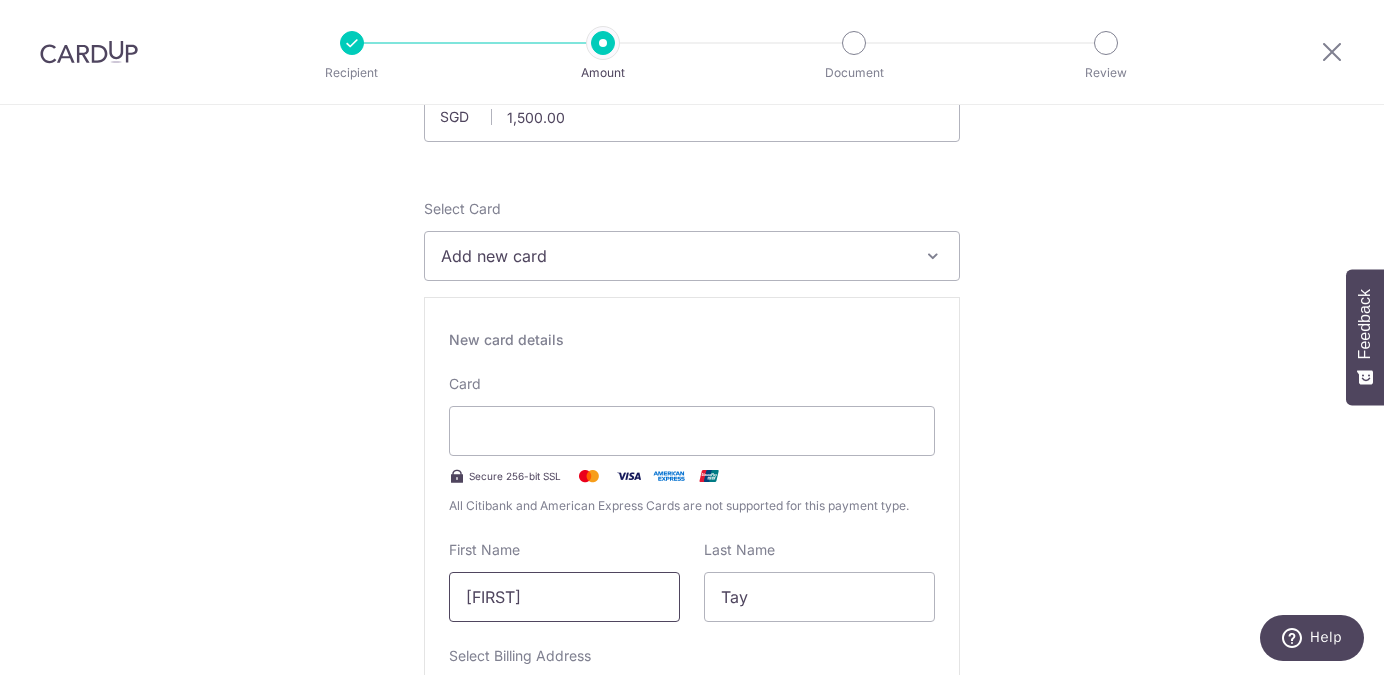 type on "Tasha" 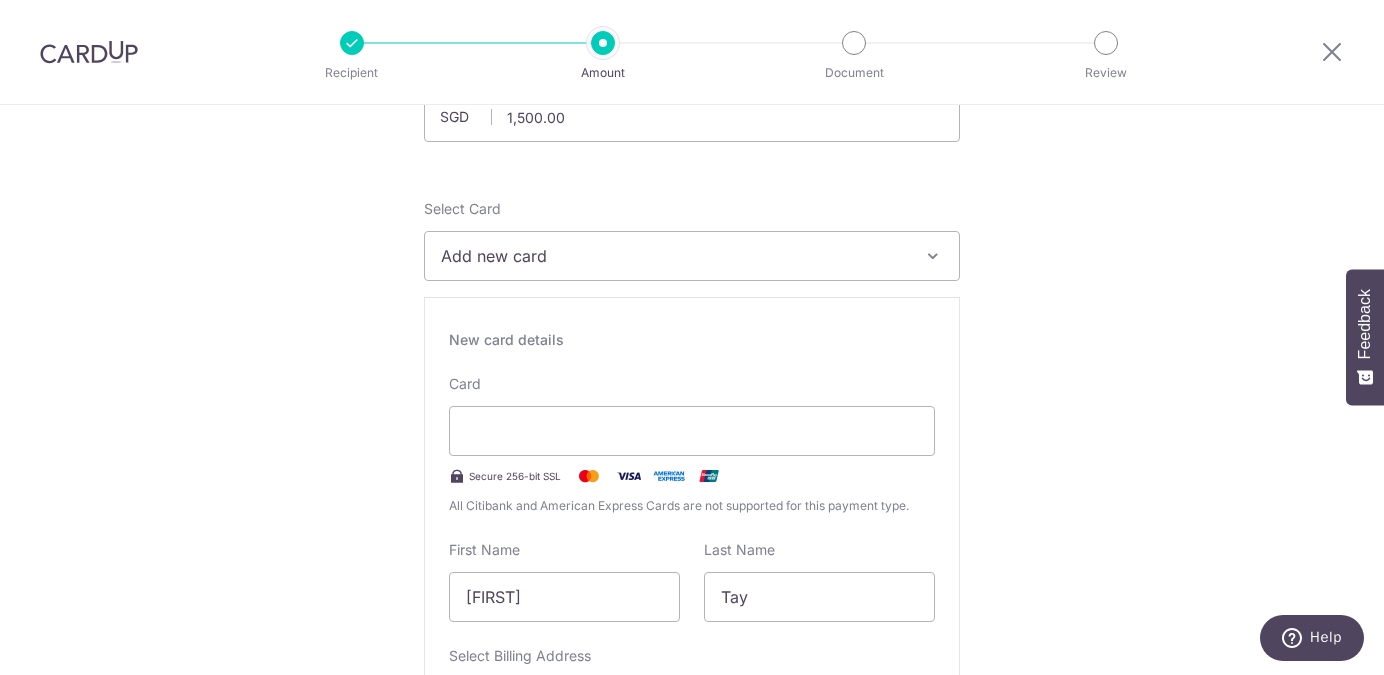 click on "Tell us more about your payment
Enter payment amount
SGD
1,500.00
1500.00
Recipient added successfully!
Select Card
Add new card
Add credit card
Your Cards
**** 3984
Secure 256-bit SSL
Text
New card details
Card
Secure 256-bit SSL" at bounding box center (692, 1097) 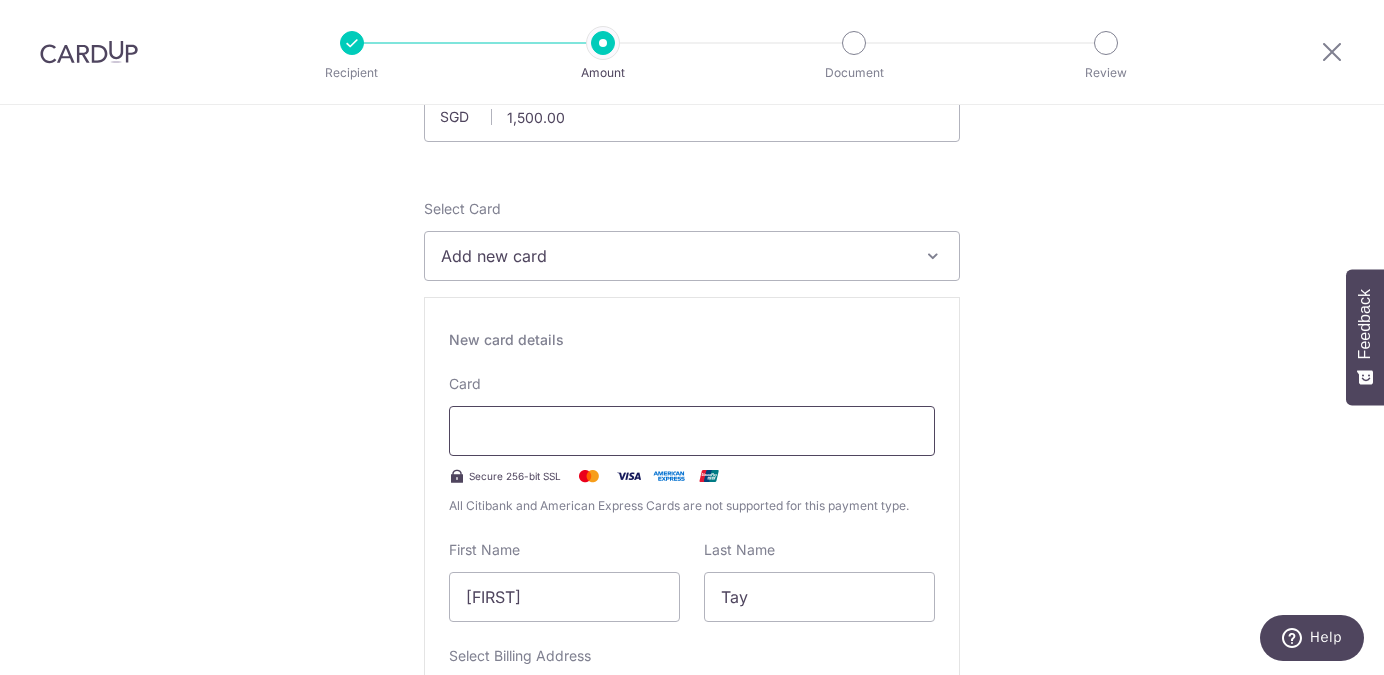 click at bounding box center [692, 431] 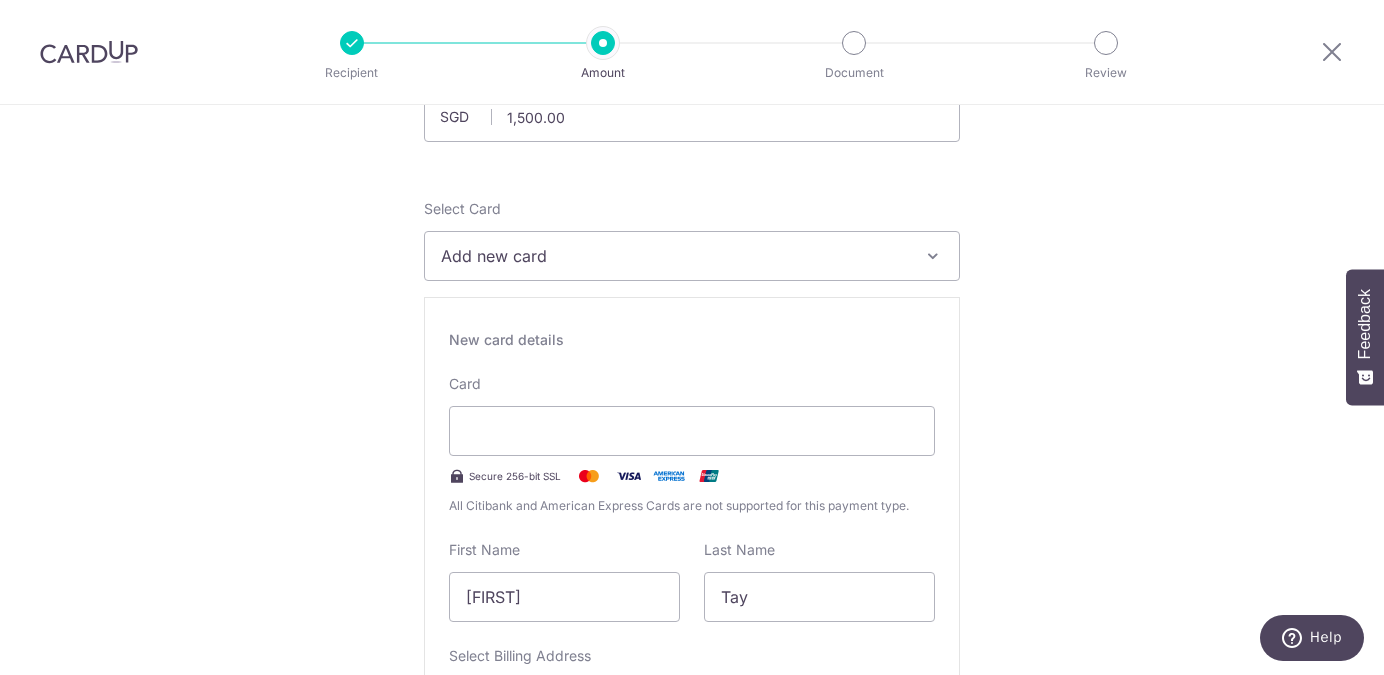 click on "Add new card" at bounding box center [692, 256] 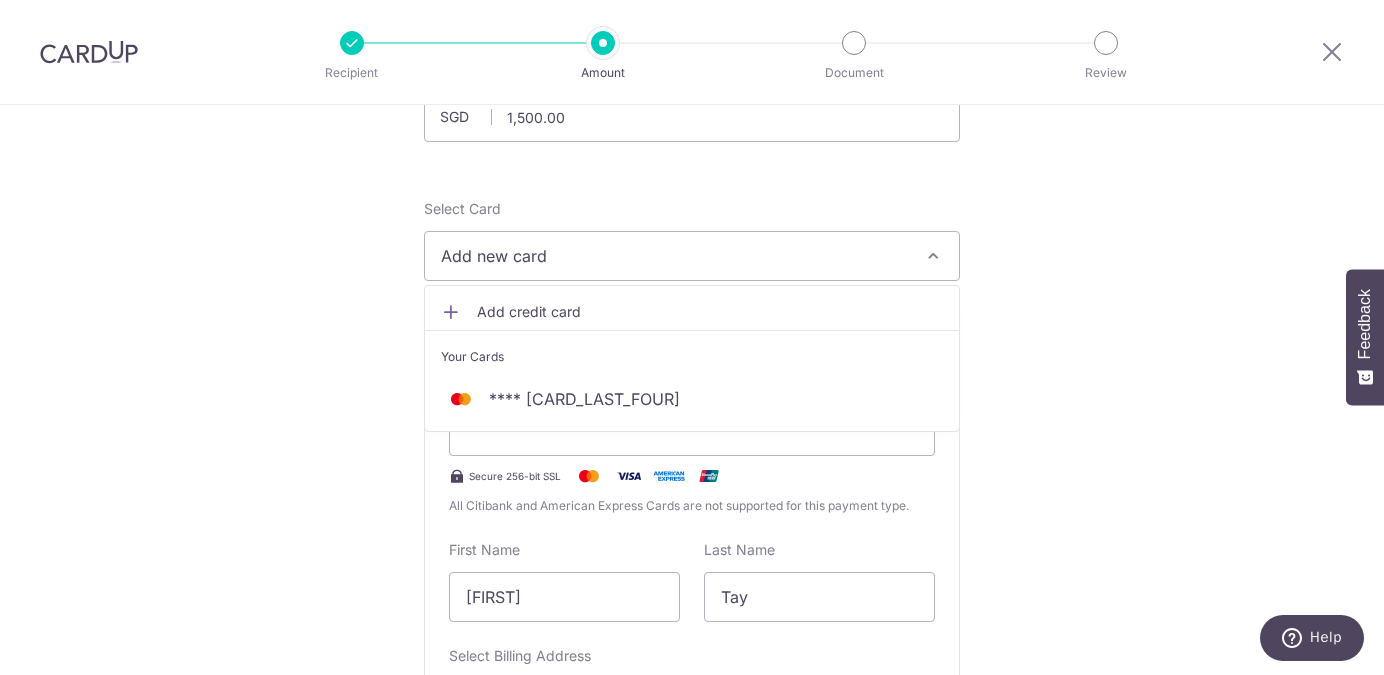 click on "Add credit card" at bounding box center [710, 312] 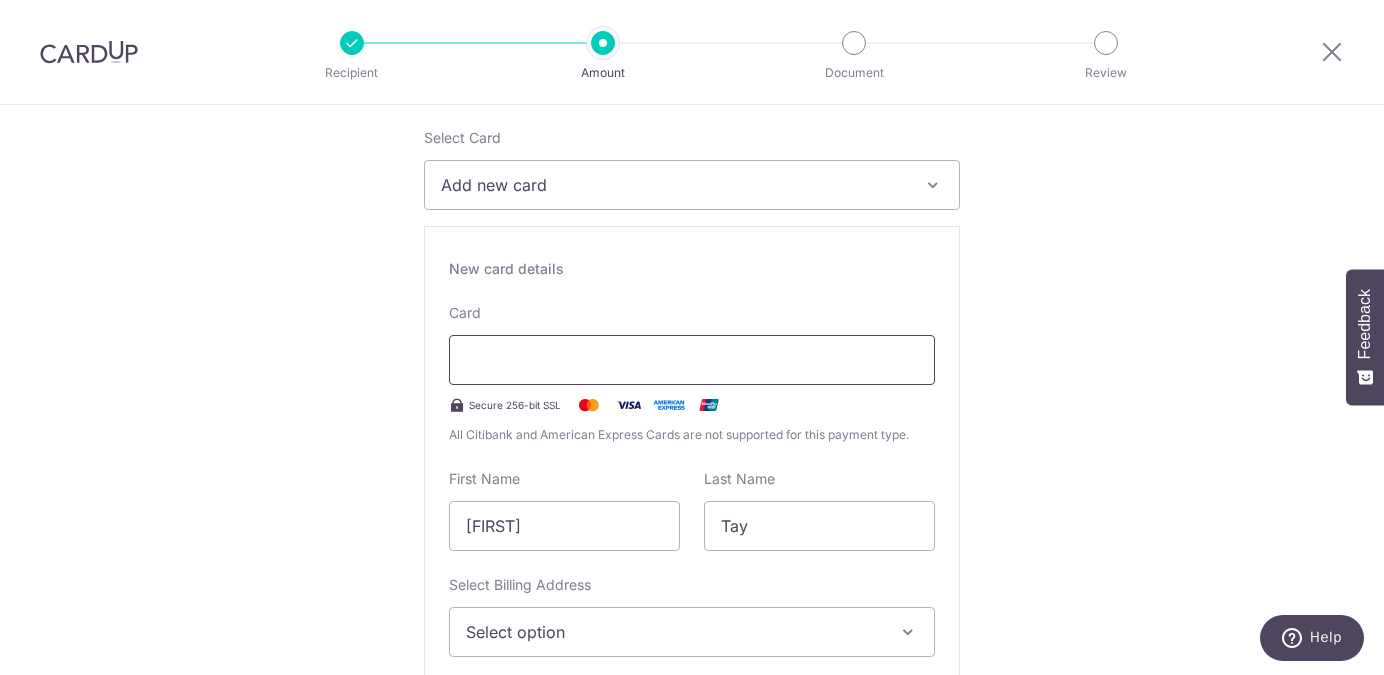 scroll, scrollTop: 249, scrollLeft: 0, axis: vertical 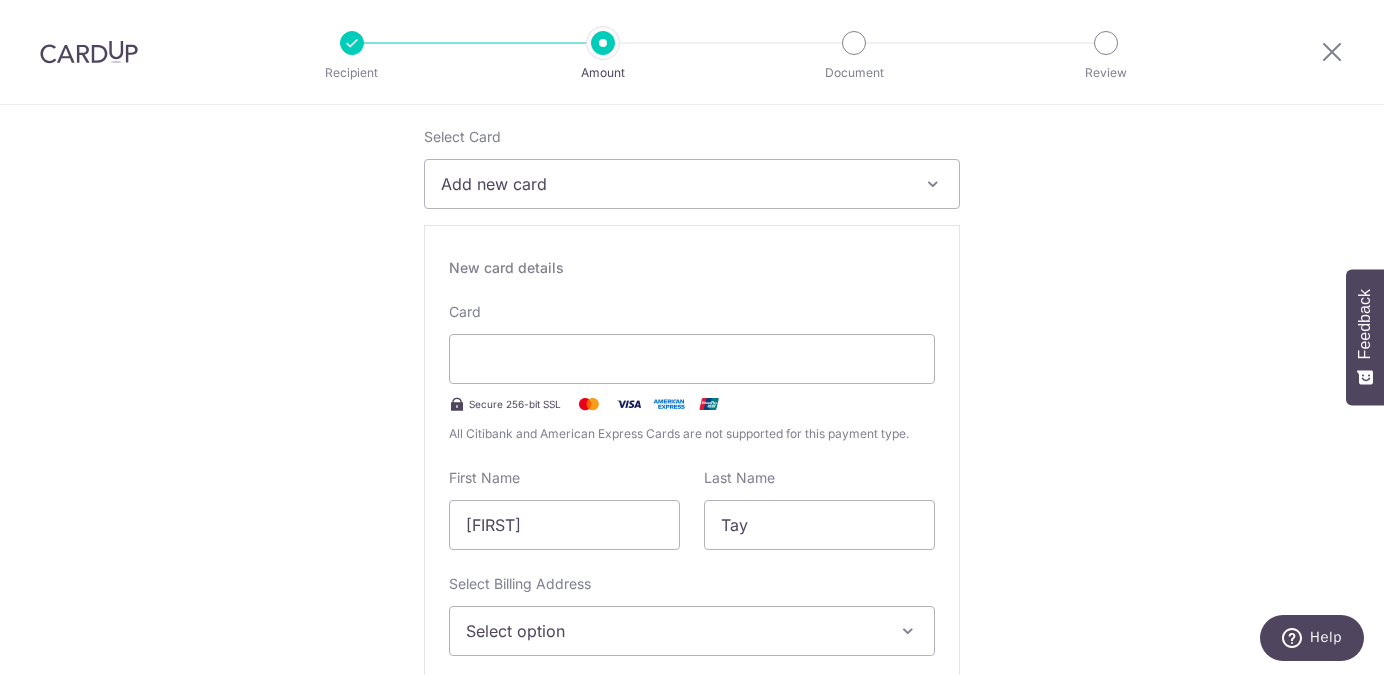 click on "Tell us more about your payment
Enter payment amount
SGD
1,500.00
1500.00
Recipient added successfully!
Select Card
Add new card
Add credit card
Your Cards
**** 3984
Secure 256-bit SSL
Text
New card details
Card
Secure 256-bit SSL" at bounding box center [692, 1025] 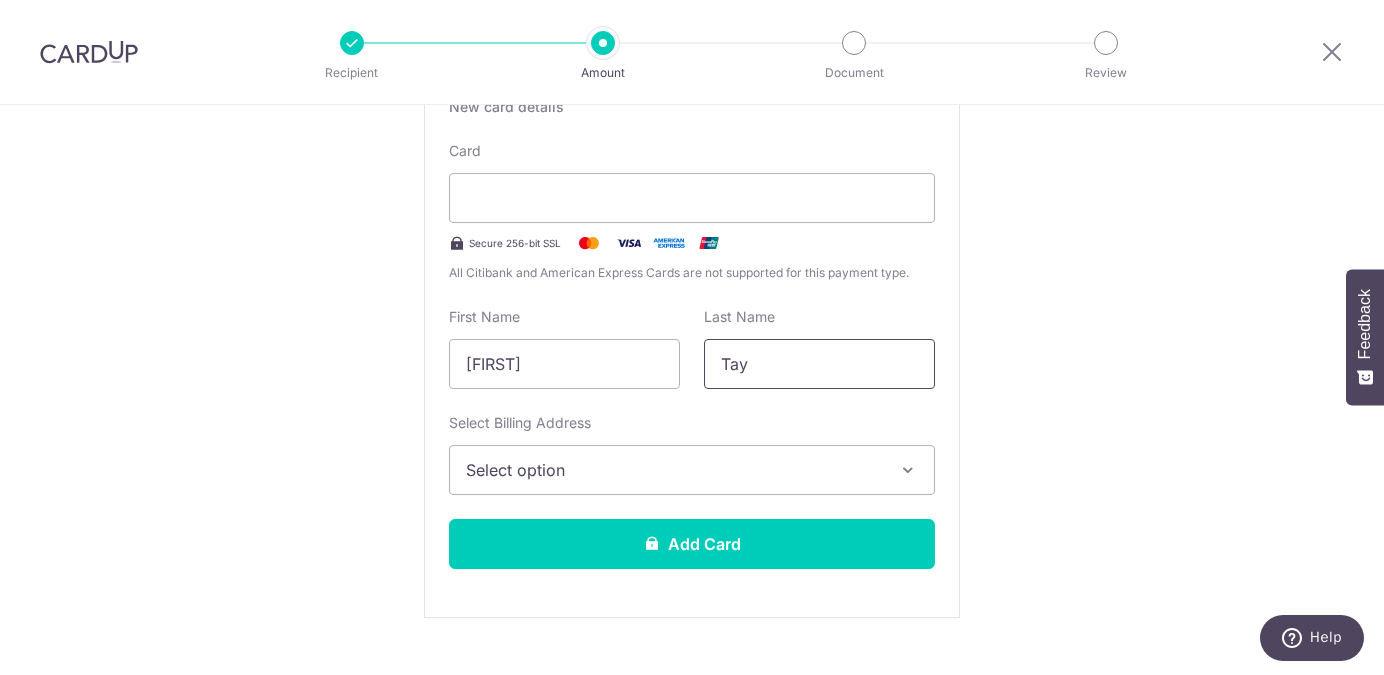 scroll, scrollTop: 413, scrollLeft: 0, axis: vertical 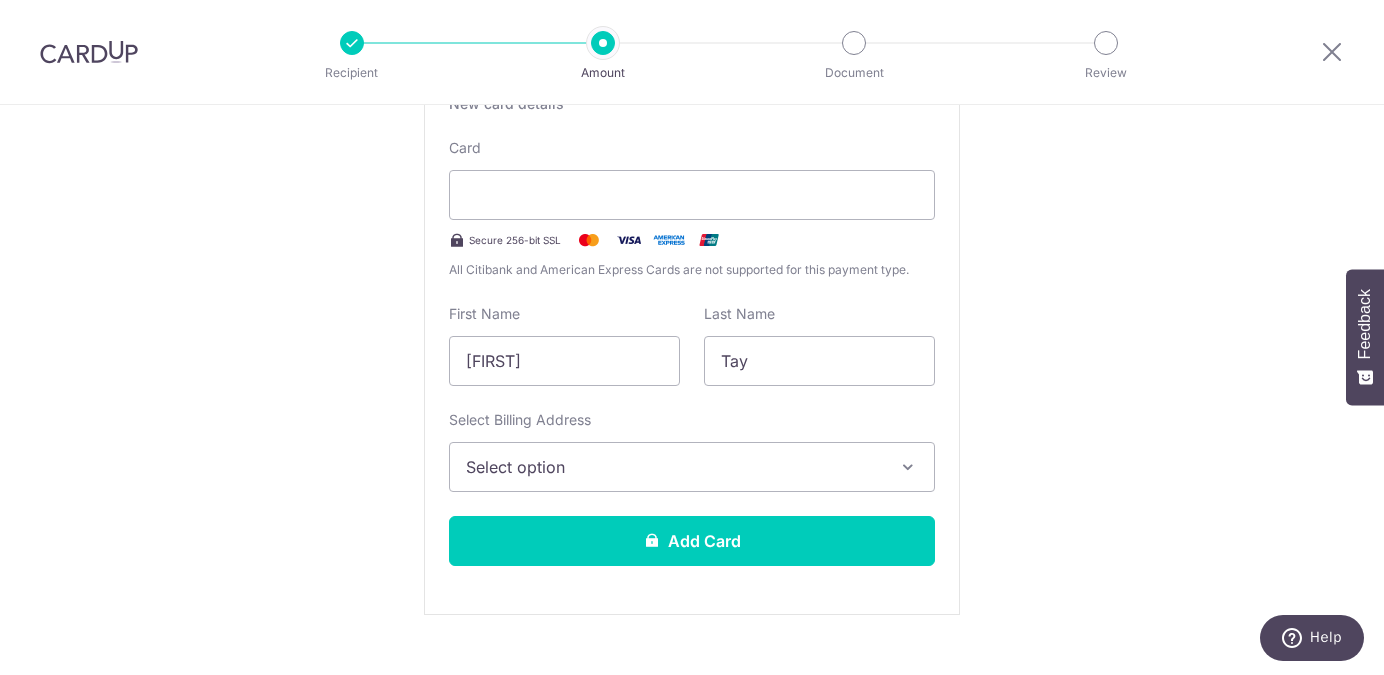 click on "Select option" at bounding box center [674, 467] 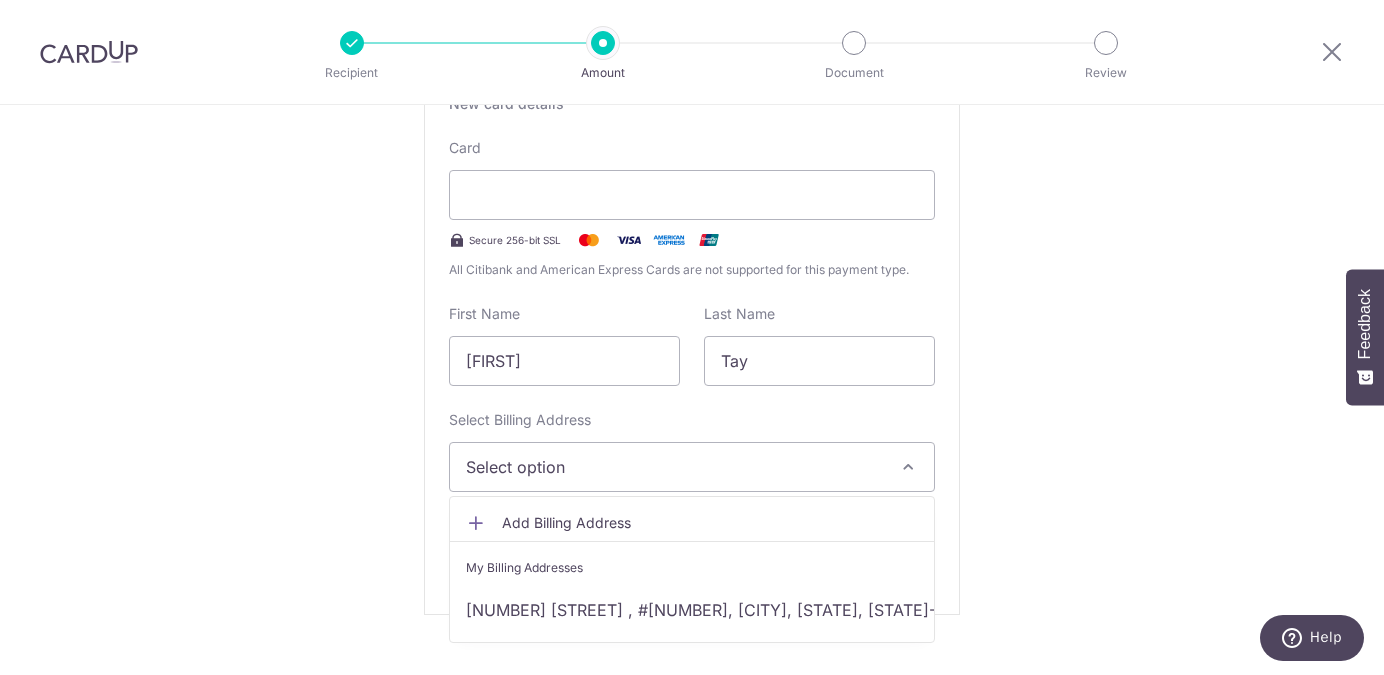 click on "Add Billing Address" at bounding box center (710, 523) 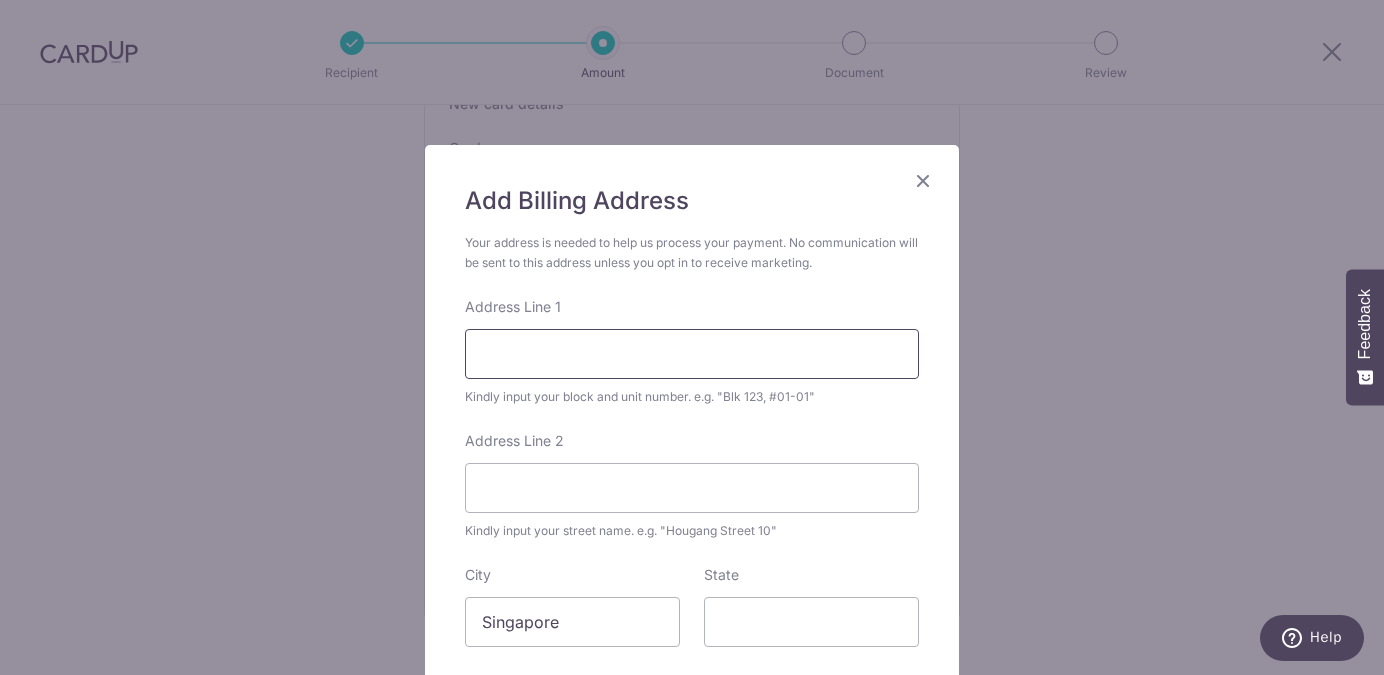 click on "Address Line 1" at bounding box center (692, 354) 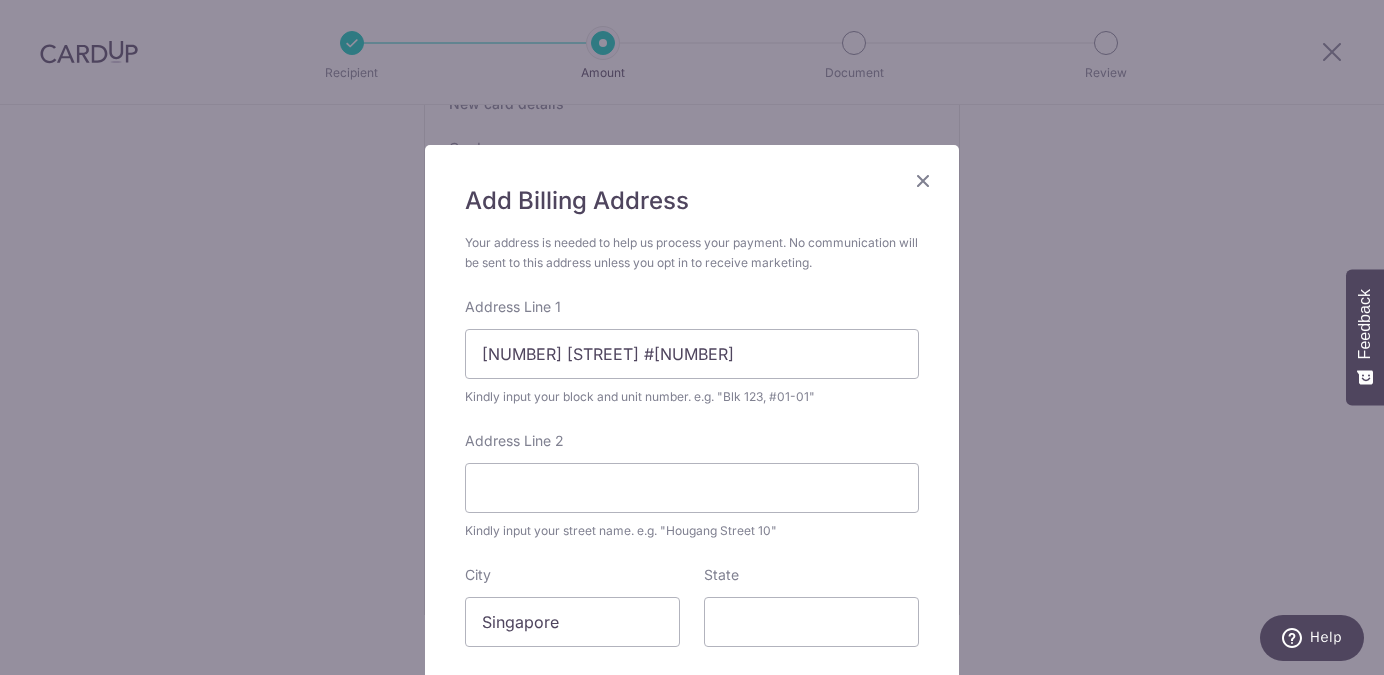 type on "select..." 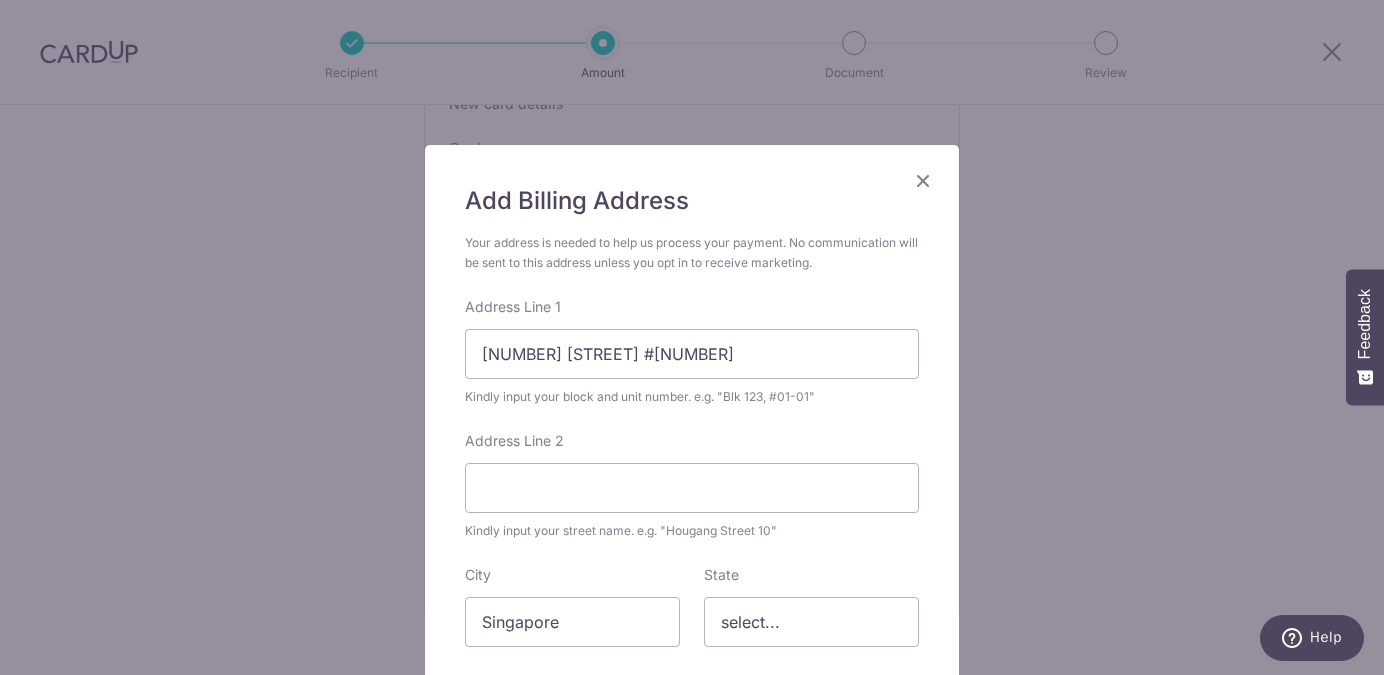 type on "141168" 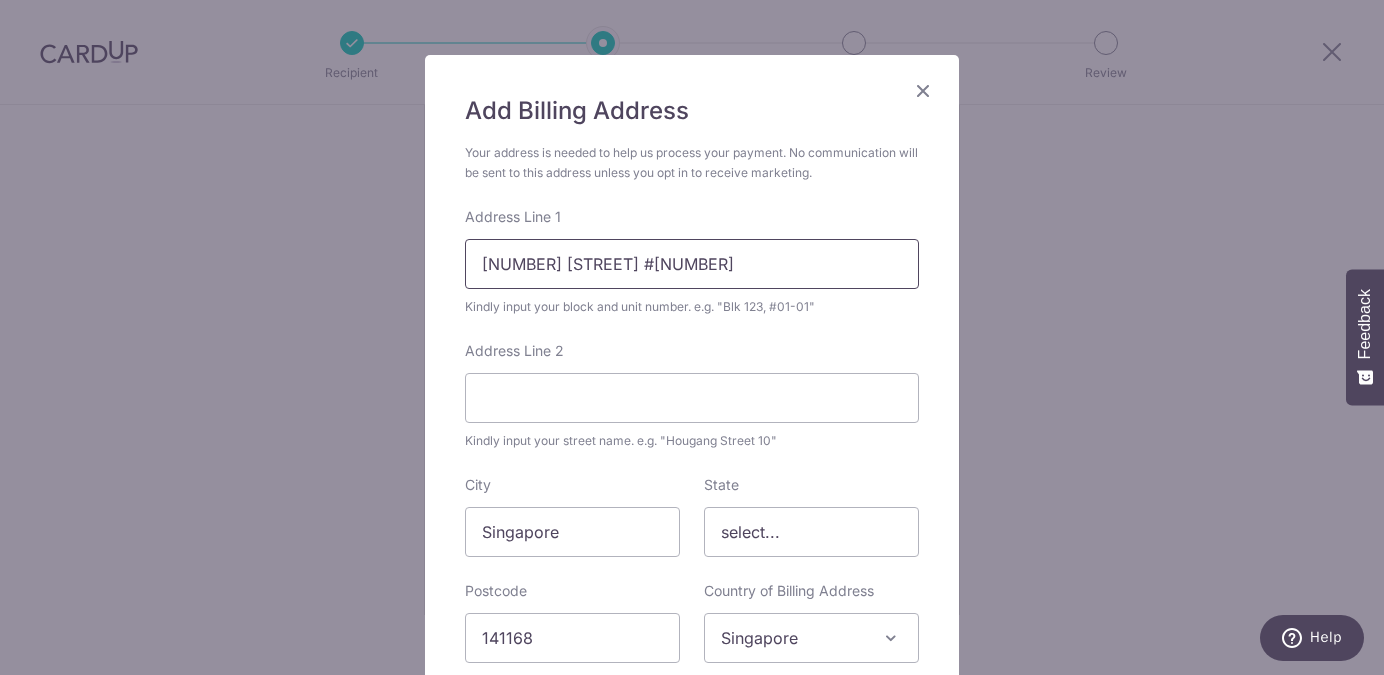 scroll, scrollTop: 94, scrollLeft: 0, axis: vertical 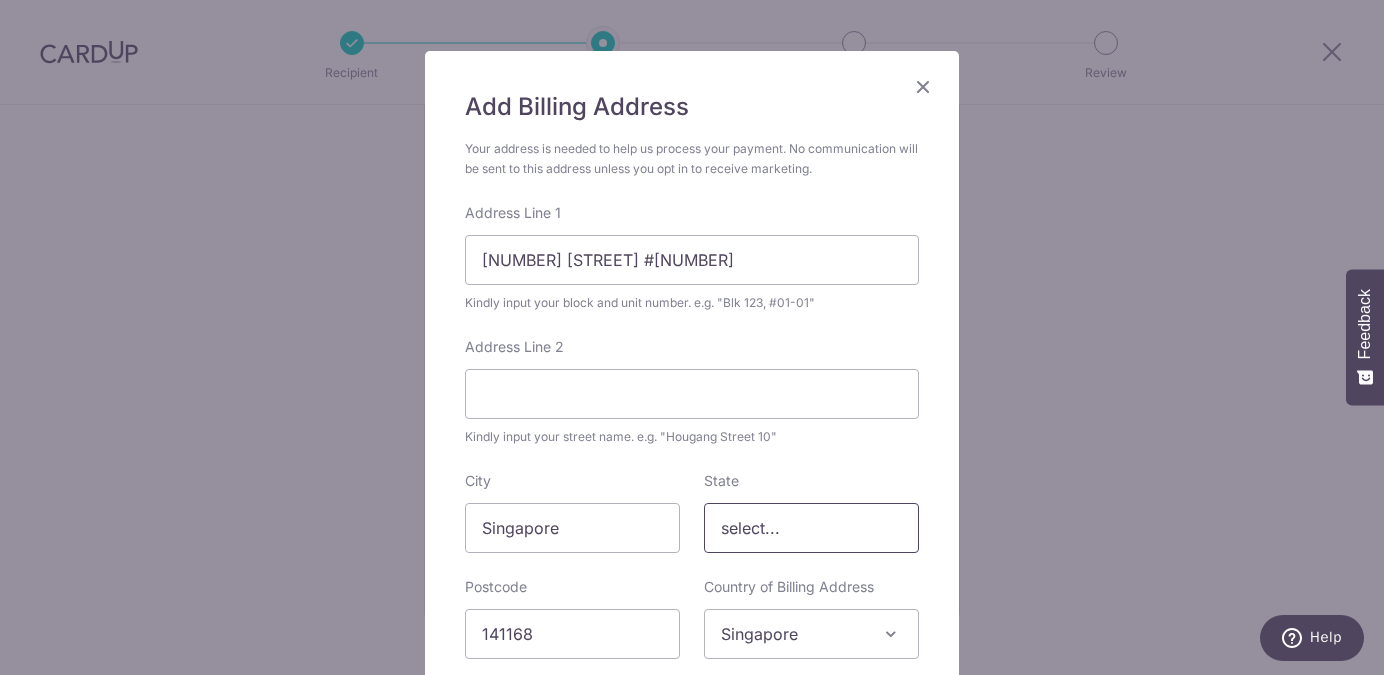 click on "select..." at bounding box center [811, 528] 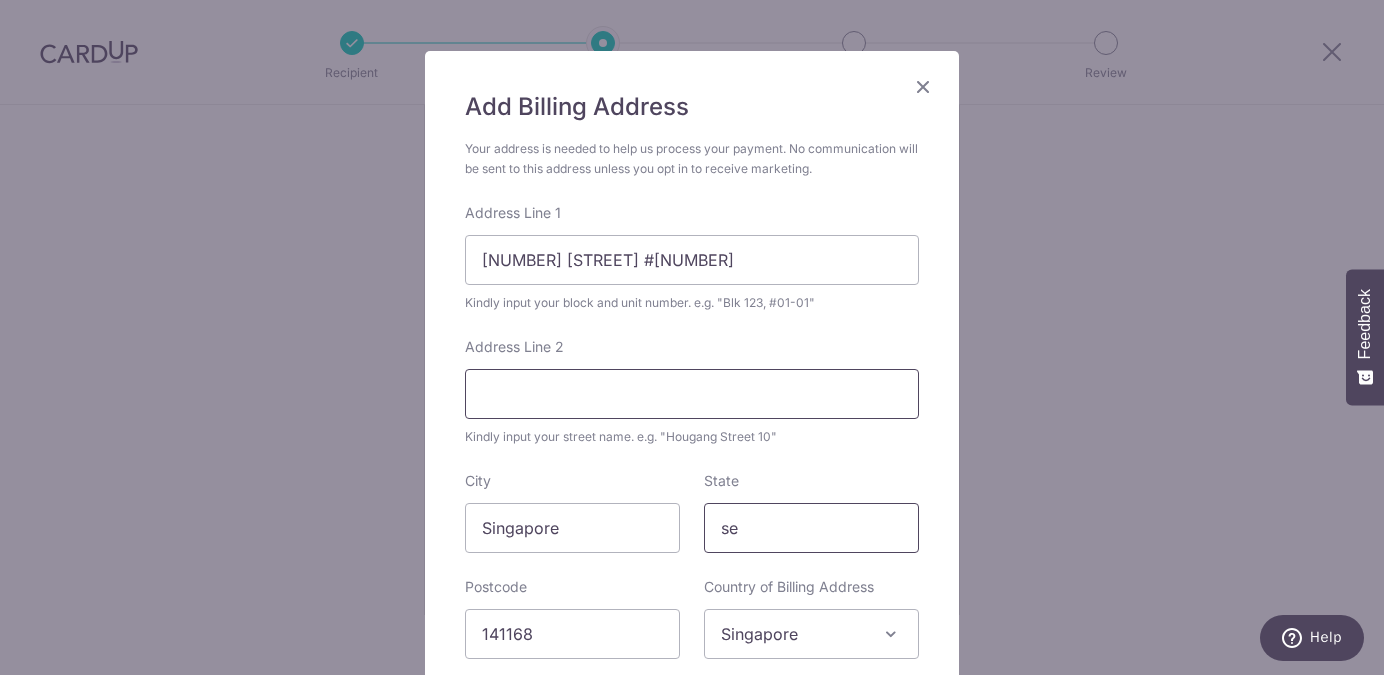type on "s" 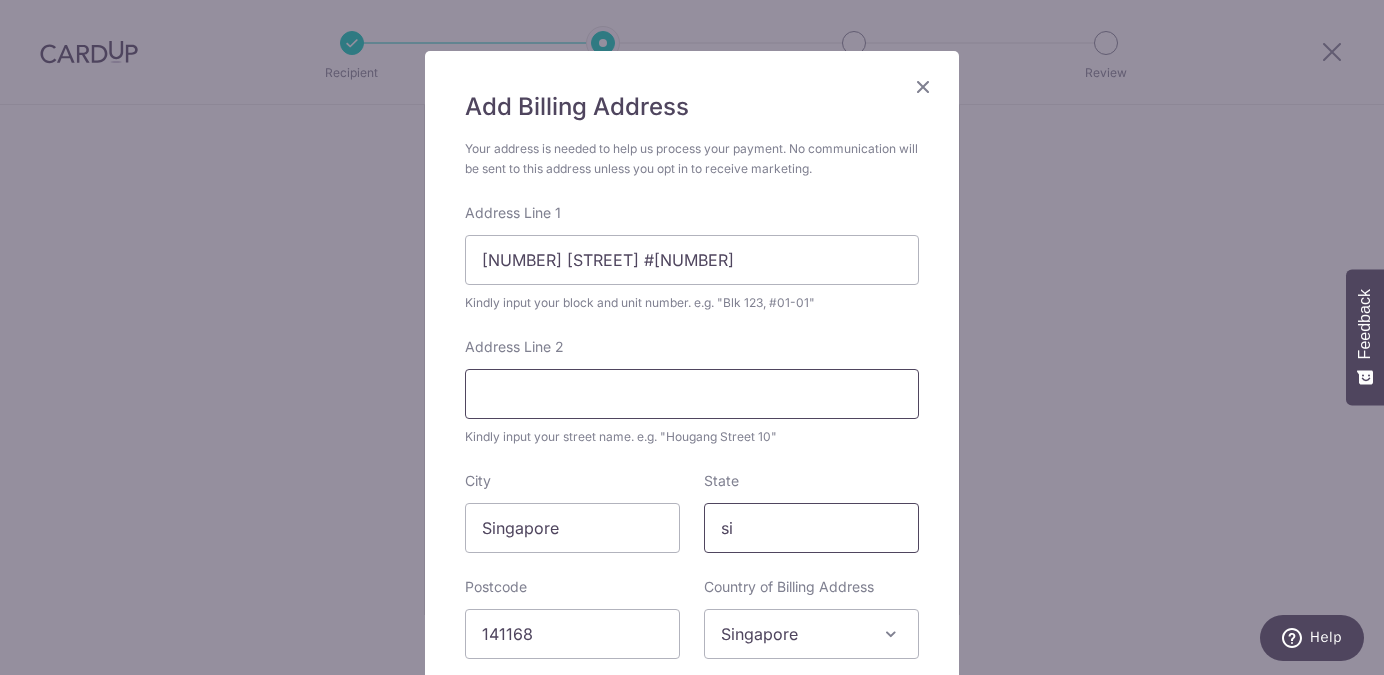 type on "s" 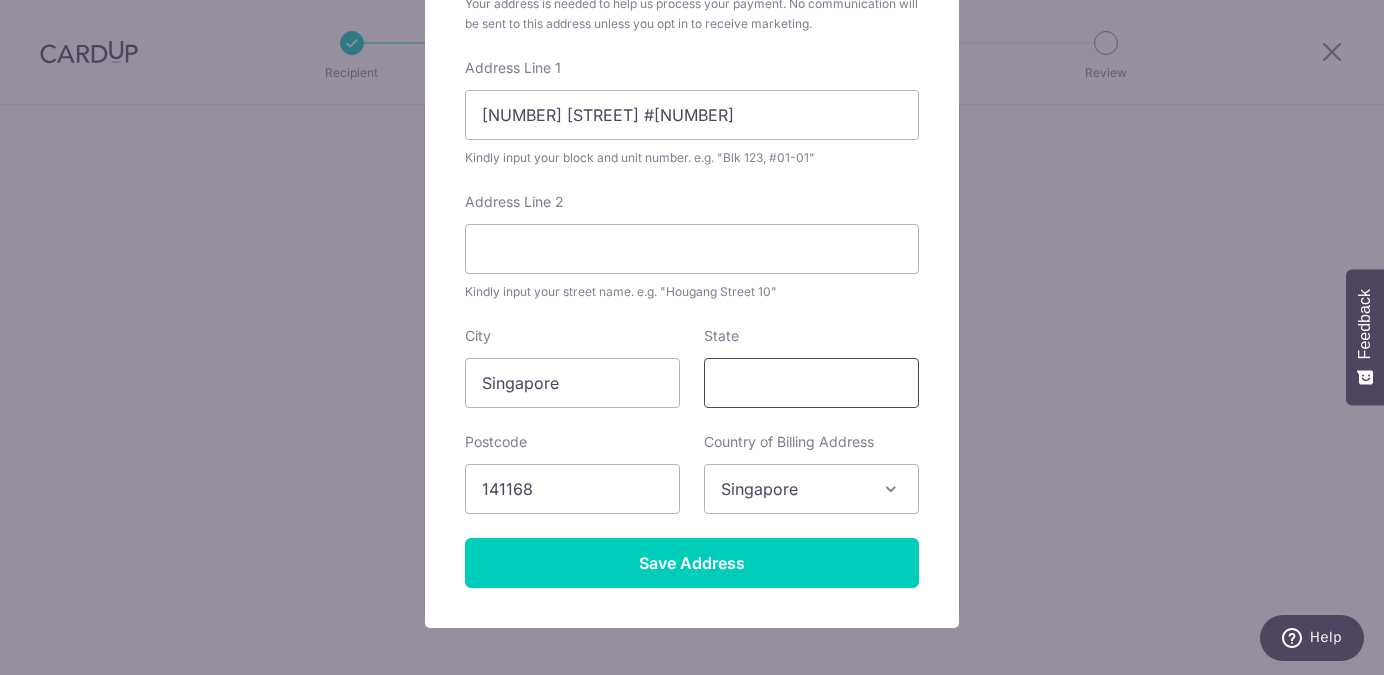 scroll, scrollTop: 337, scrollLeft: 0, axis: vertical 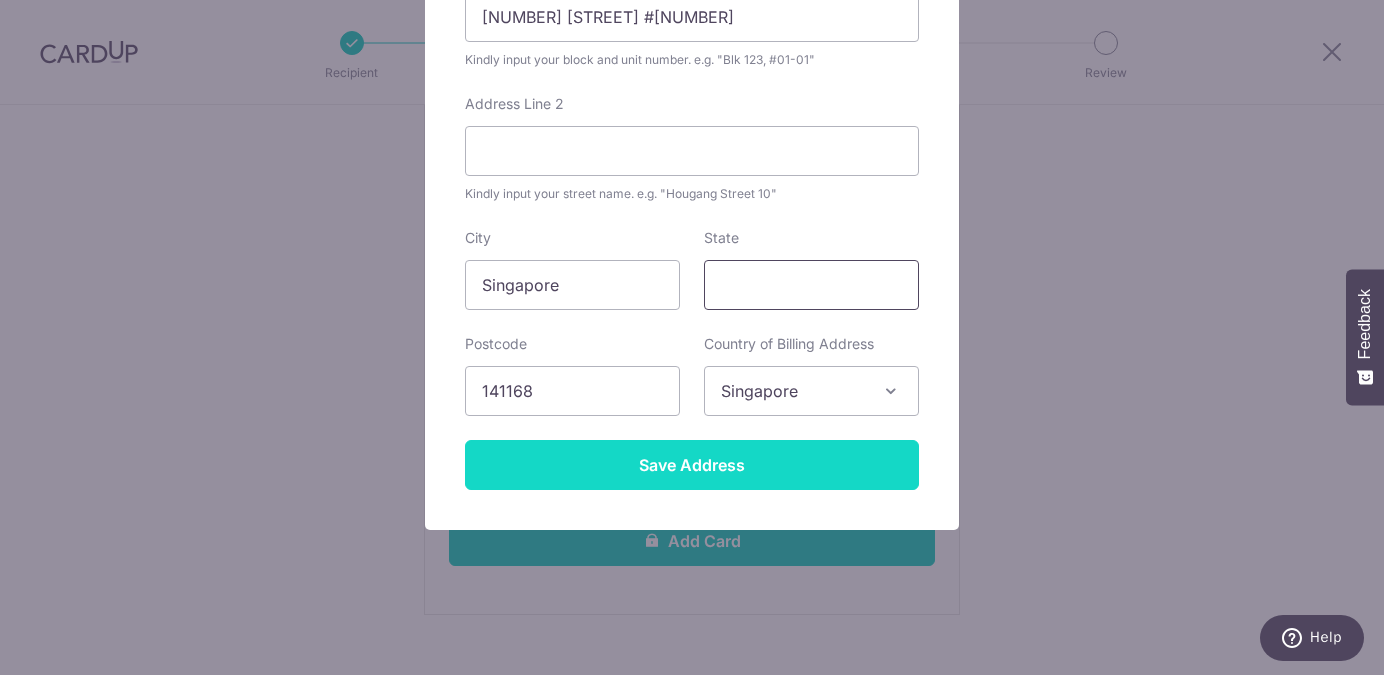type 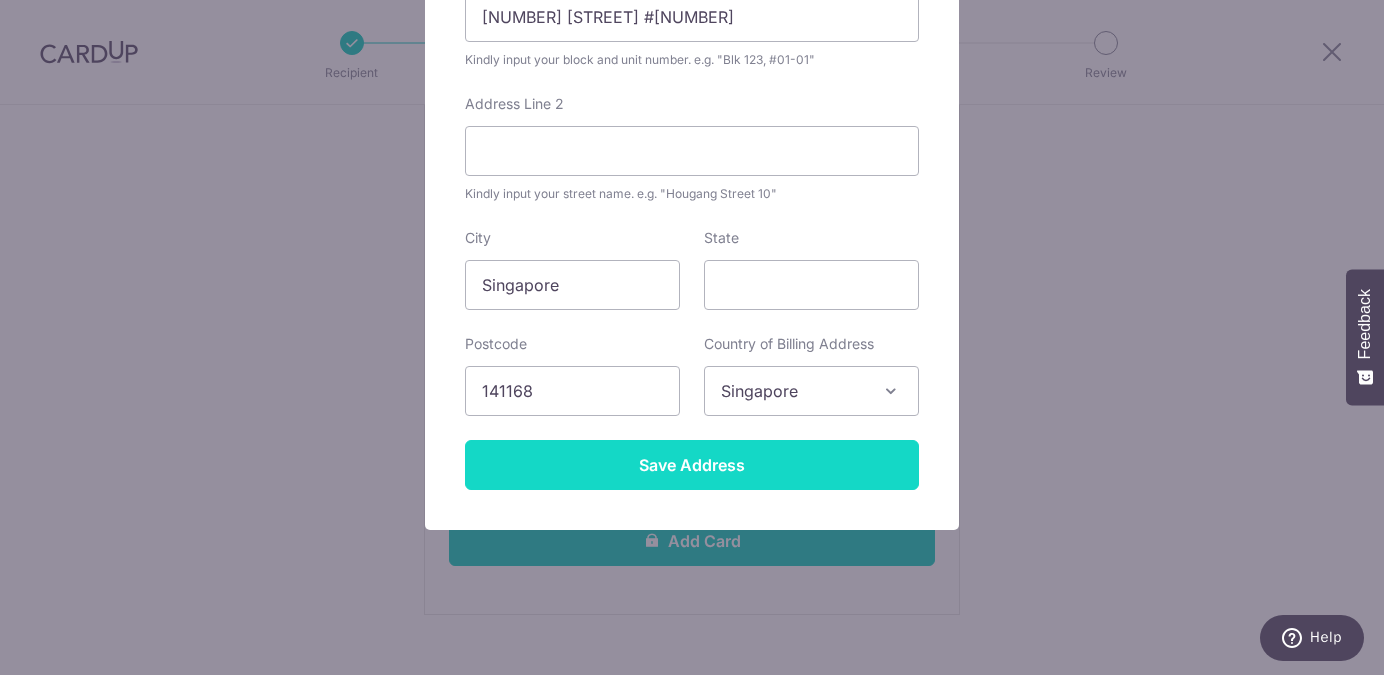 click on "Save Address" at bounding box center [692, 465] 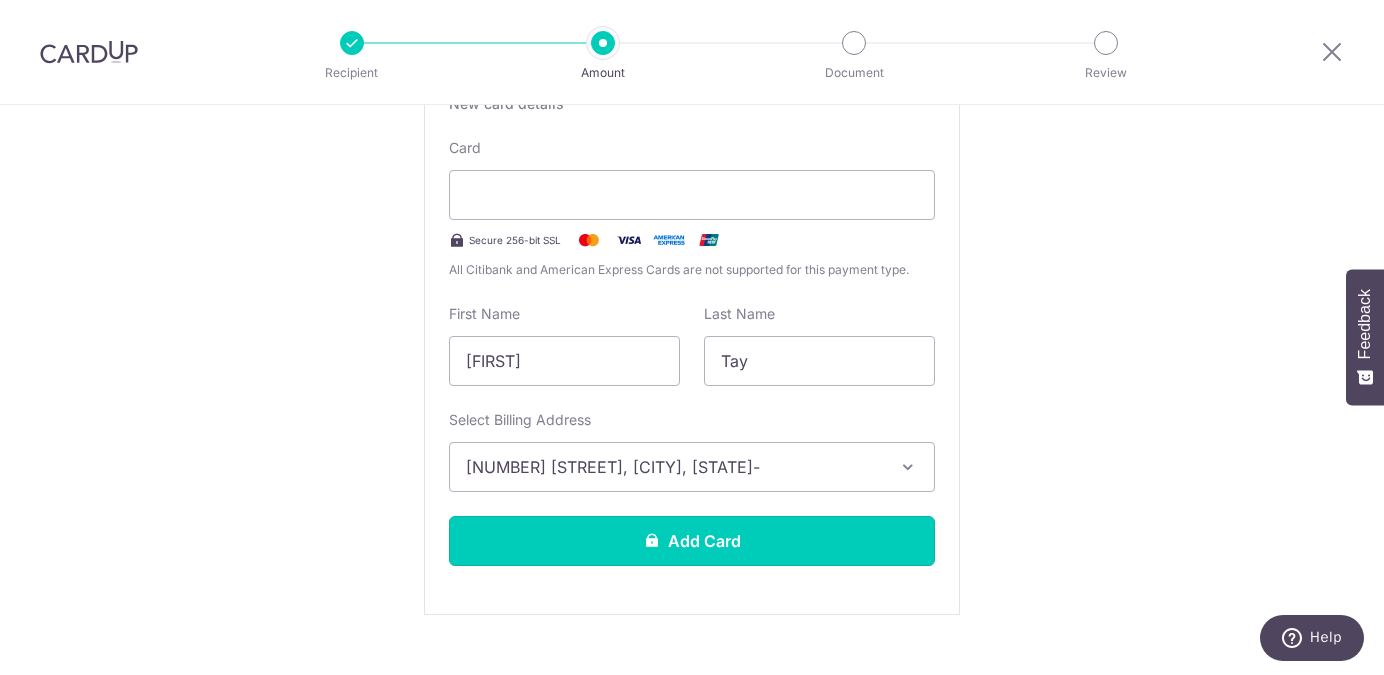 click on "Add Card" at bounding box center (692, 541) 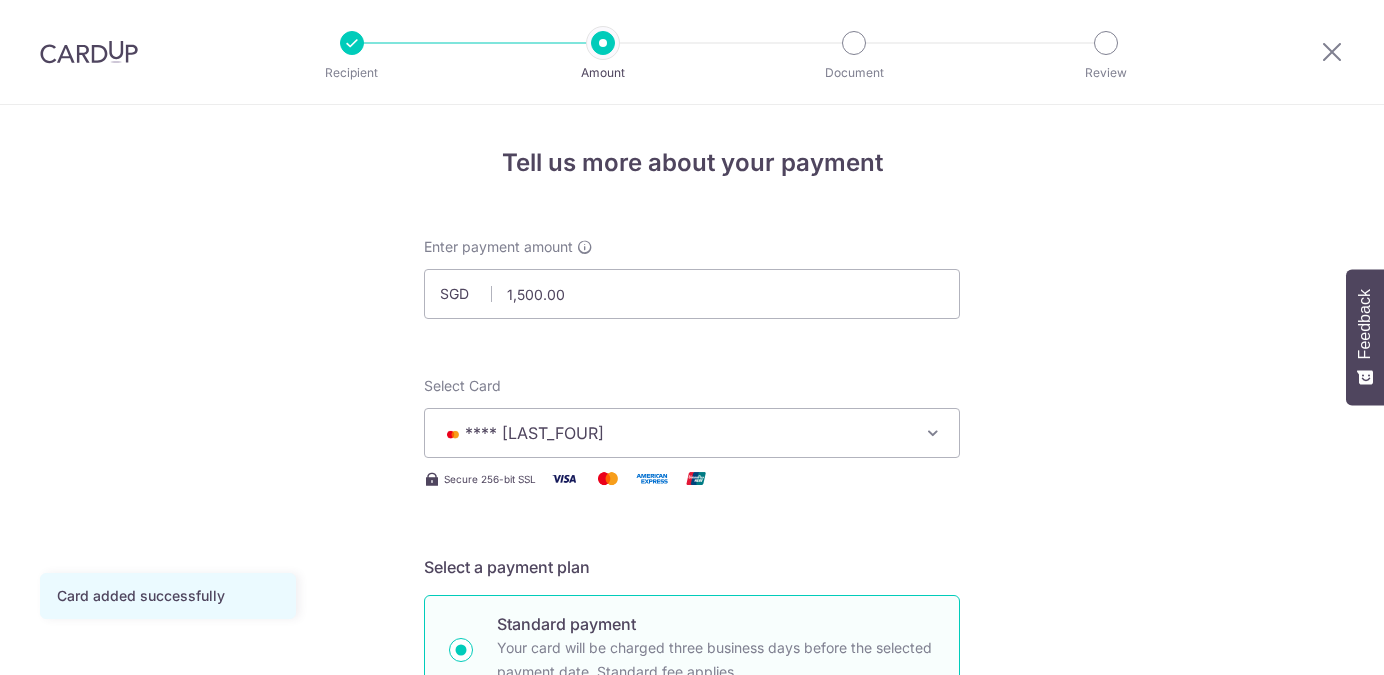 scroll, scrollTop: 0, scrollLeft: 0, axis: both 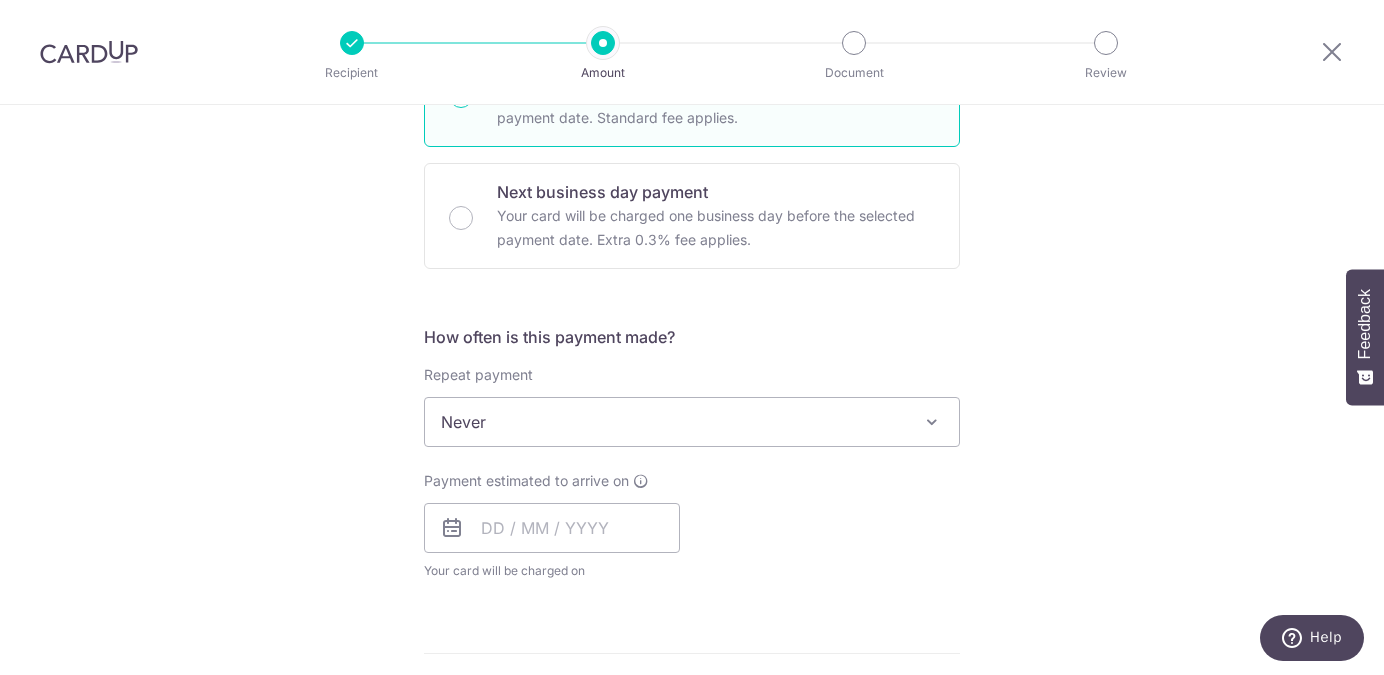 click on "Never" at bounding box center (692, 422) 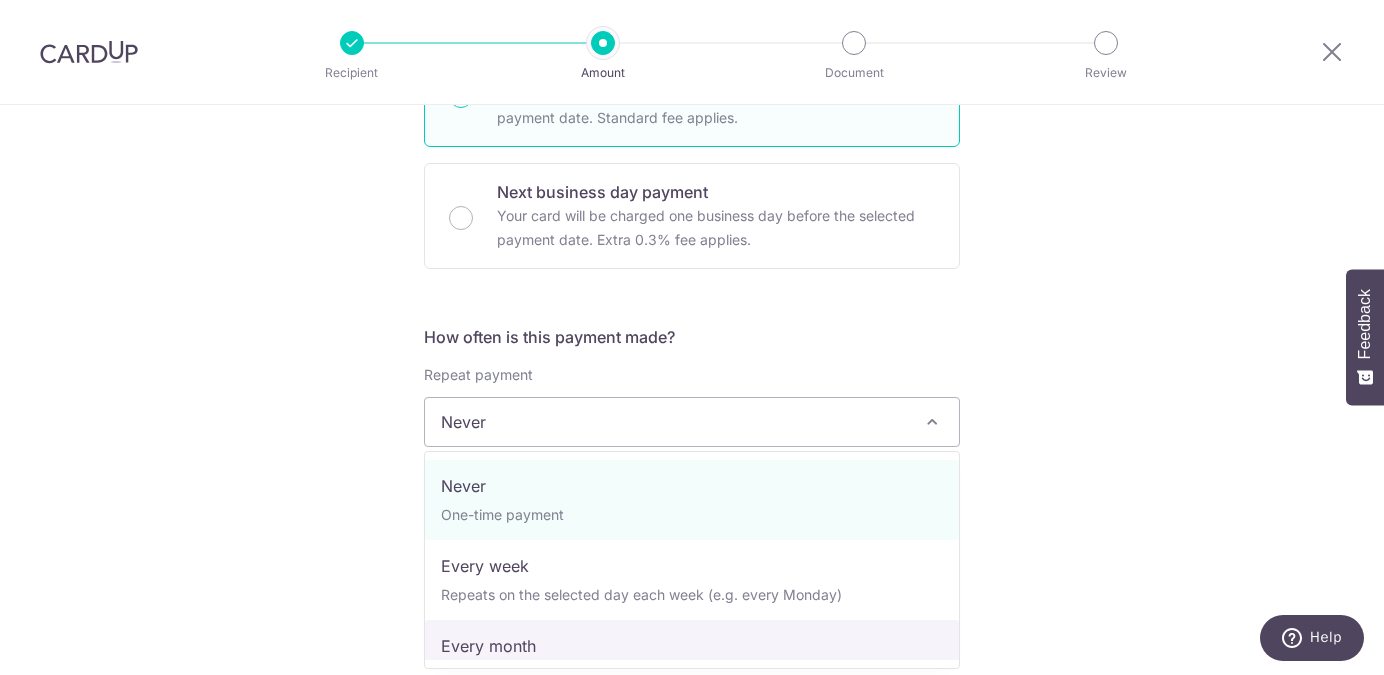 select on "3" 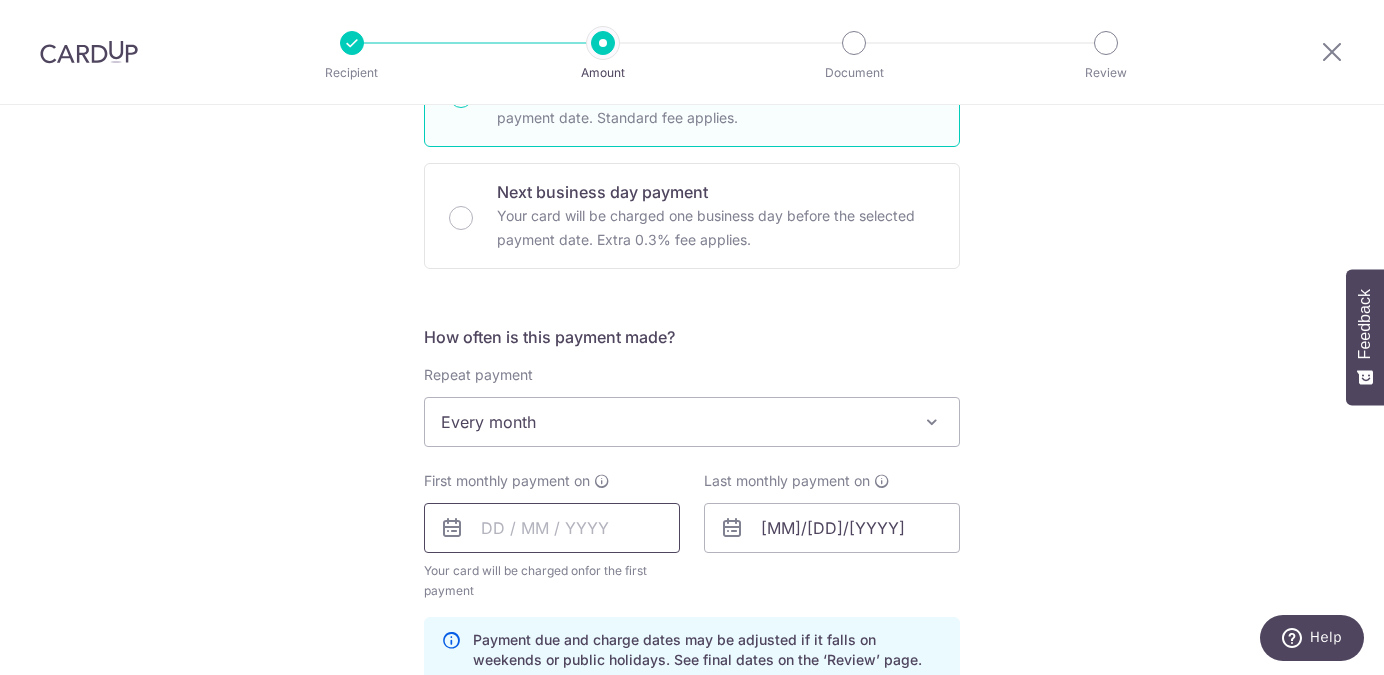 click at bounding box center (552, 528) 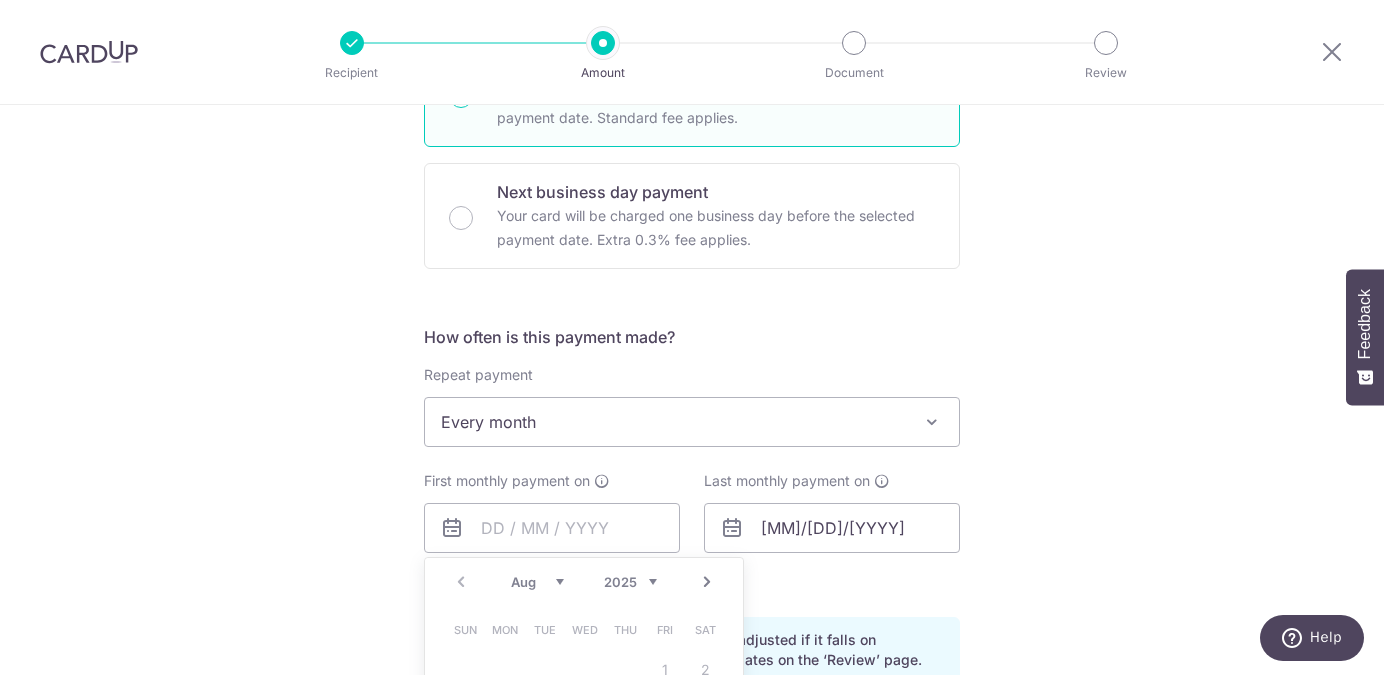 click on "Next" at bounding box center [707, 582] 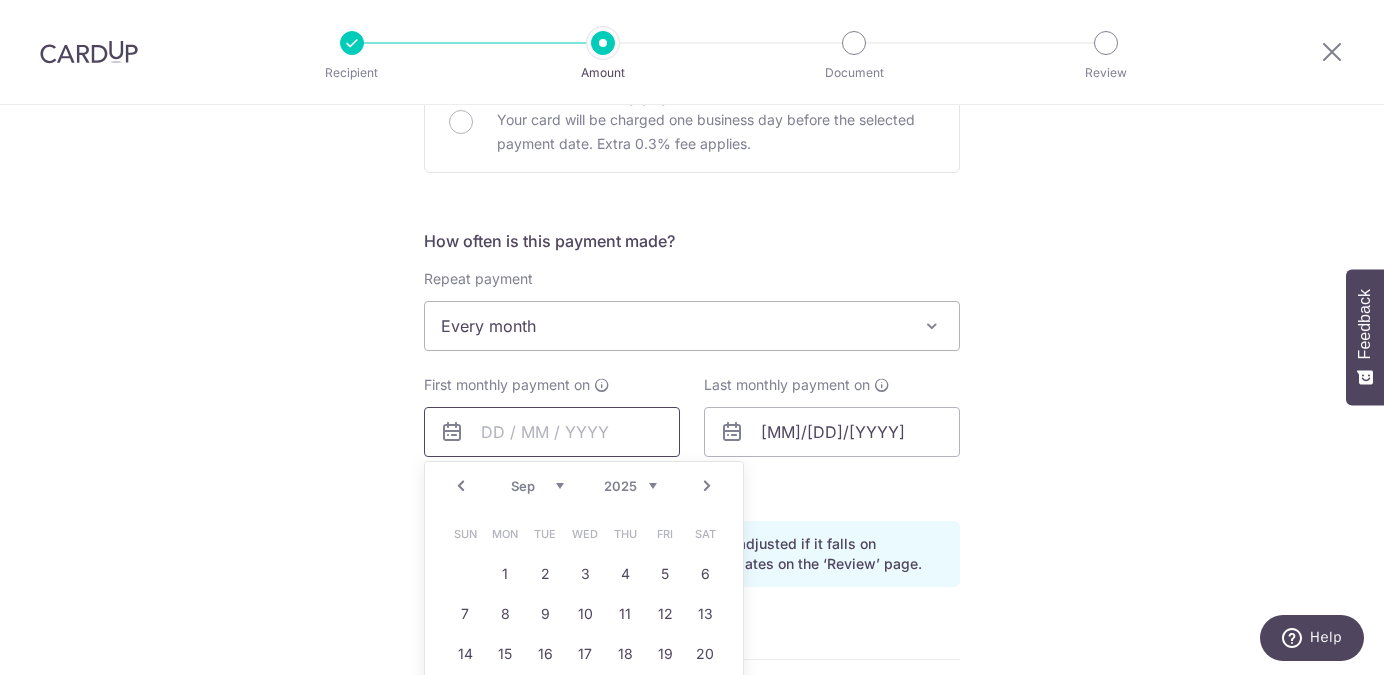 scroll, scrollTop: 663, scrollLeft: 0, axis: vertical 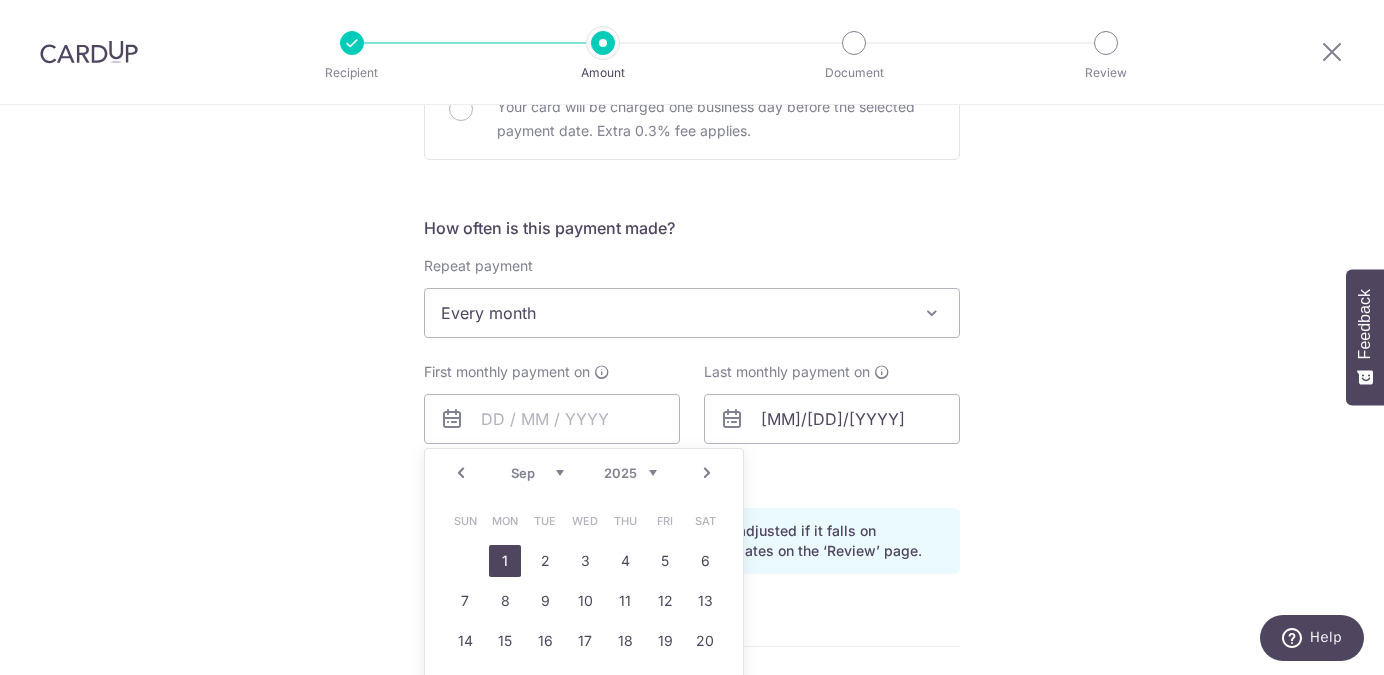 click on "1" at bounding box center [505, 561] 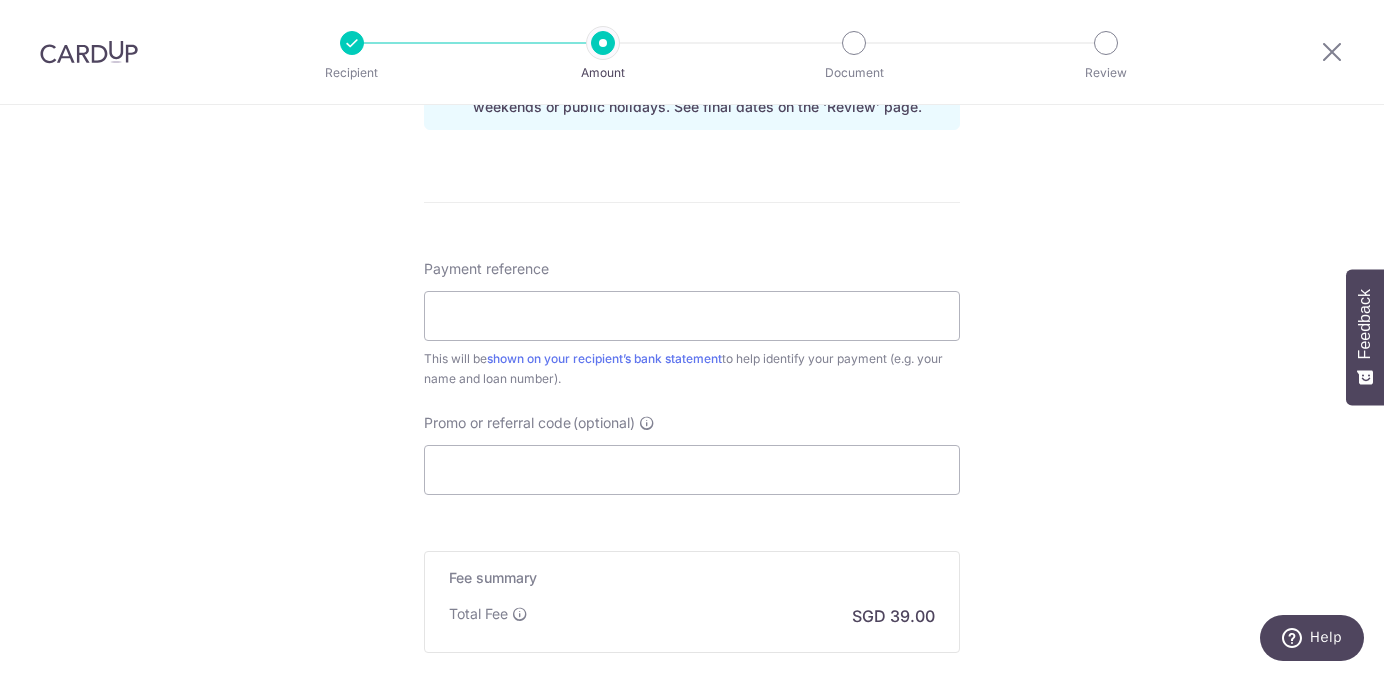 scroll, scrollTop: 1068, scrollLeft: 0, axis: vertical 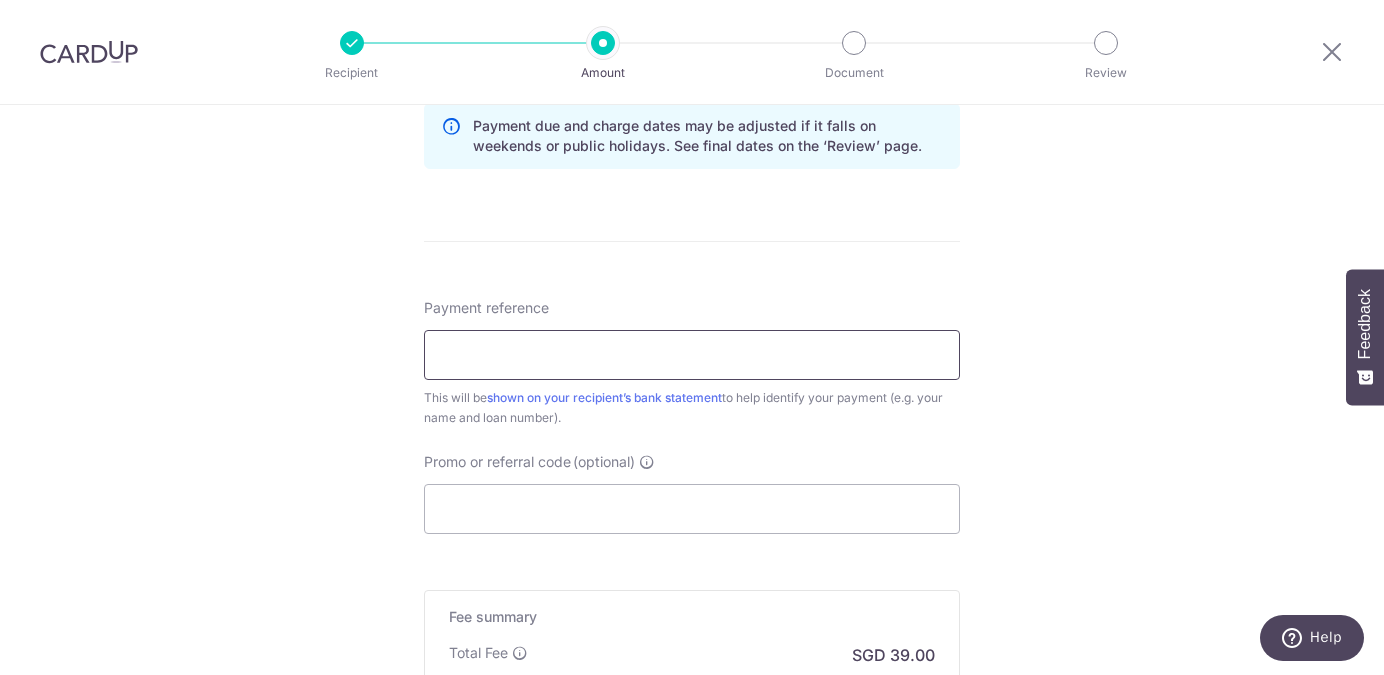 click on "Payment reference" at bounding box center (692, 355) 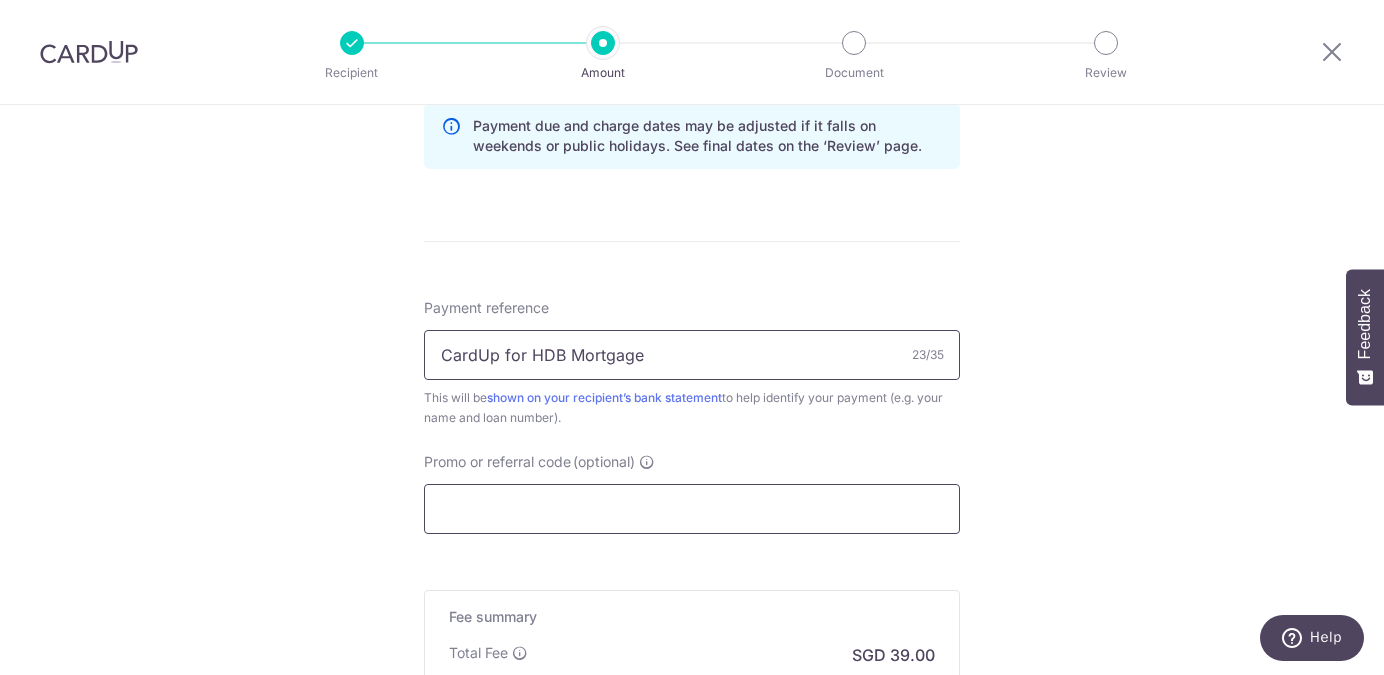 type on "CardUp for HDB Mortgage" 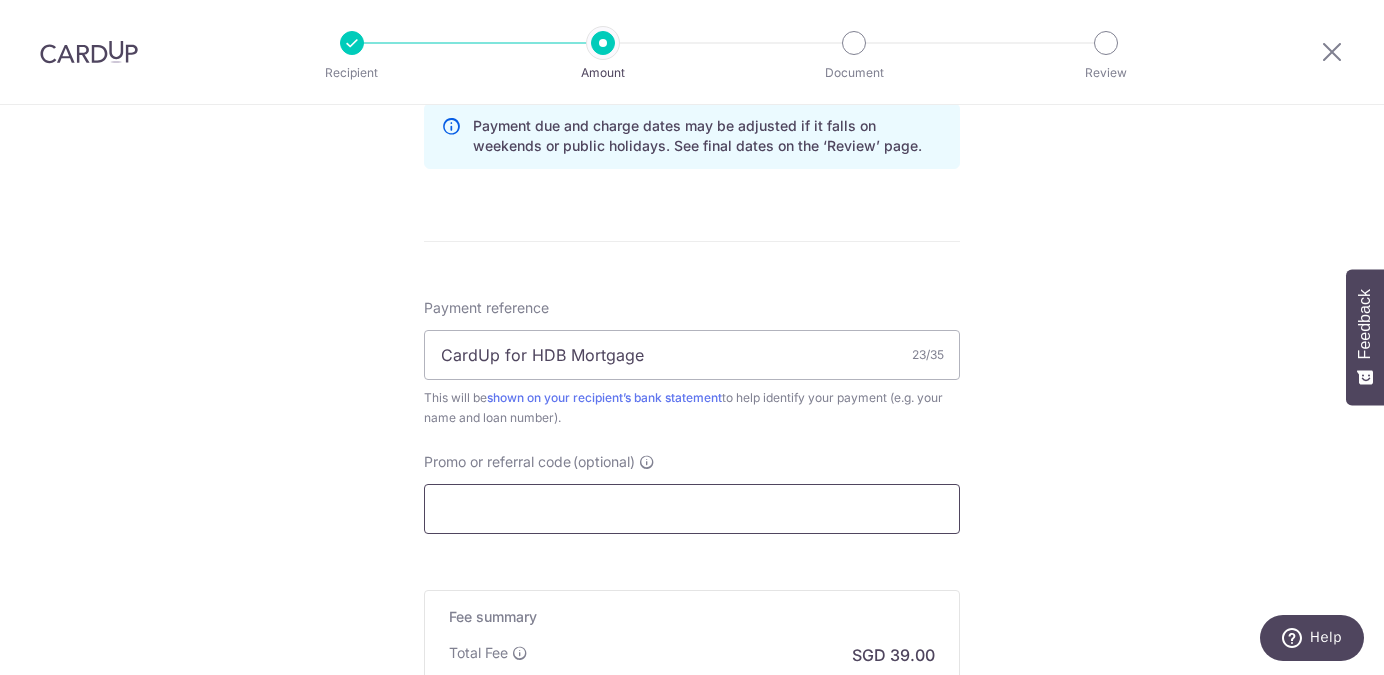click on "Promo or referral code
(optional)" at bounding box center [692, 509] 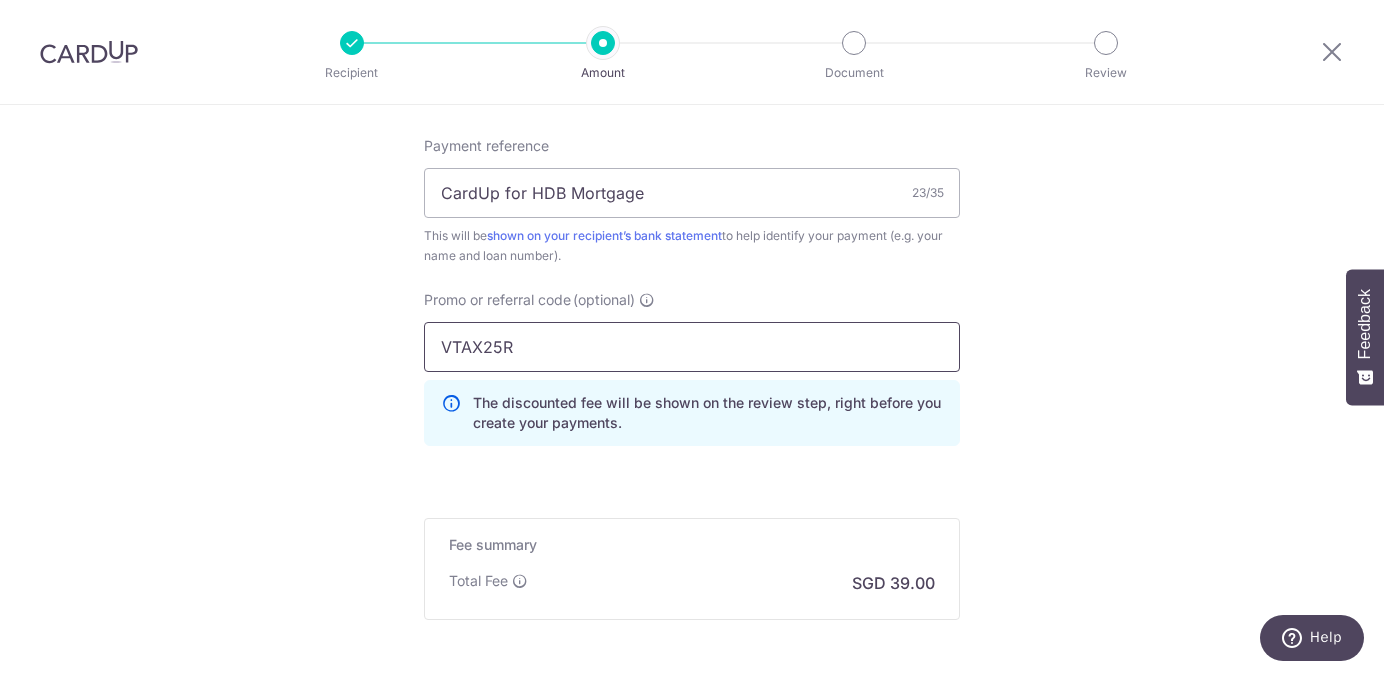 scroll, scrollTop: 1227, scrollLeft: 0, axis: vertical 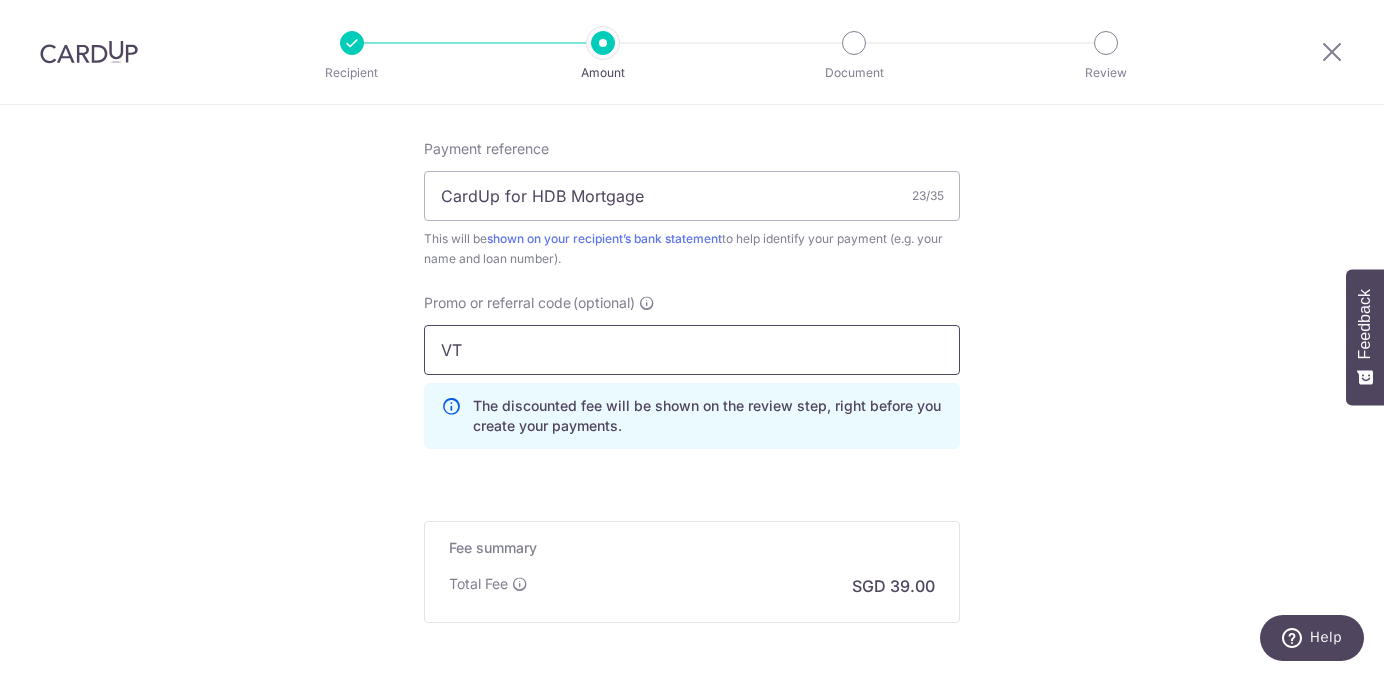 type on "V" 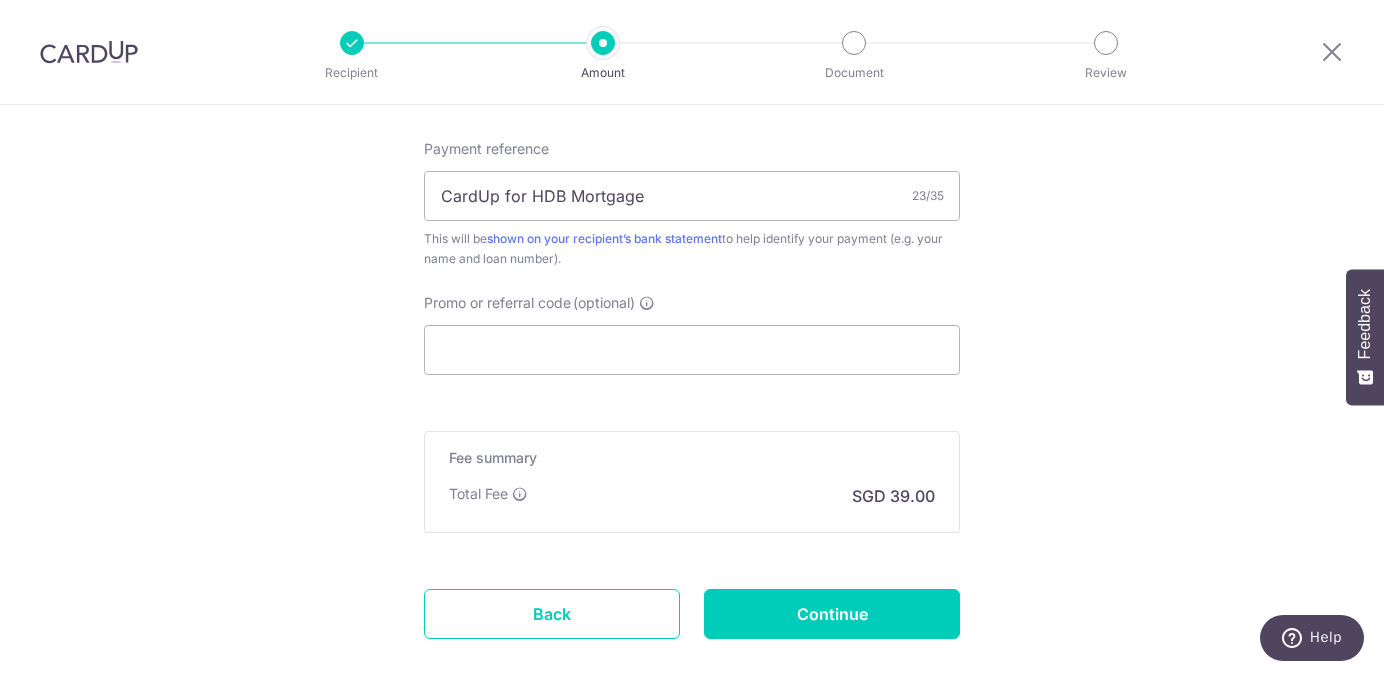 click on "Tell us more about your payment
Enter payment amount
SGD
1,500.00
1500.00
Card added successfully
Select Card
**** [LAST_FOUR]
Add credit card
Your Cards
**** [LAST_FOUR]
**** [LAST_FOUR]
Secure 256-bit SSL
Text
New card details
Card" at bounding box center [692, -167] 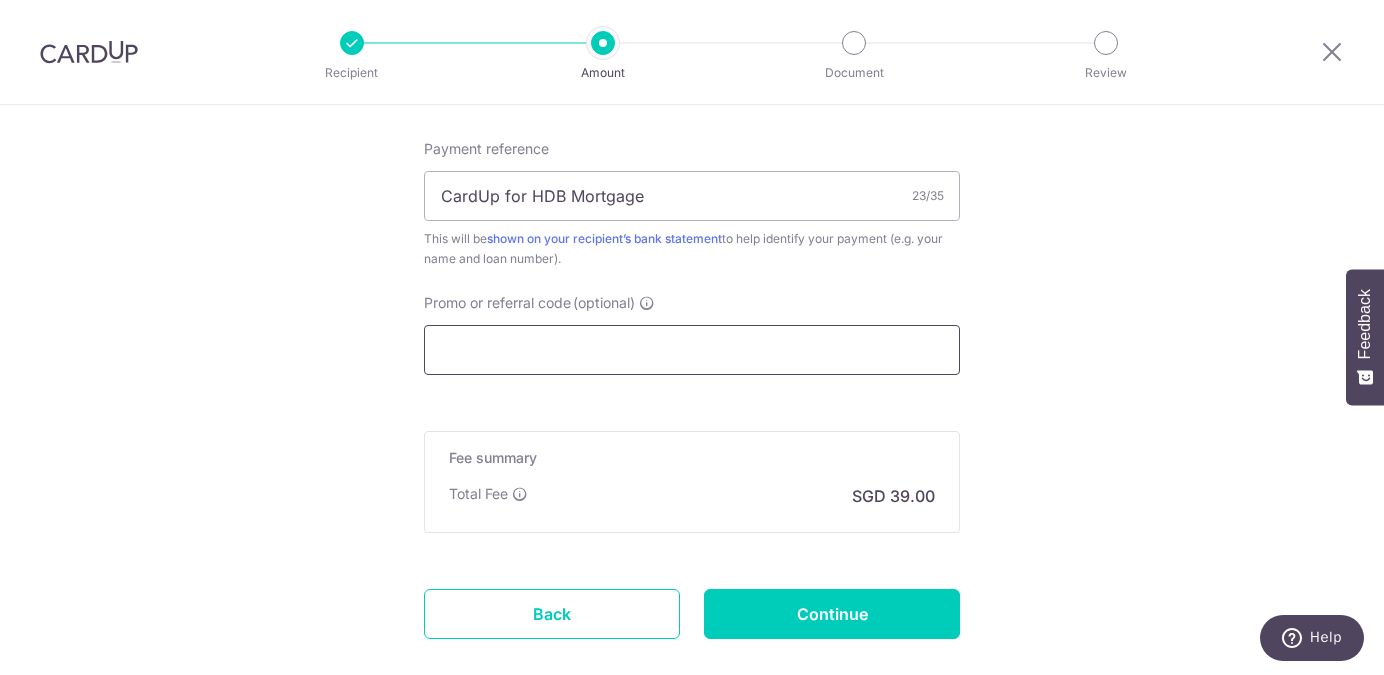 click on "Promo or referral code
(optional)" at bounding box center (692, 350) 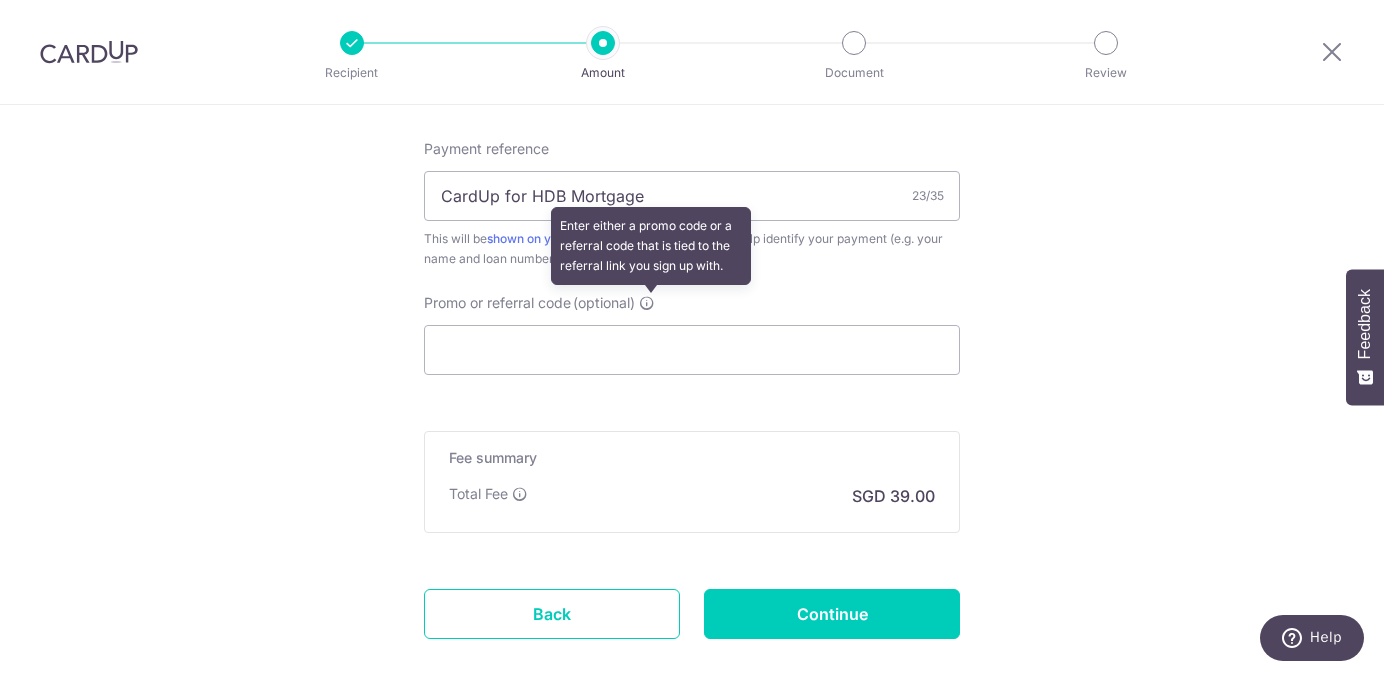 click at bounding box center [647, 303] 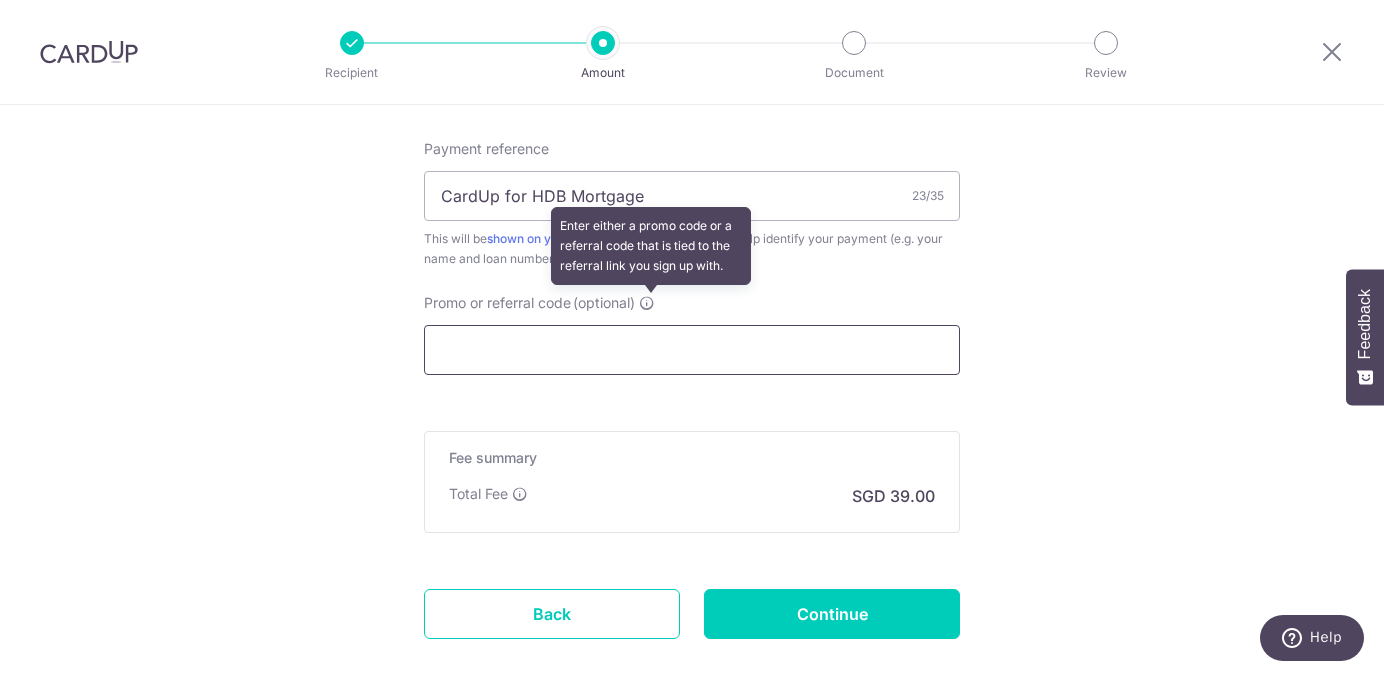 click on "Promo or referral code
(optional)
Enter either a promo code or a referral code that is tied to the referral link you sign up with." at bounding box center (692, 350) 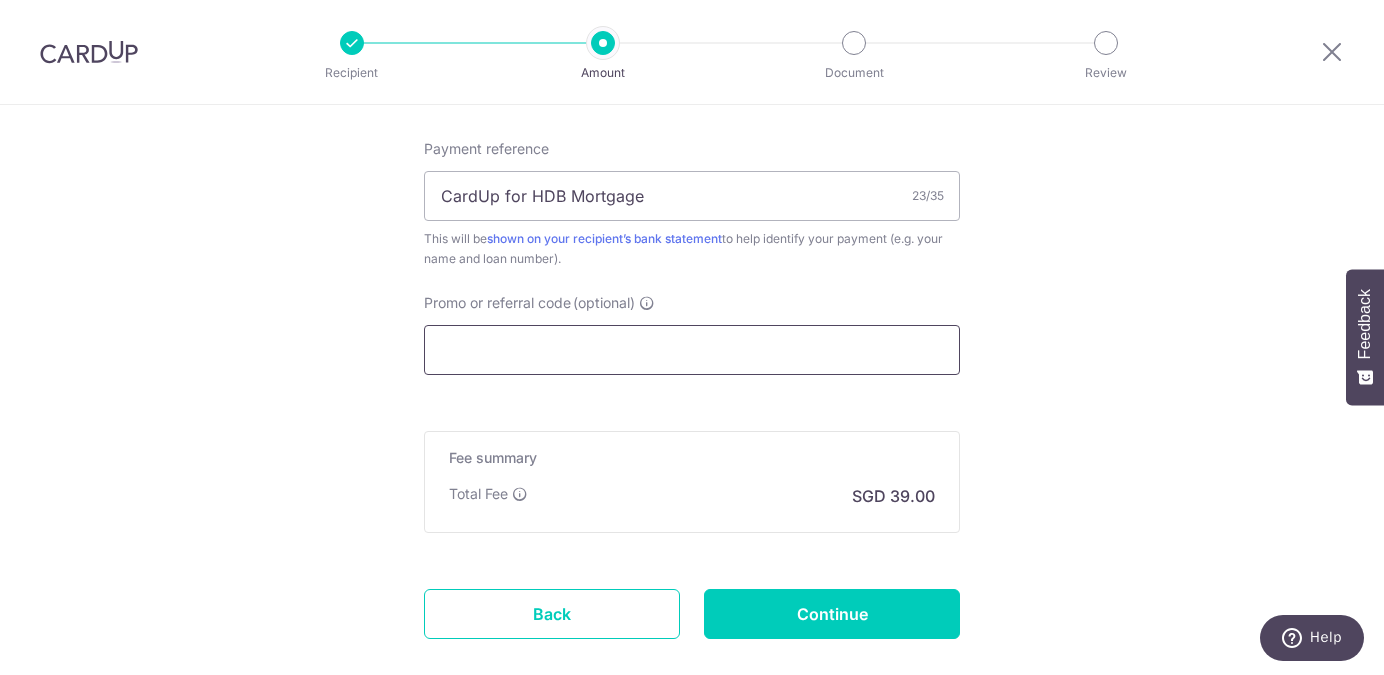 click on "Promo or referral code
(optional)" at bounding box center (692, 350) 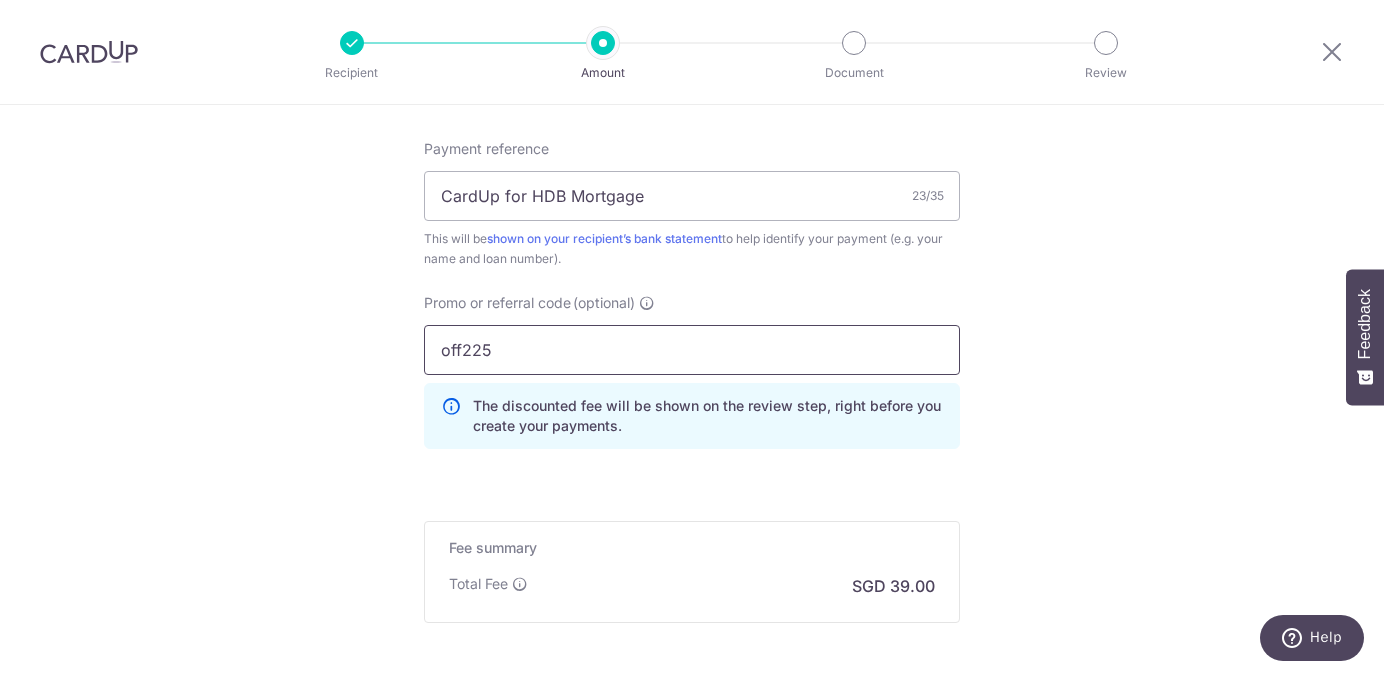 click on "off225" at bounding box center (692, 350) 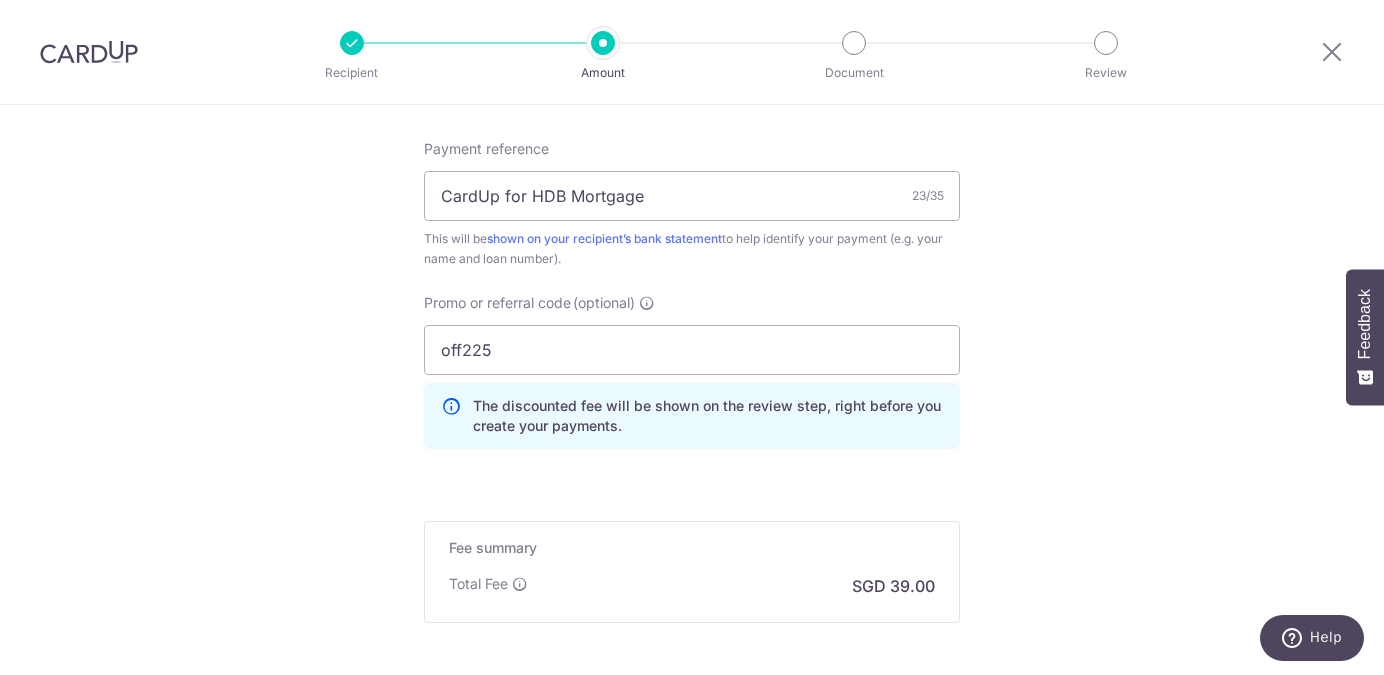 click on "Promo or referral code
(optional)
off225
The discounted fee will be shown on the review step, right before you create your payments.
Add" at bounding box center (692, 379) 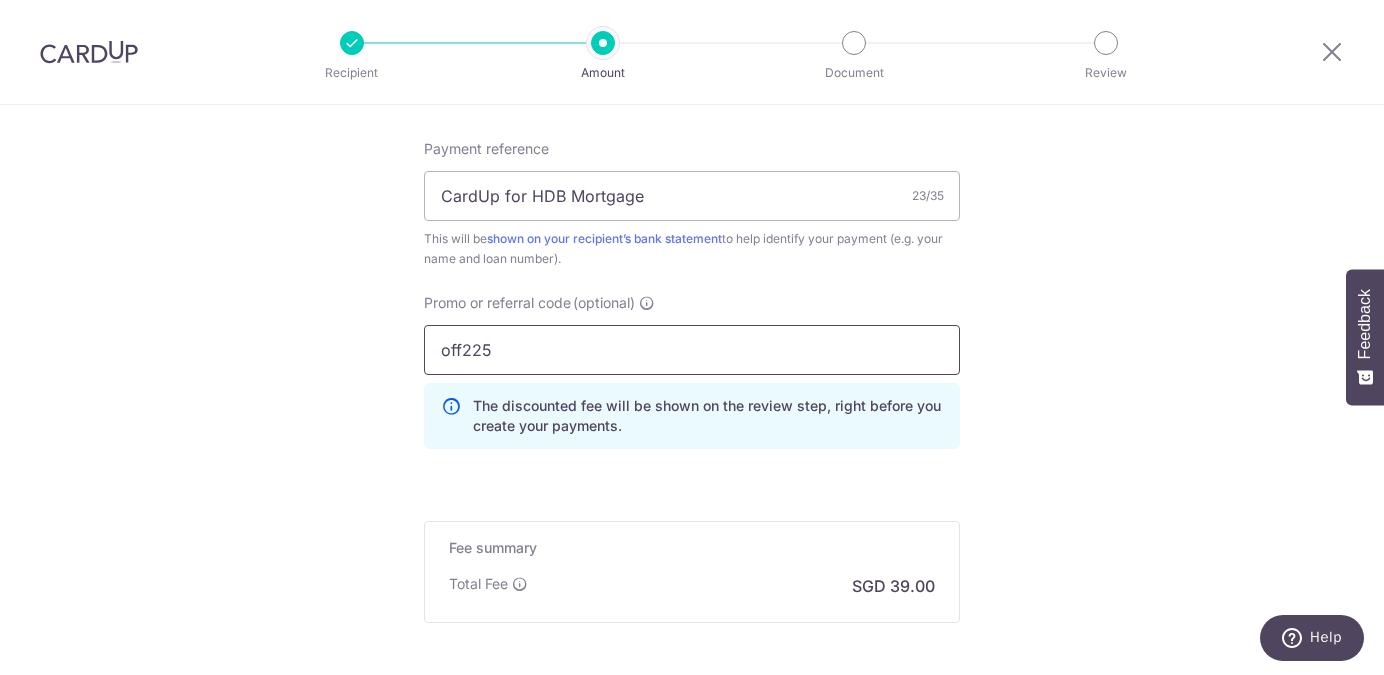 click on "off225" at bounding box center [692, 350] 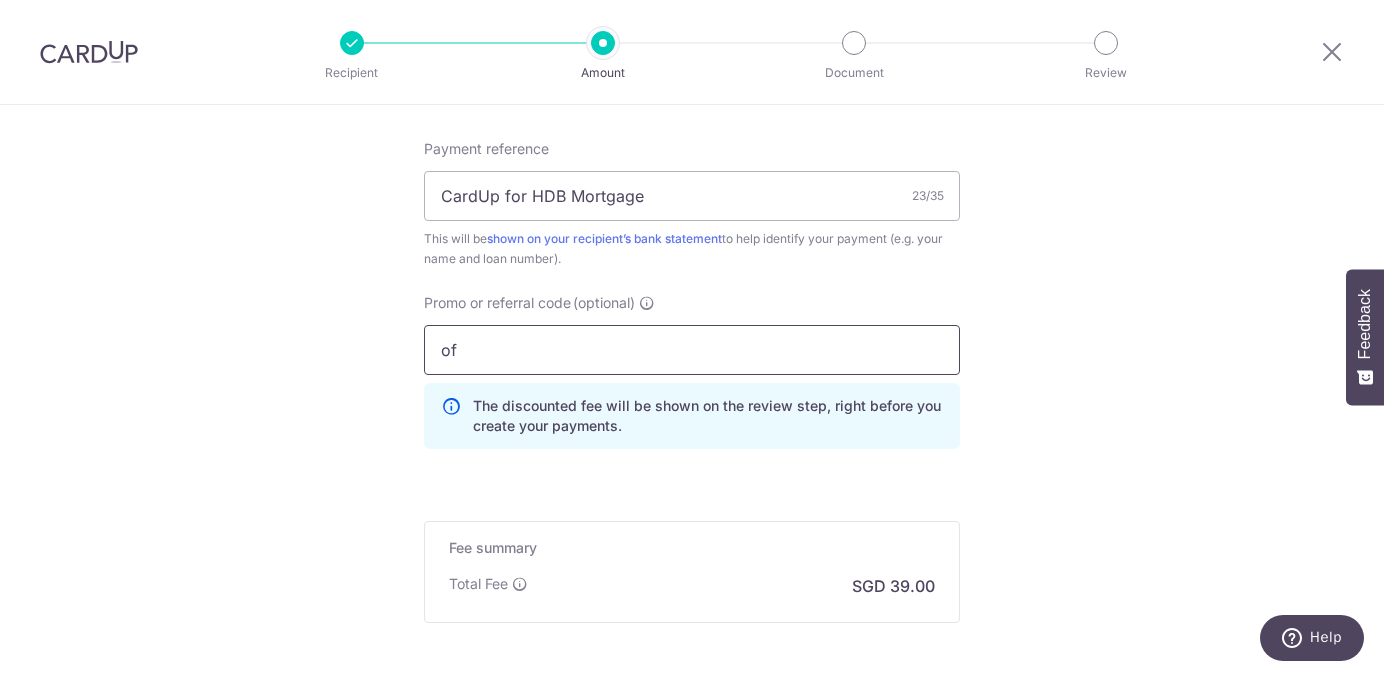 type on "o" 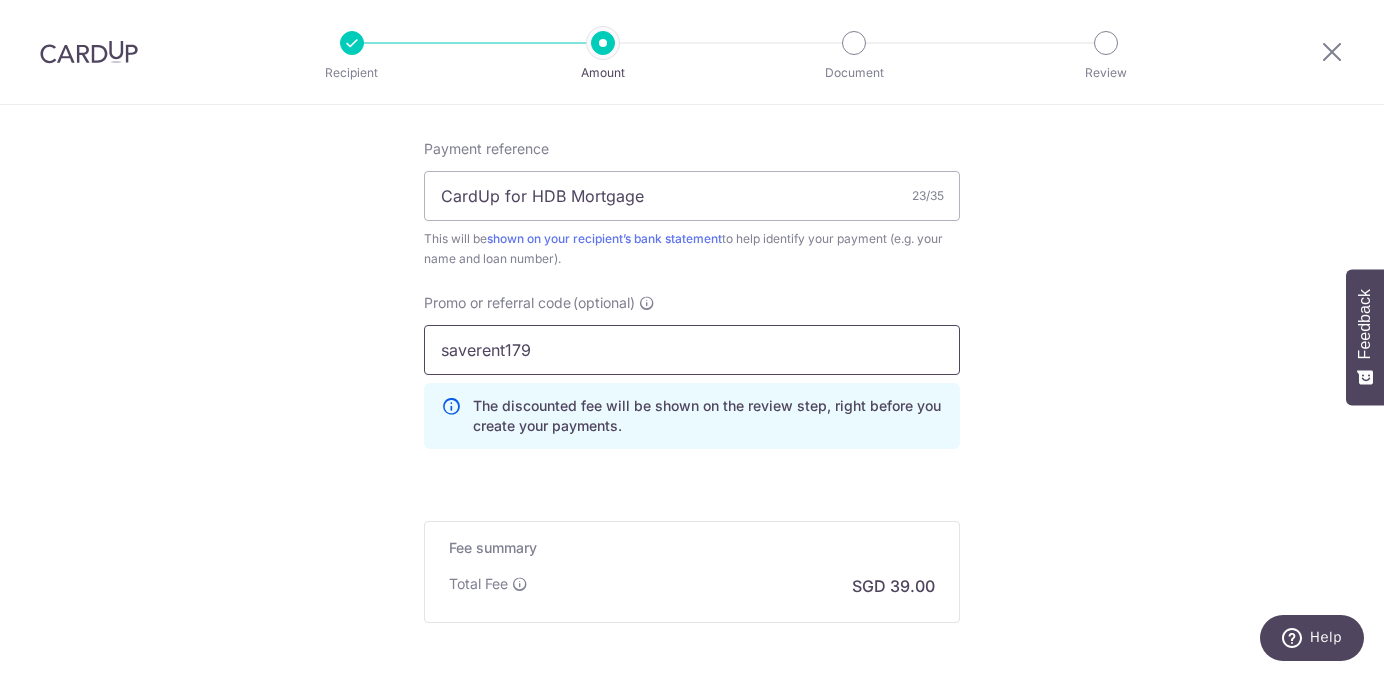 type on "saverent179" 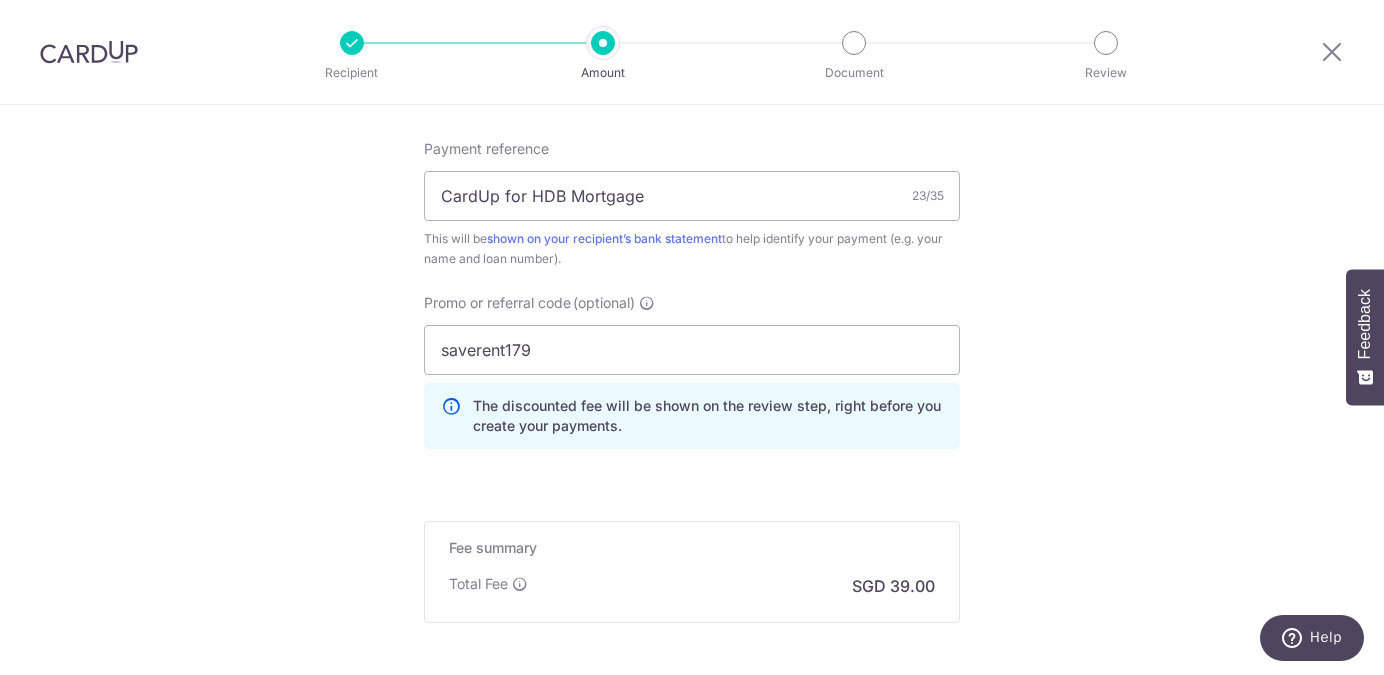 click on "Enter payment amount
SGD
1,500.00
1500.00
Card added successfully
Select Card
**** [LAST_FOUR]
Add credit card
Your Cards
**** [LAST_FOUR]
**** [LAST_FOUR]
Secure 256-bit SSL
Text
New card details
Card
Secure 256-bit SSL" at bounding box center (692, -103) 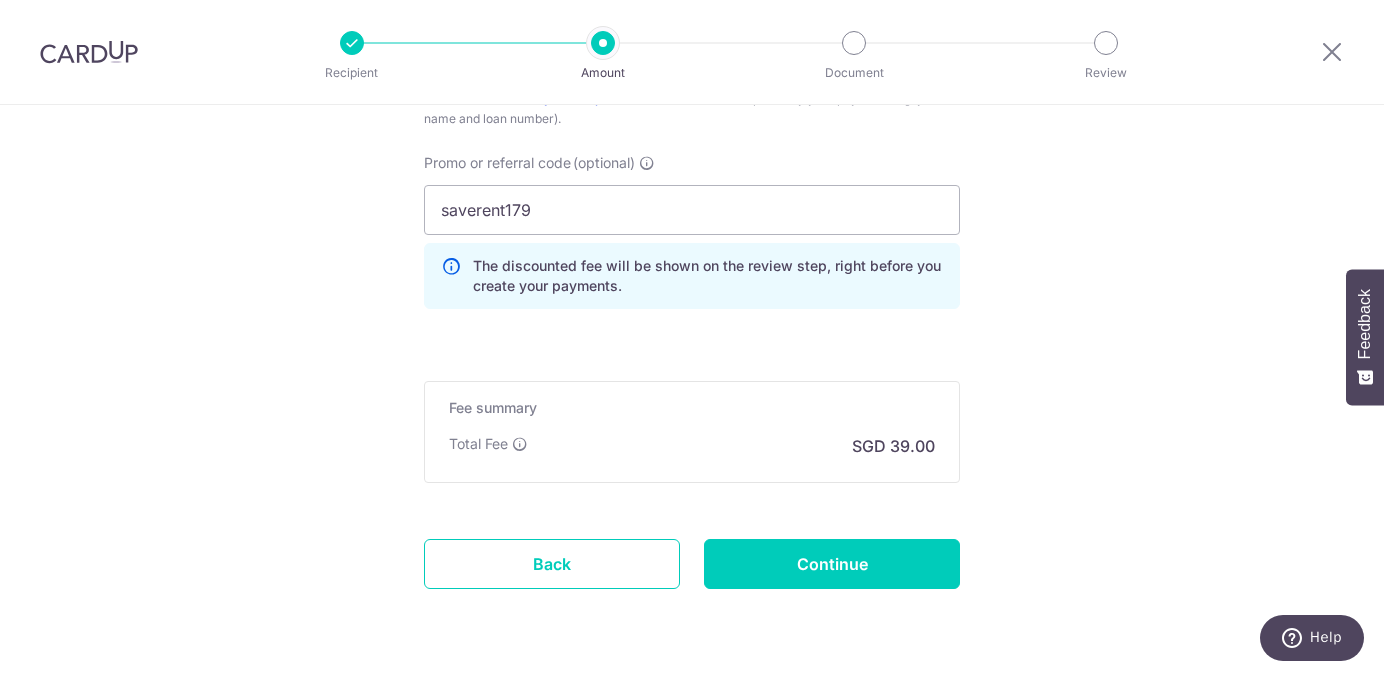 scroll, scrollTop: 1431, scrollLeft: 0, axis: vertical 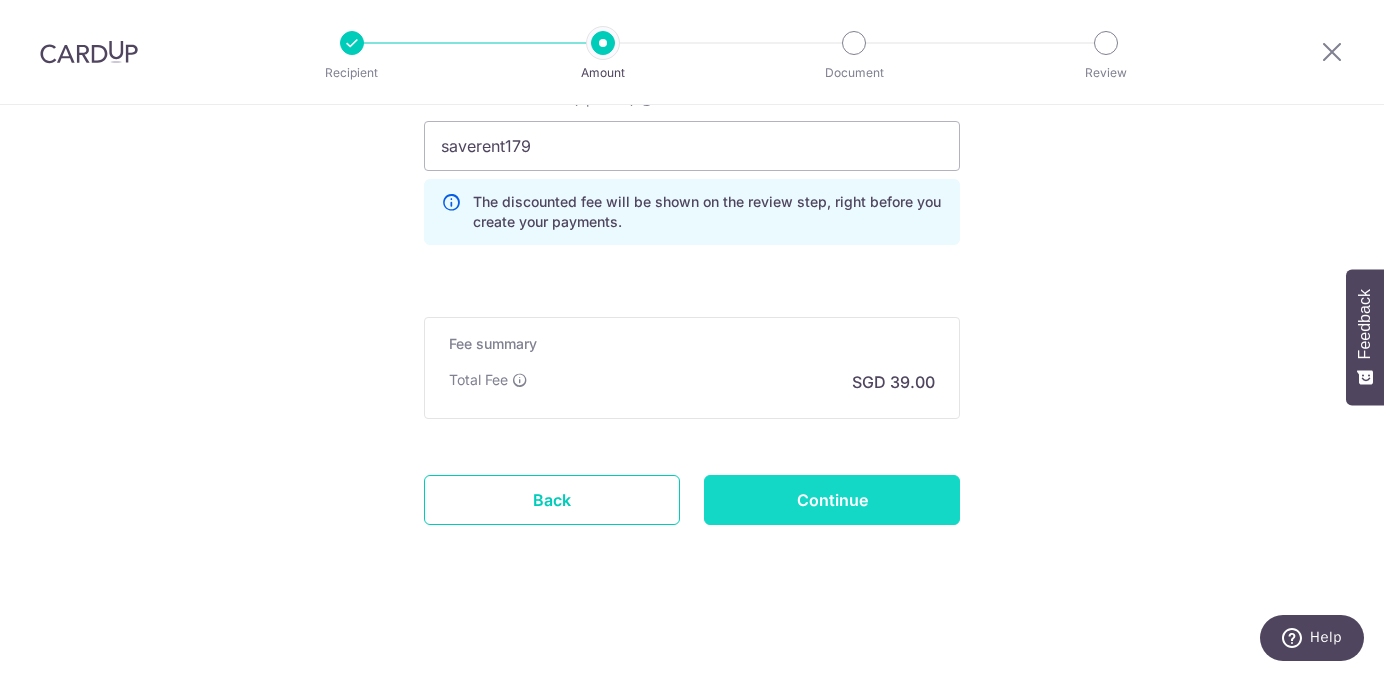 click on "Continue" at bounding box center [832, 500] 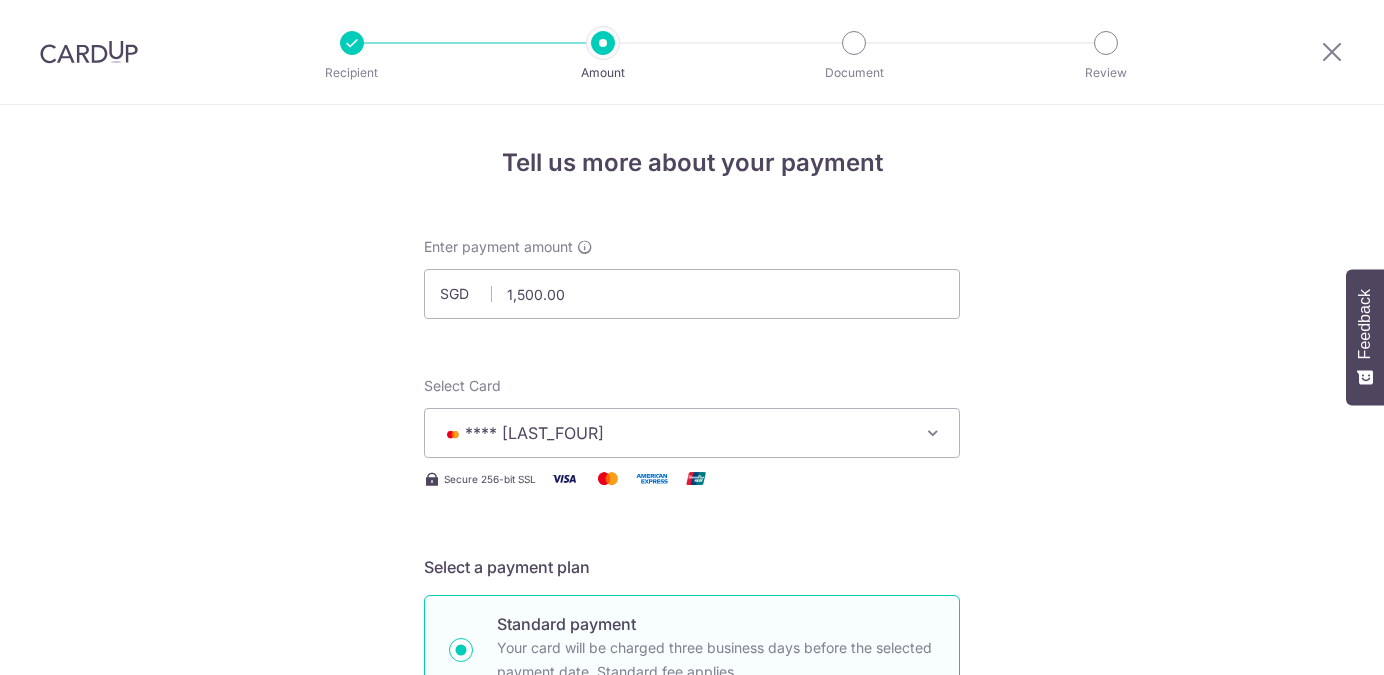 scroll, scrollTop: 0, scrollLeft: 0, axis: both 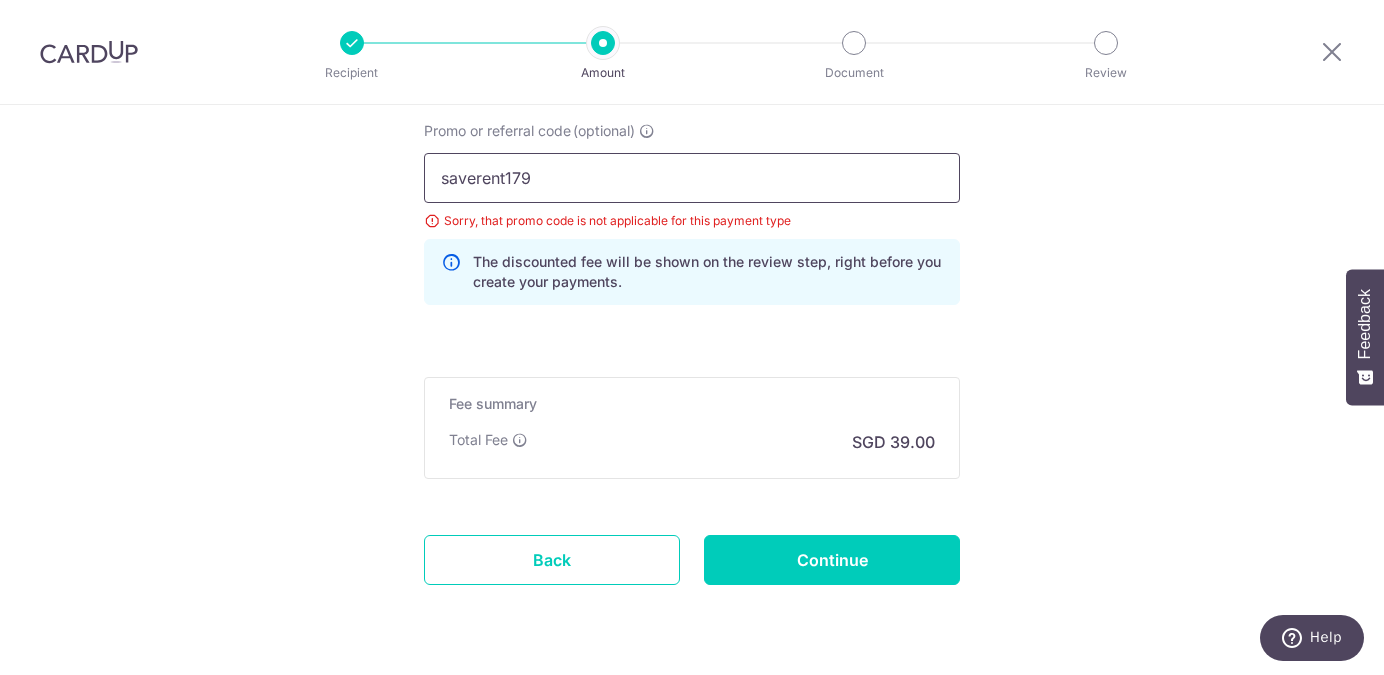 click on "saverent179" at bounding box center [692, 178] 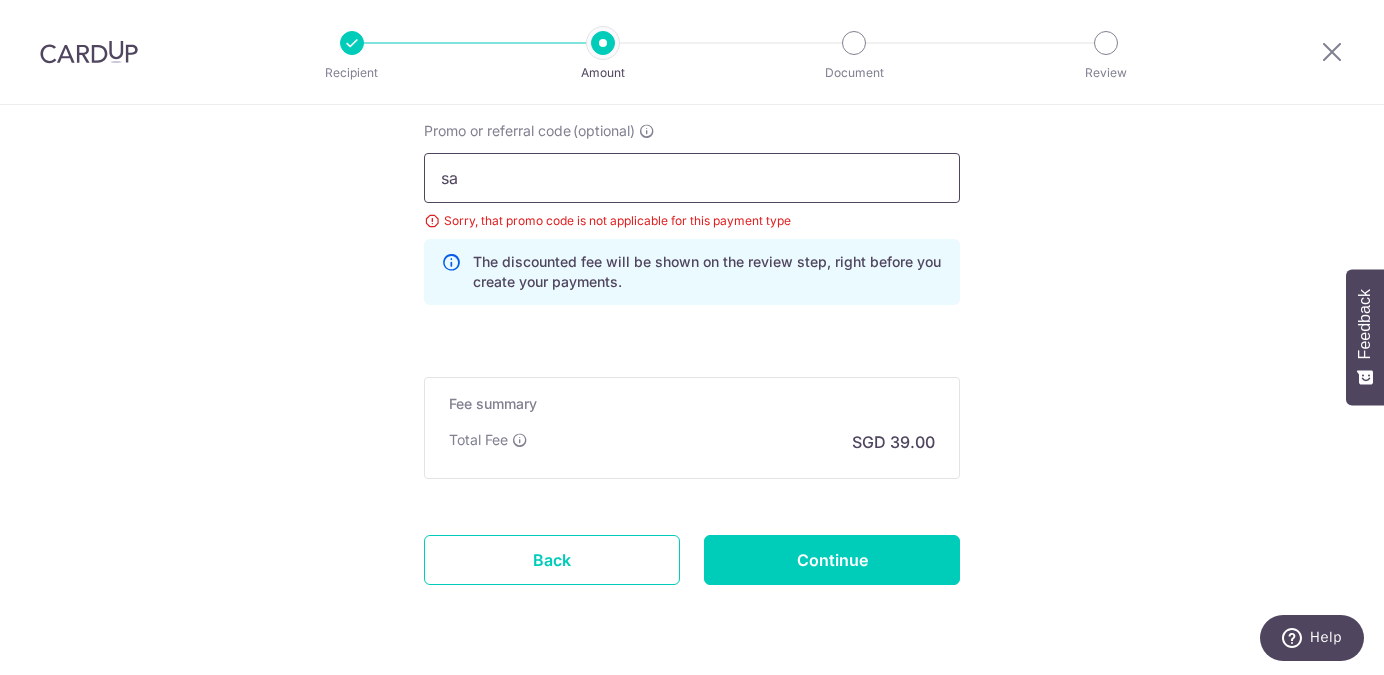 type on "s" 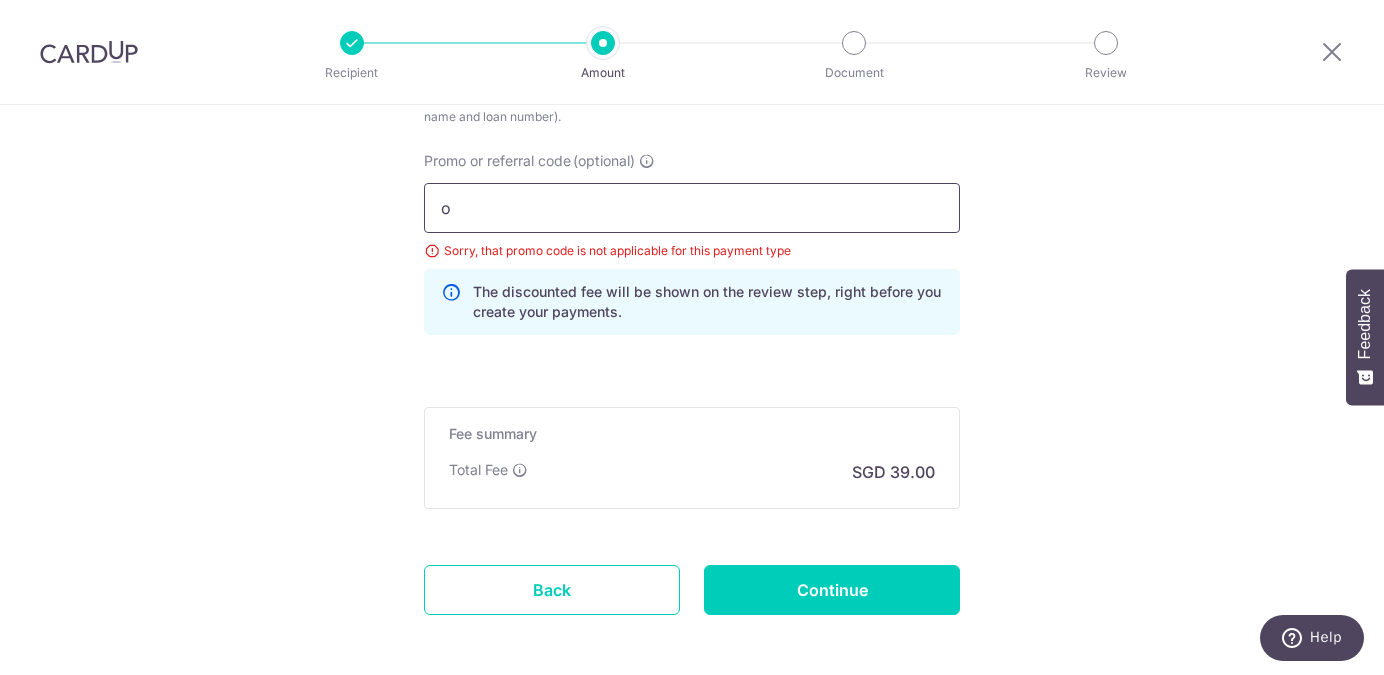 scroll, scrollTop: 1297, scrollLeft: 0, axis: vertical 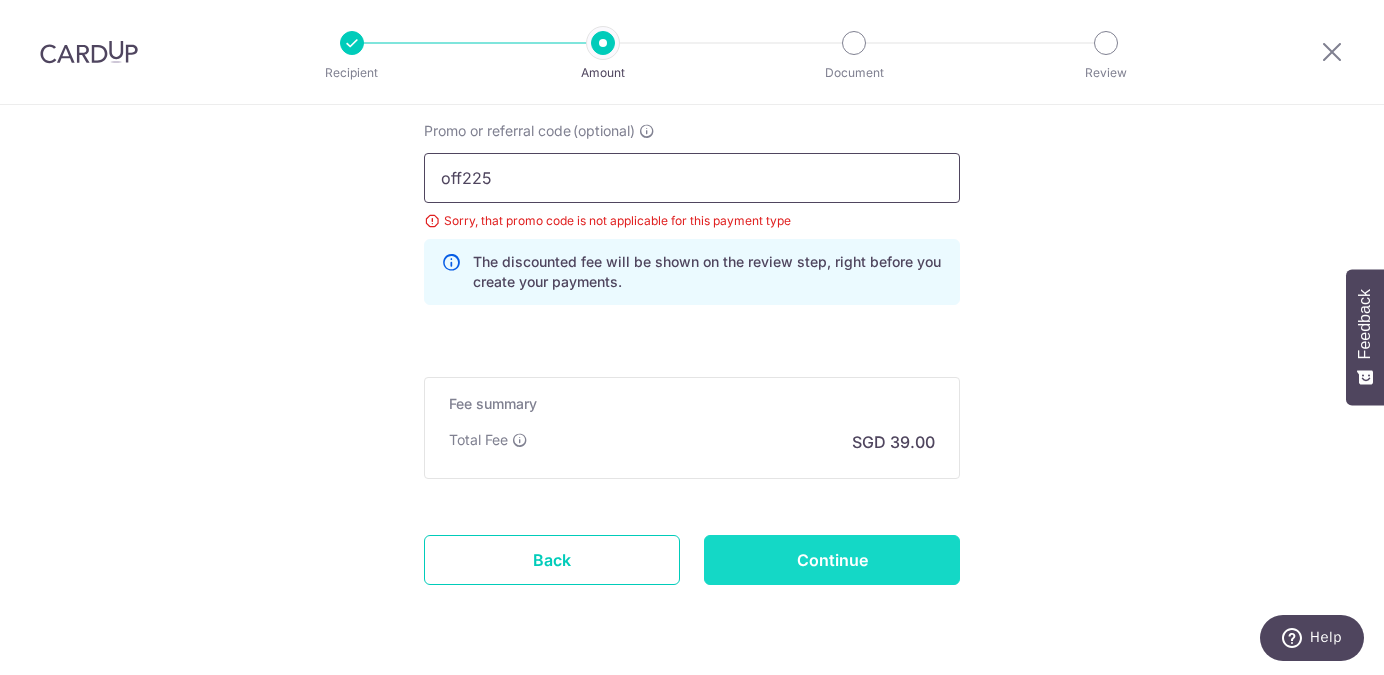 type on "off225" 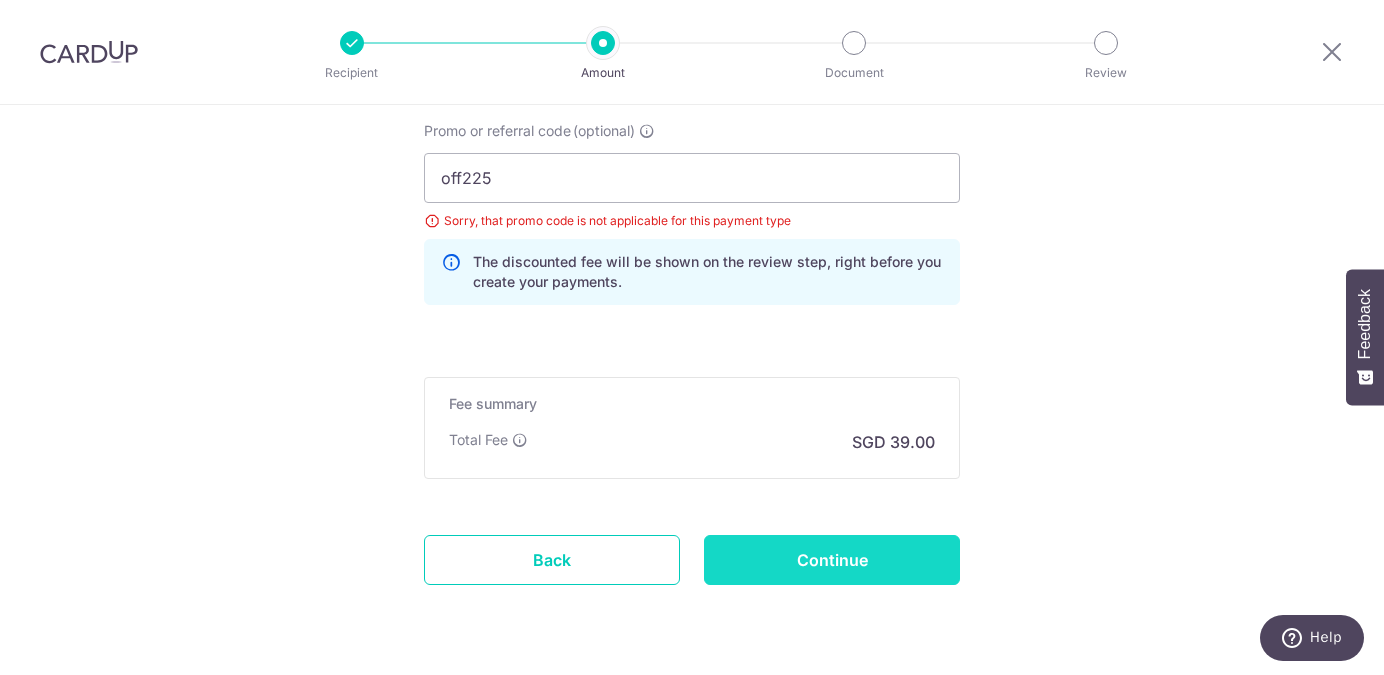 click on "Continue" at bounding box center [832, 560] 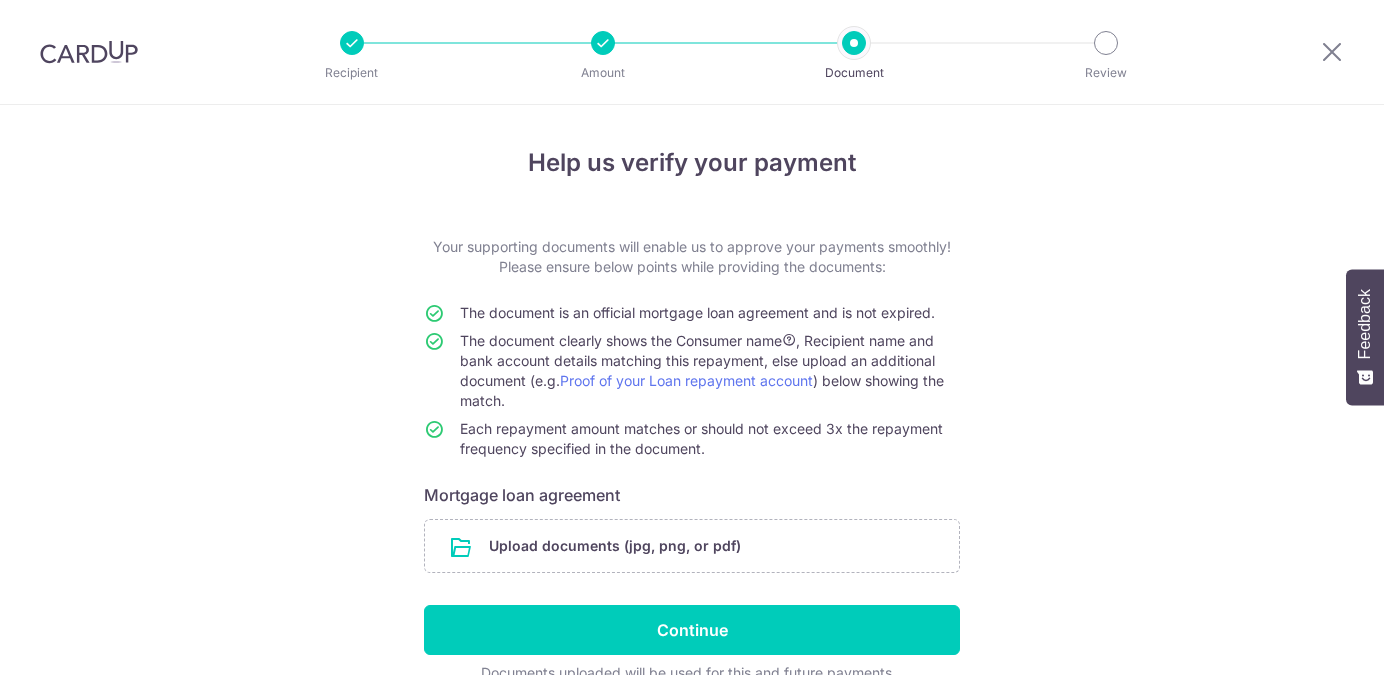 scroll, scrollTop: 0, scrollLeft: 0, axis: both 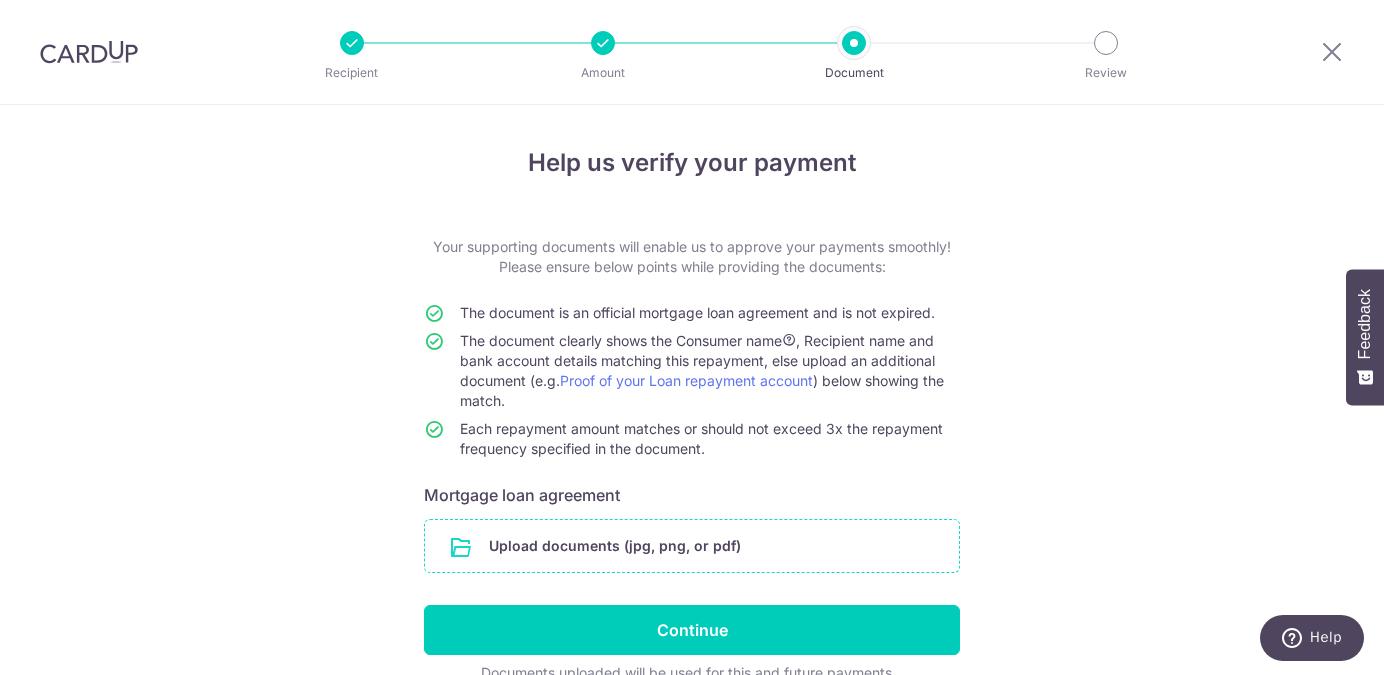 click at bounding box center [692, 546] 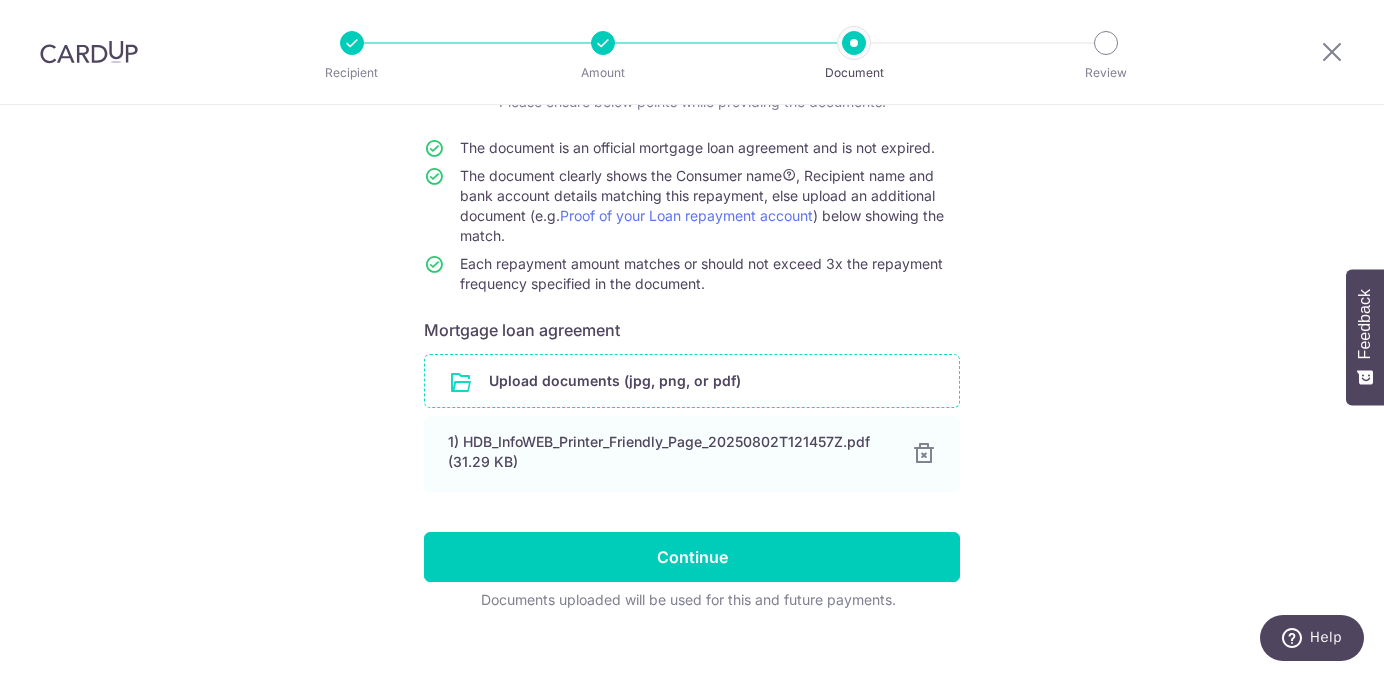 scroll, scrollTop: 194, scrollLeft: 0, axis: vertical 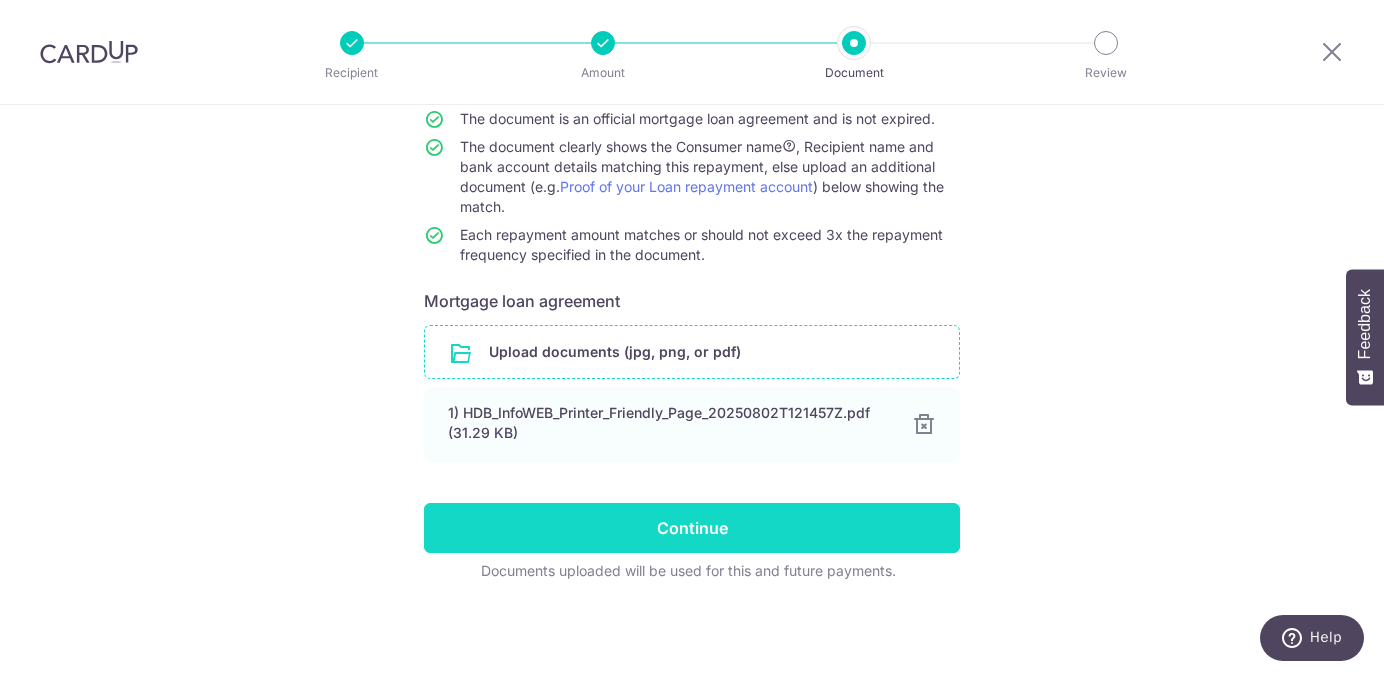 click on "Continue" at bounding box center (692, 528) 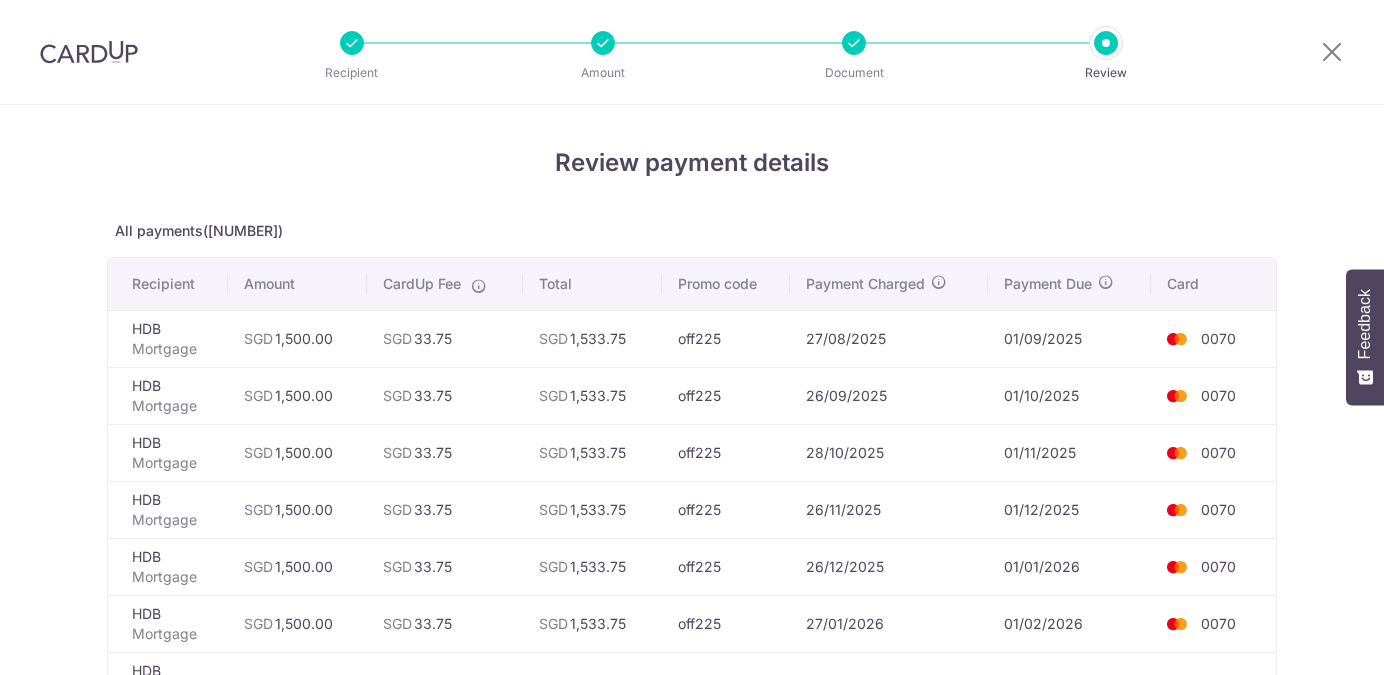 scroll, scrollTop: 0, scrollLeft: 0, axis: both 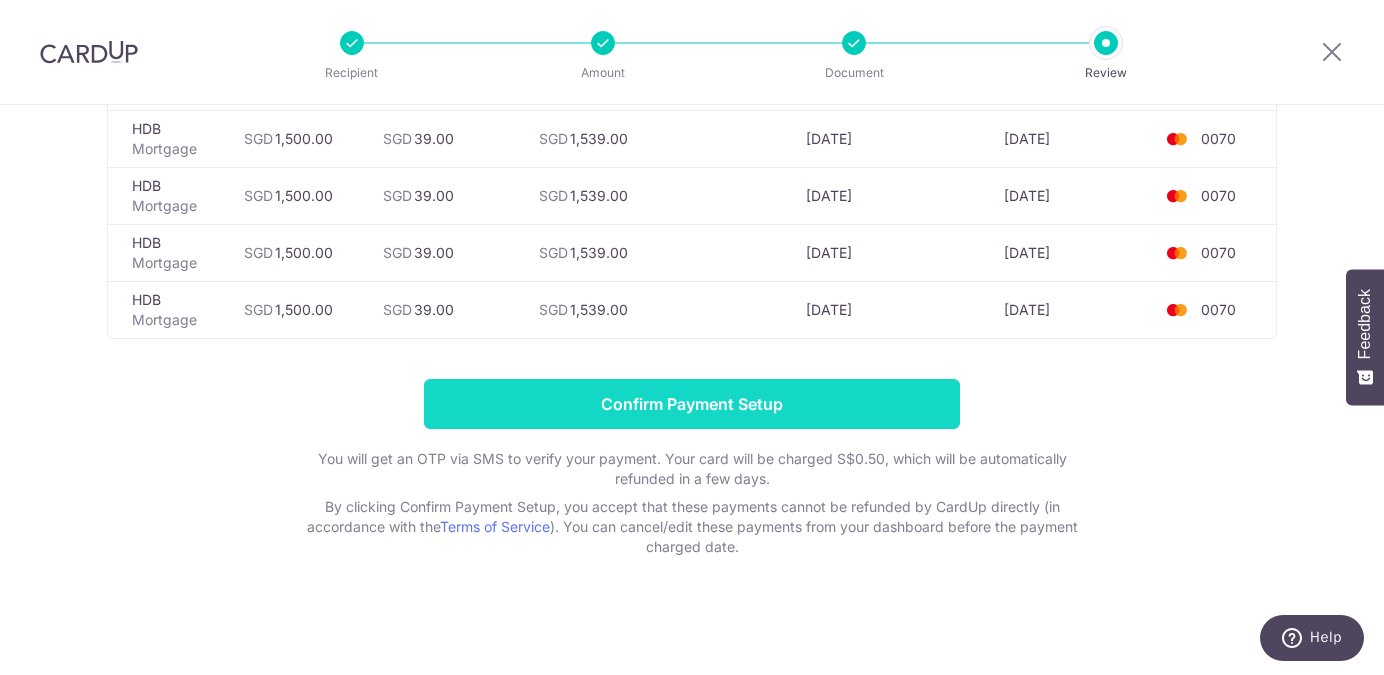 click on "Confirm Payment Setup" at bounding box center (692, 404) 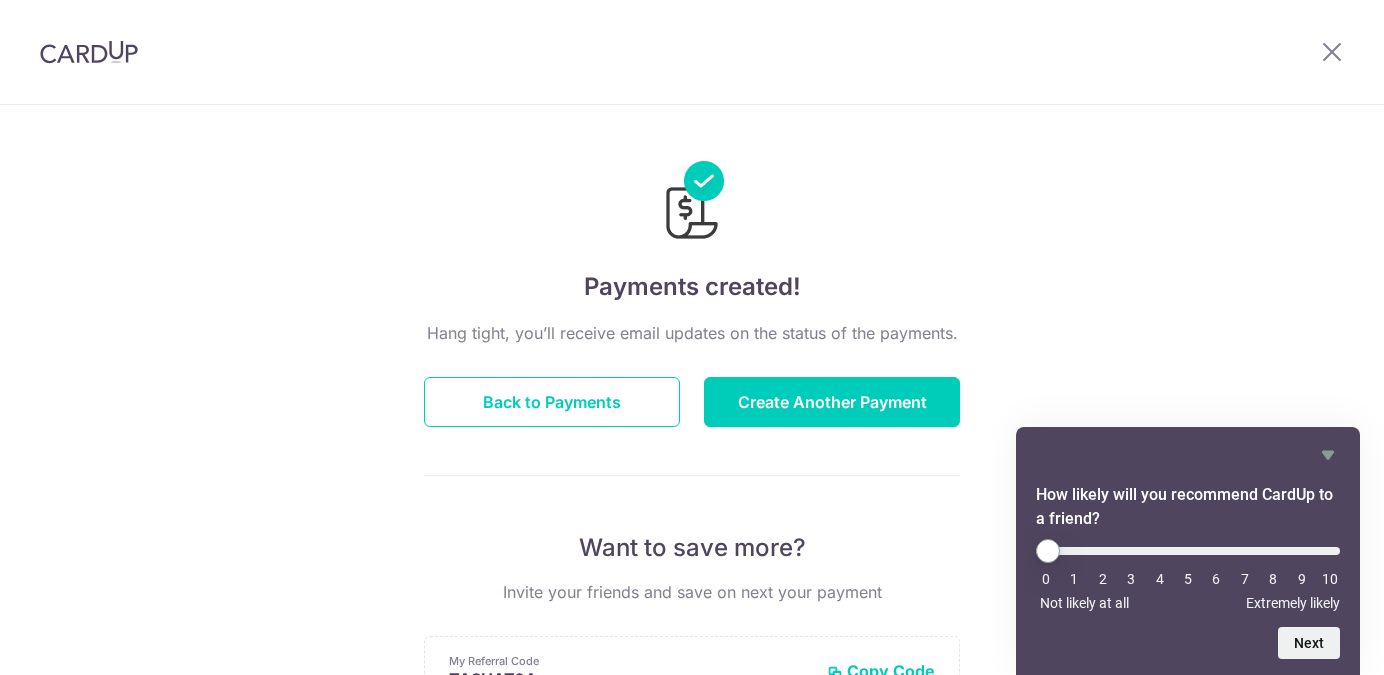 scroll, scrollTop: 0, scrollLeft: 0, axis: both 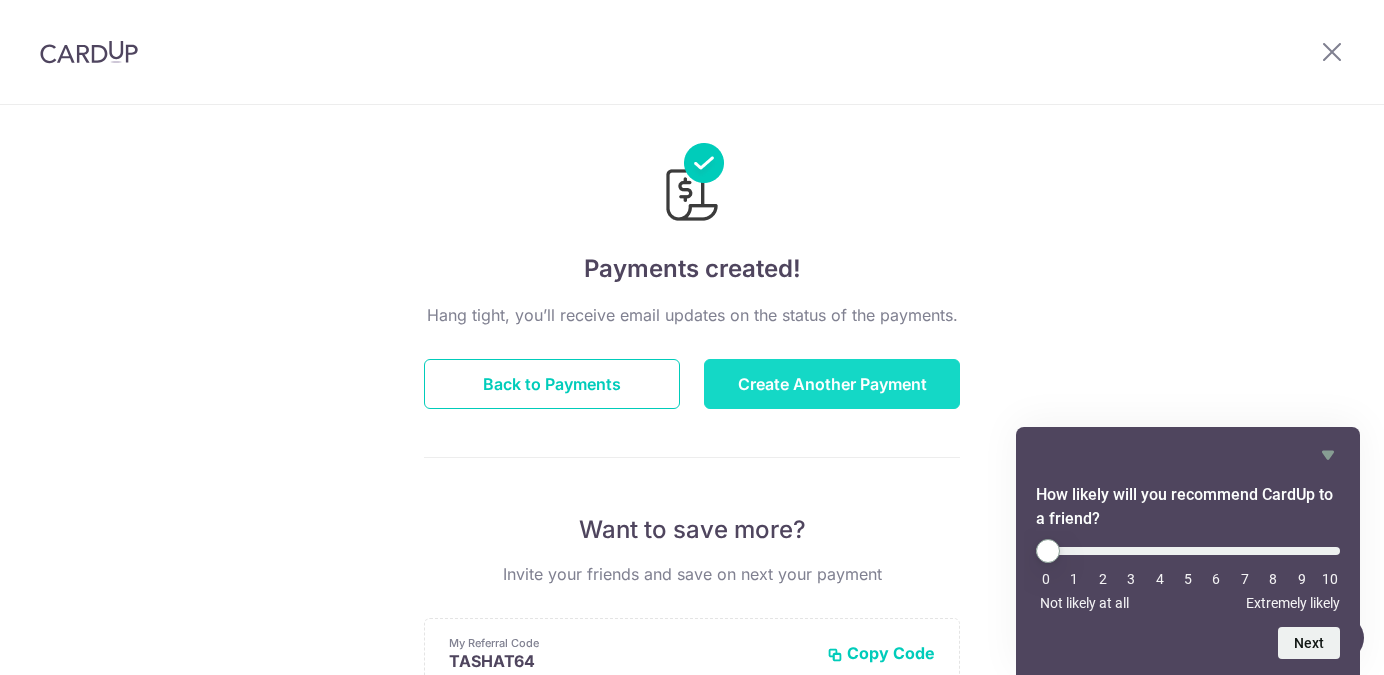 click on "Create Another Payment" at bounding box center (832, 384) 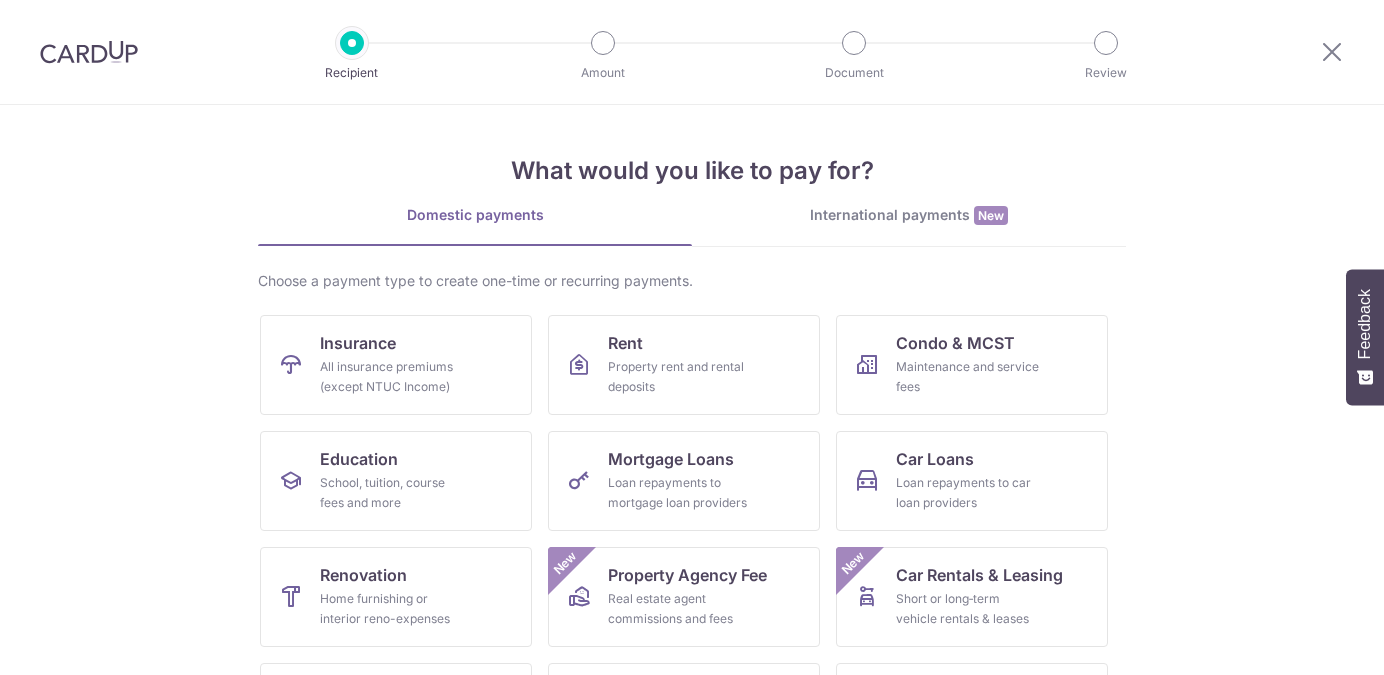 scroll, scrollTop: 0, scrollLeft: 0, axis: both 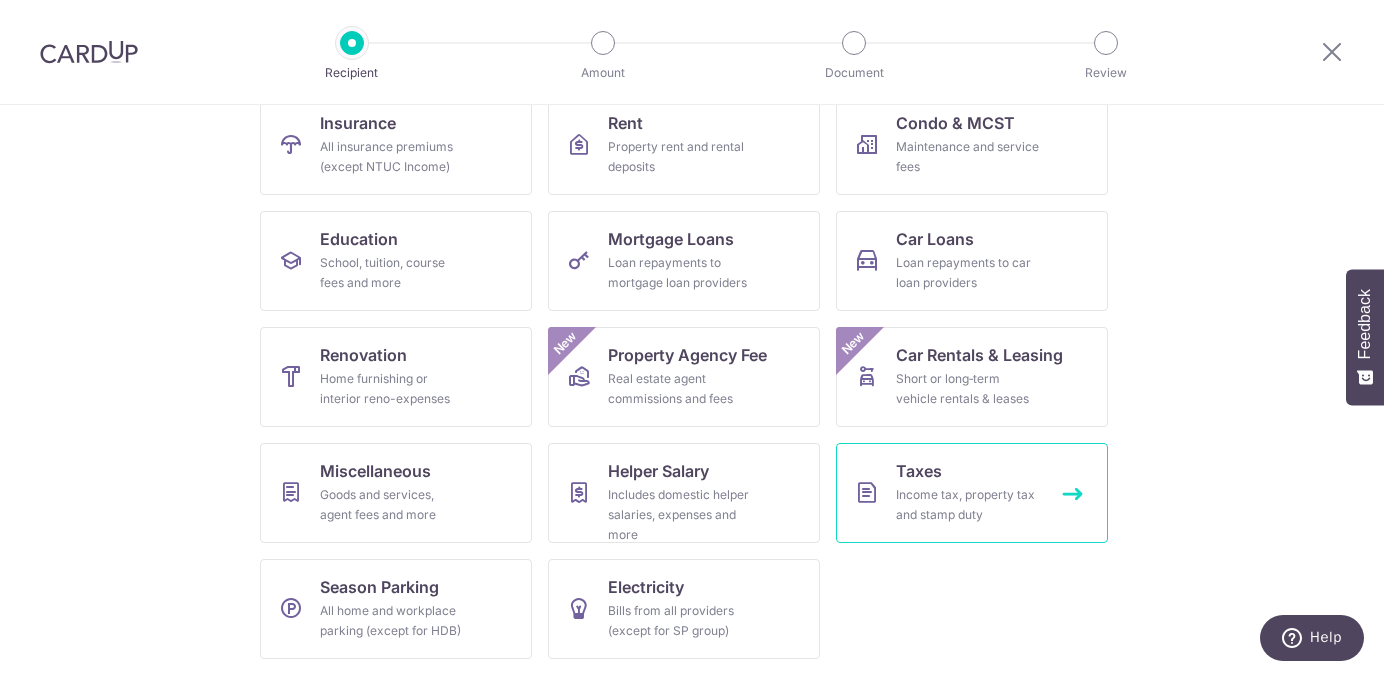 click on "Income tax, property tax and stamp duty" at bounding box center (968, 505) 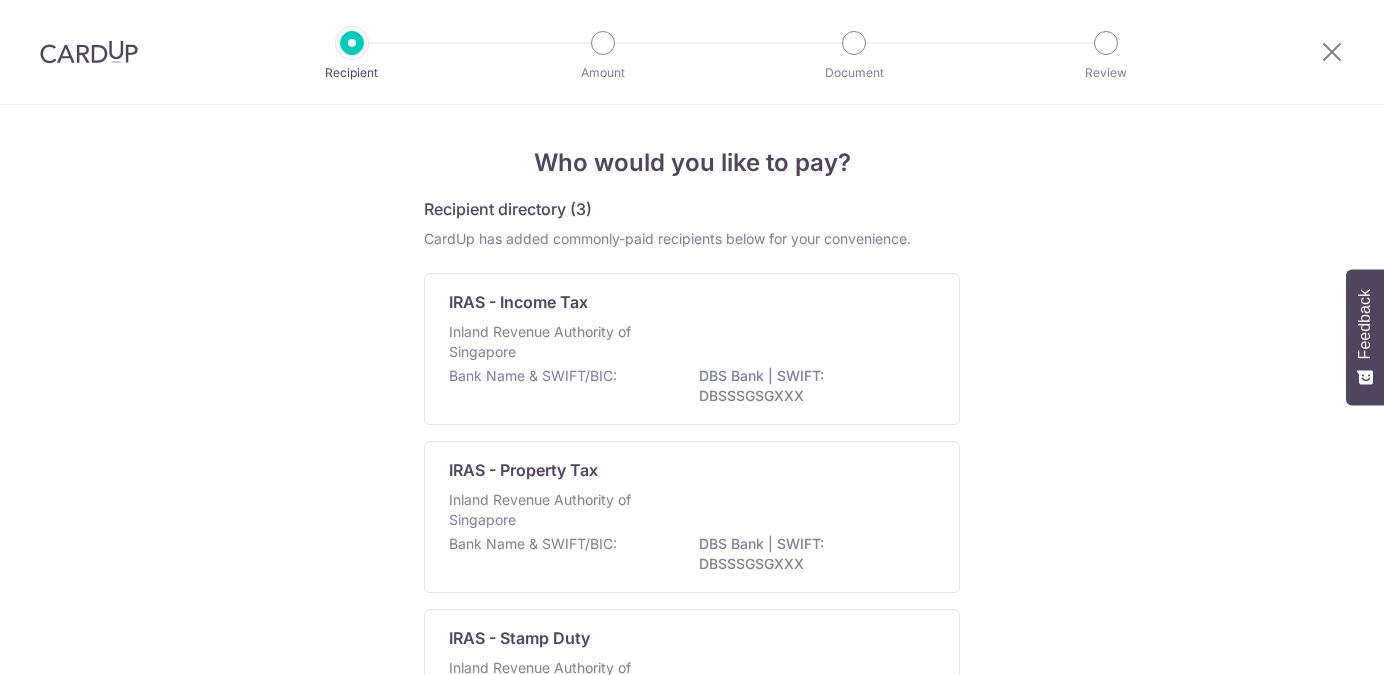 scroll, scrollTop: 0, scrollLeft: 0, axis: both 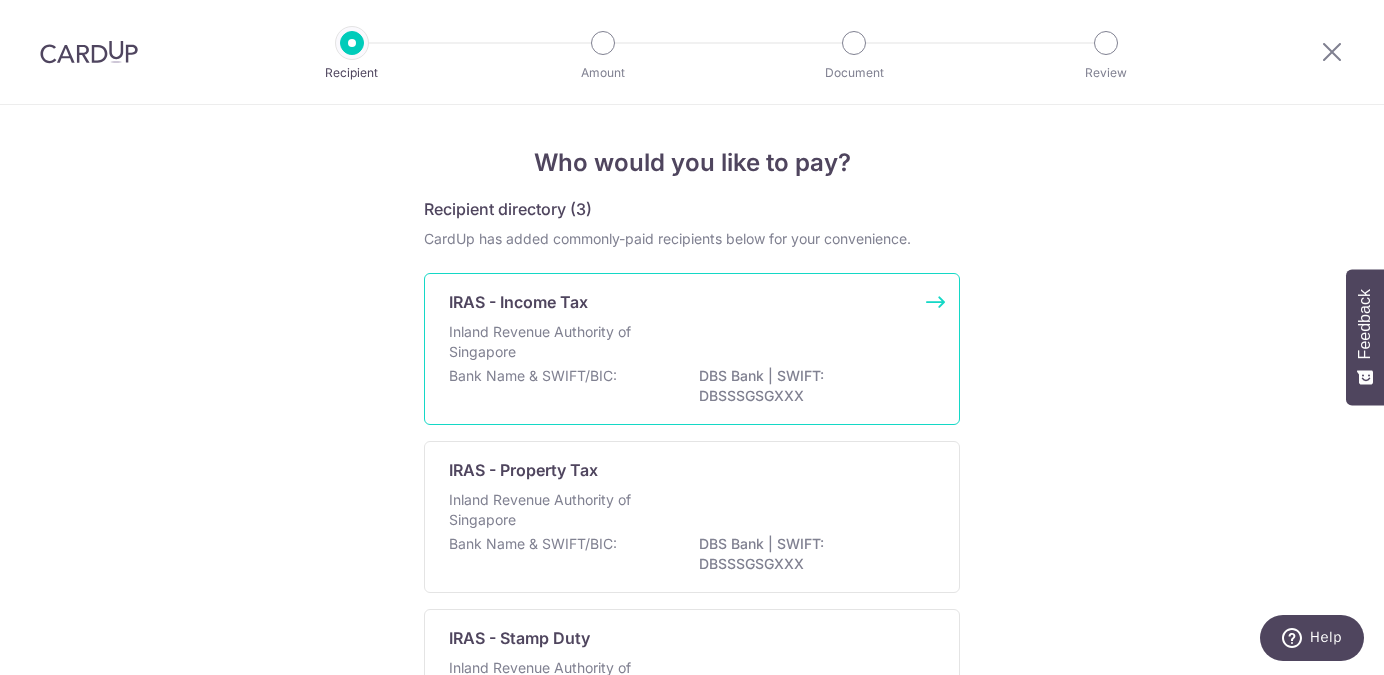 click on "IRAS - Income Tax
Inland Revenue Authority of Singapore
Bank Name & SWIFT/BIC:
DBS Bank | SWIFT: DBSSSGSGXXX" at bounding box center (692, 349) 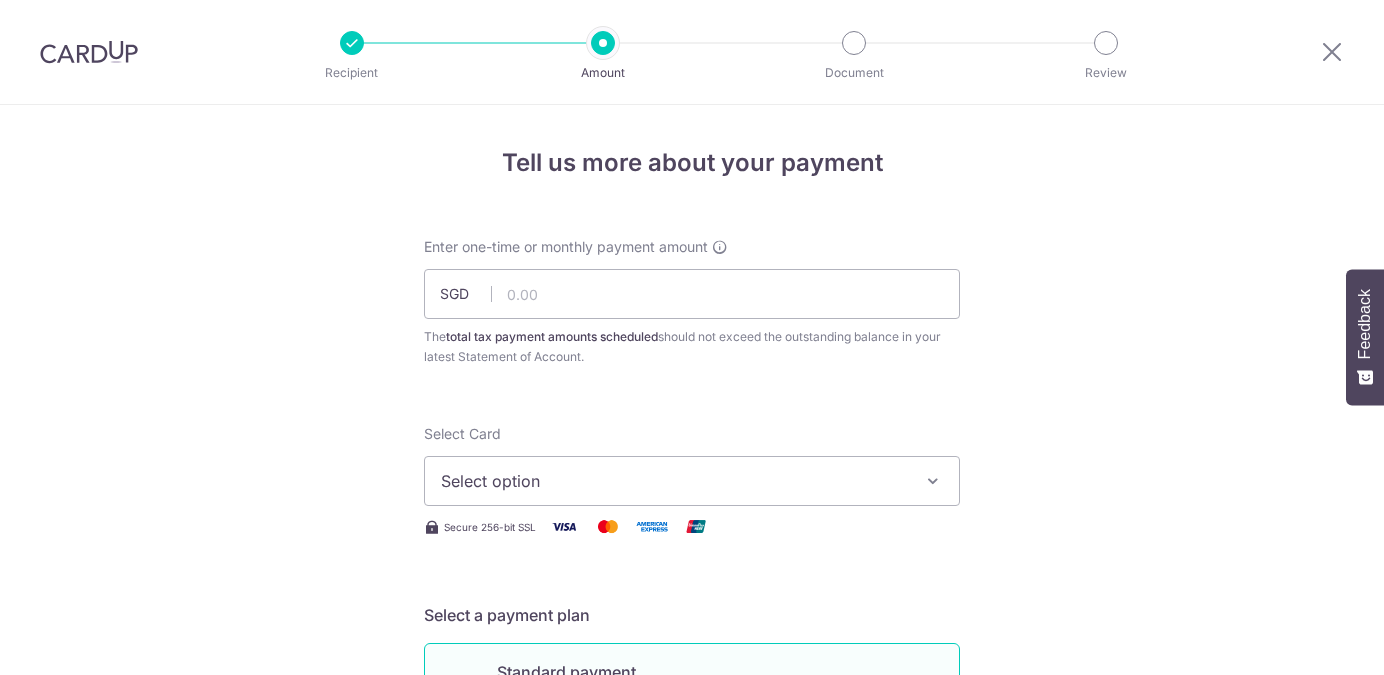 scroll, scrollTop: 0, scrollLeft: 0, axis: both 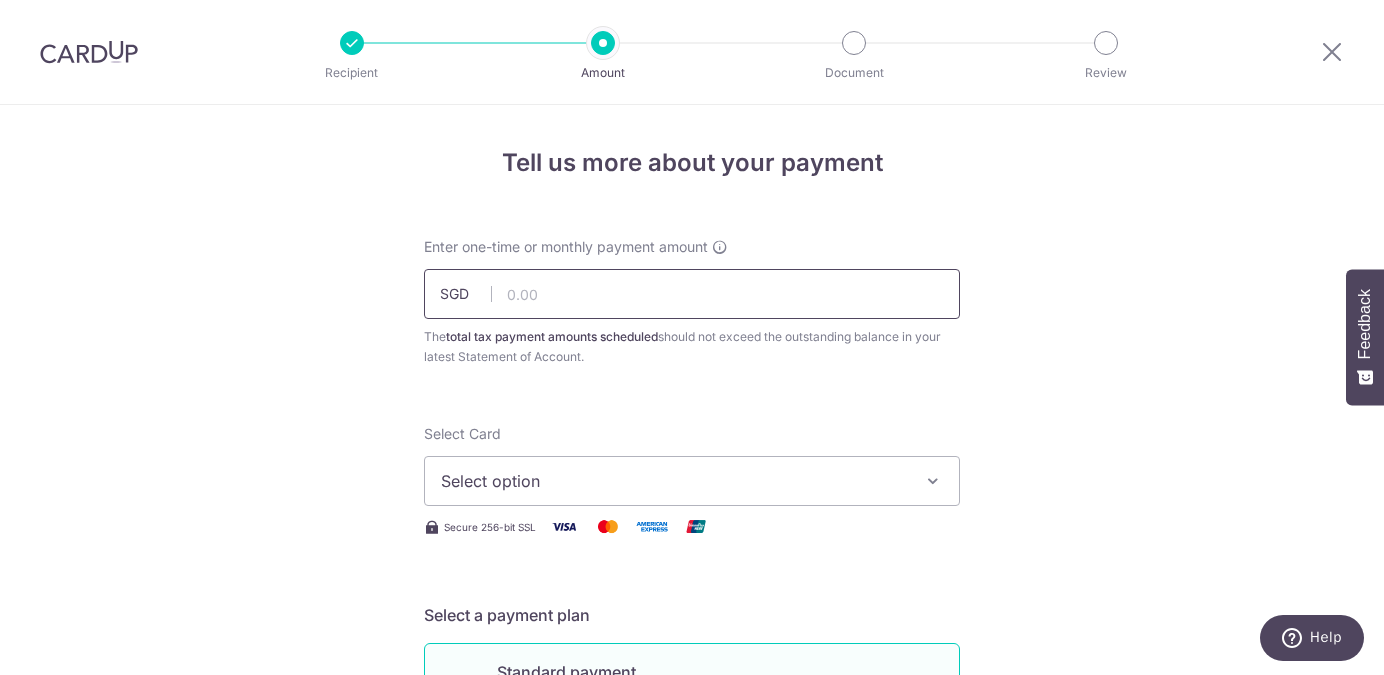 click at bounding box center [692, 294] 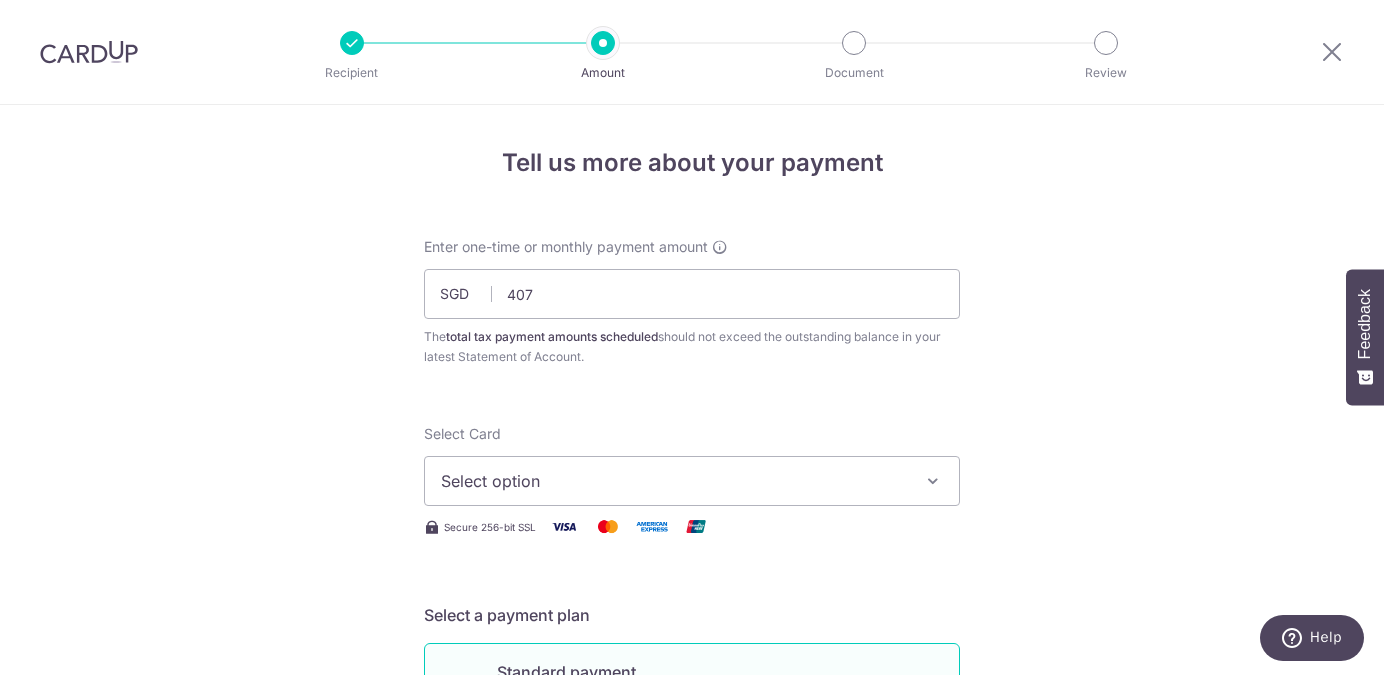 type on "407.00" 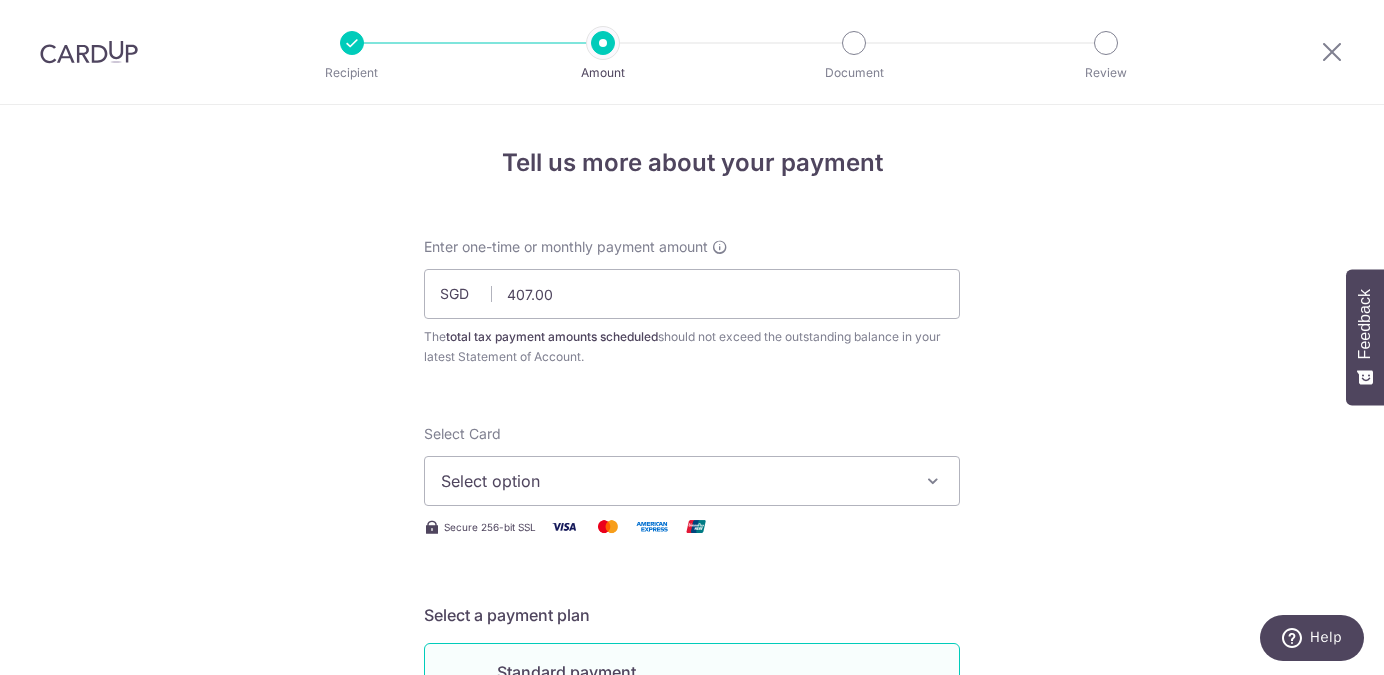 click on "Enter one-time or monthly payment amount
SGD
407.00
407.00
Select option
Add credit card
Your Cards
**** [LAST_FOUR]
**** [LAST_FOUR]
Secure 256-bit SSL
Text
New card details" at bounding box center [692, 1052] 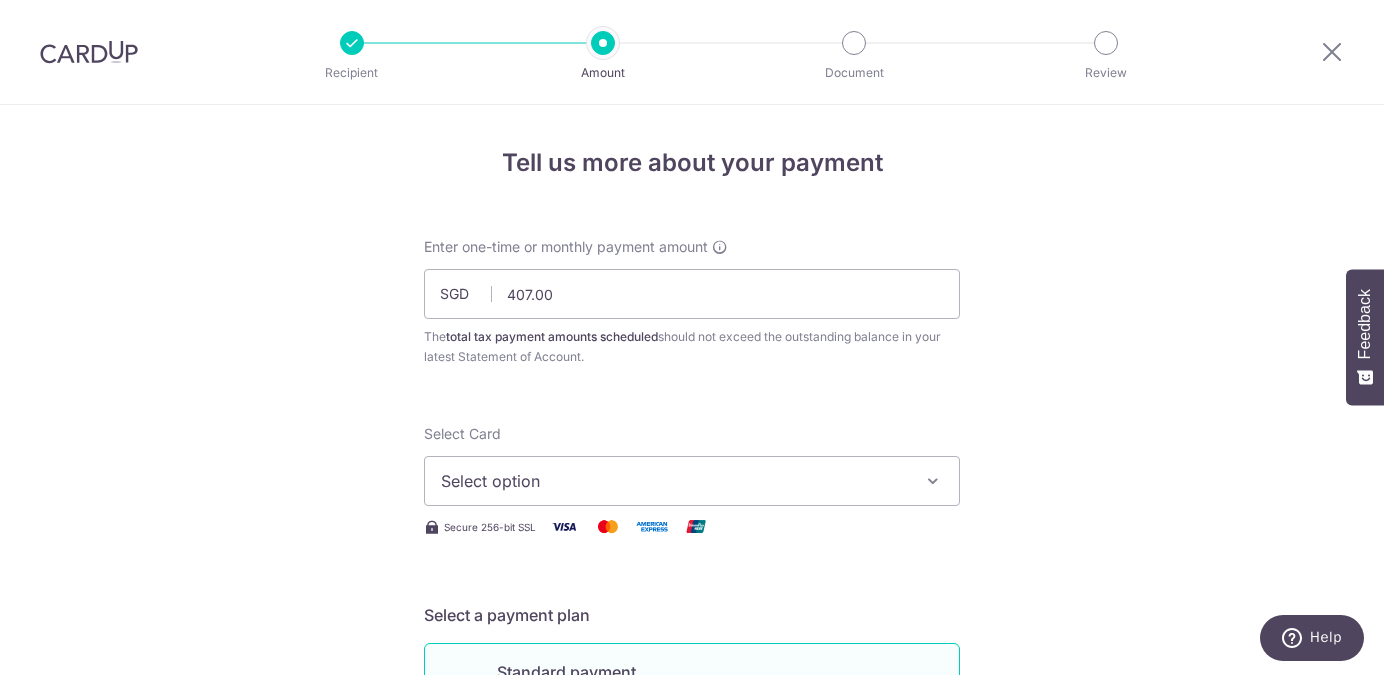 click on "Select option" at bounding box center (674, 481) 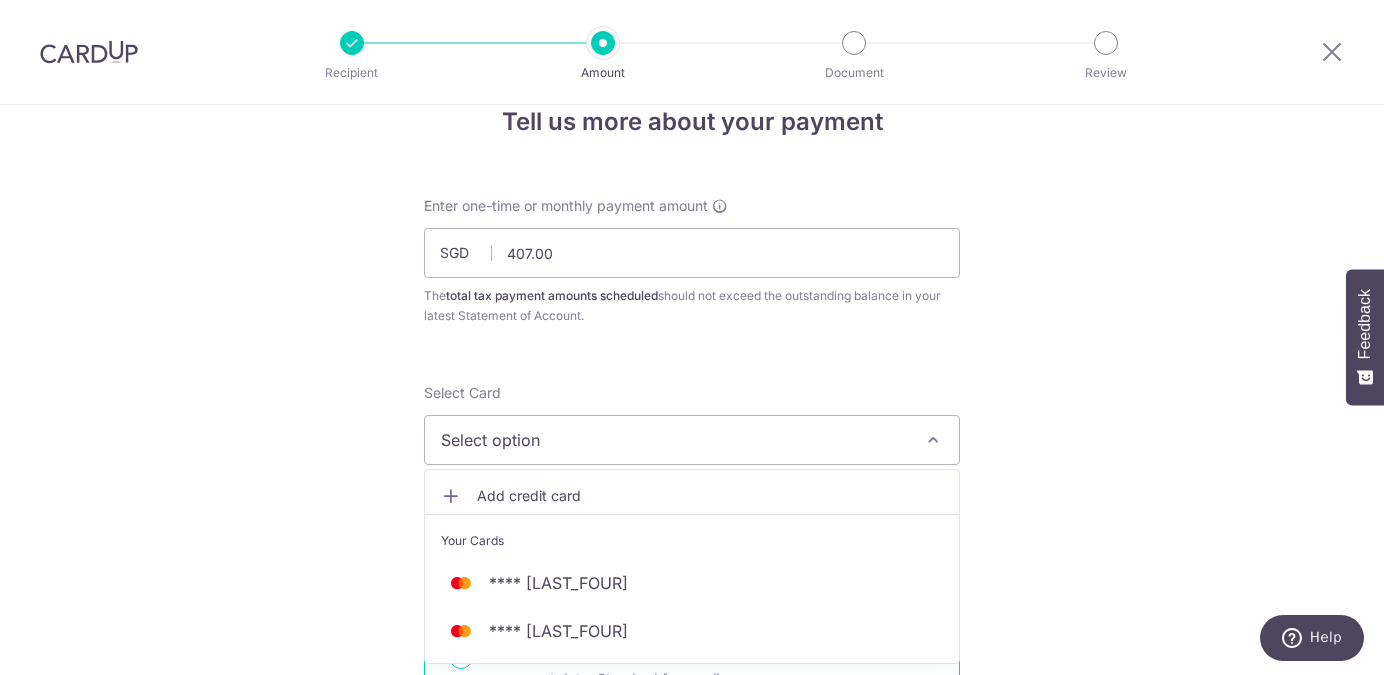 scroll, scrollTop: 45, scrollLeft: 0, axis: vertical 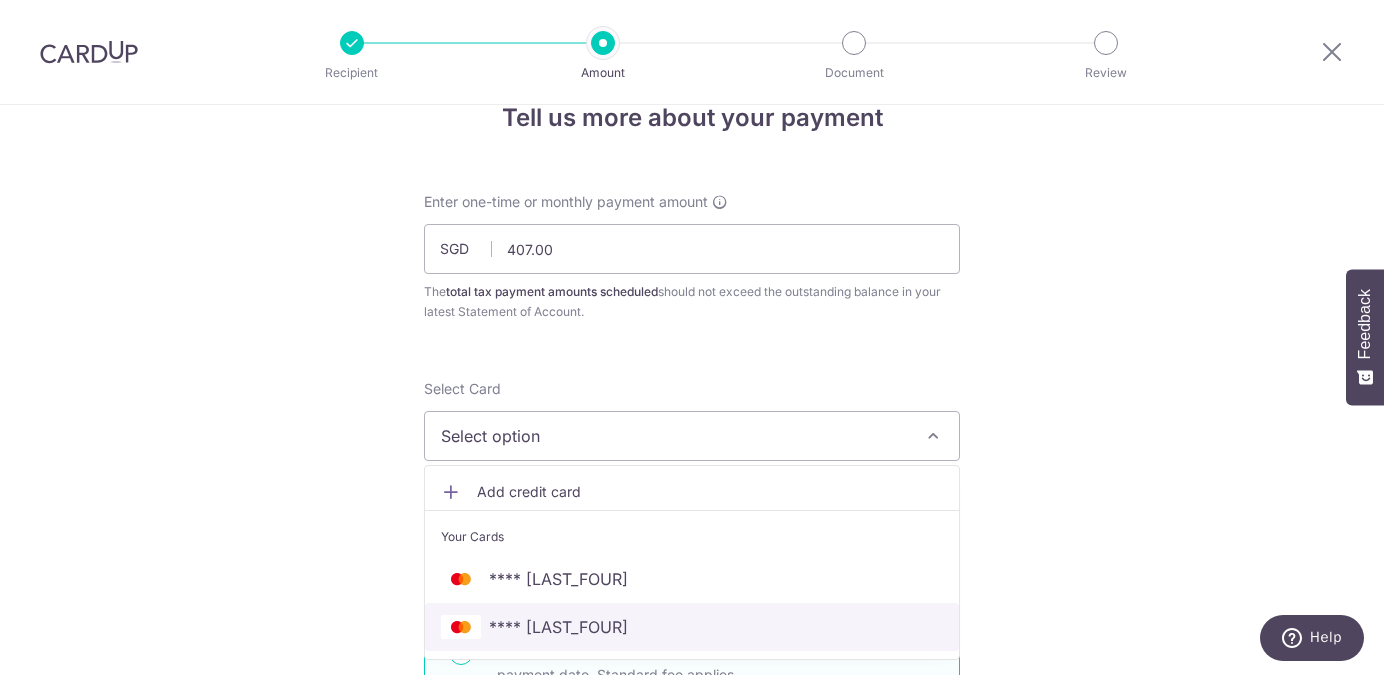 click on "**** [LAST_FOUR]" at bounding box center [558, 627] 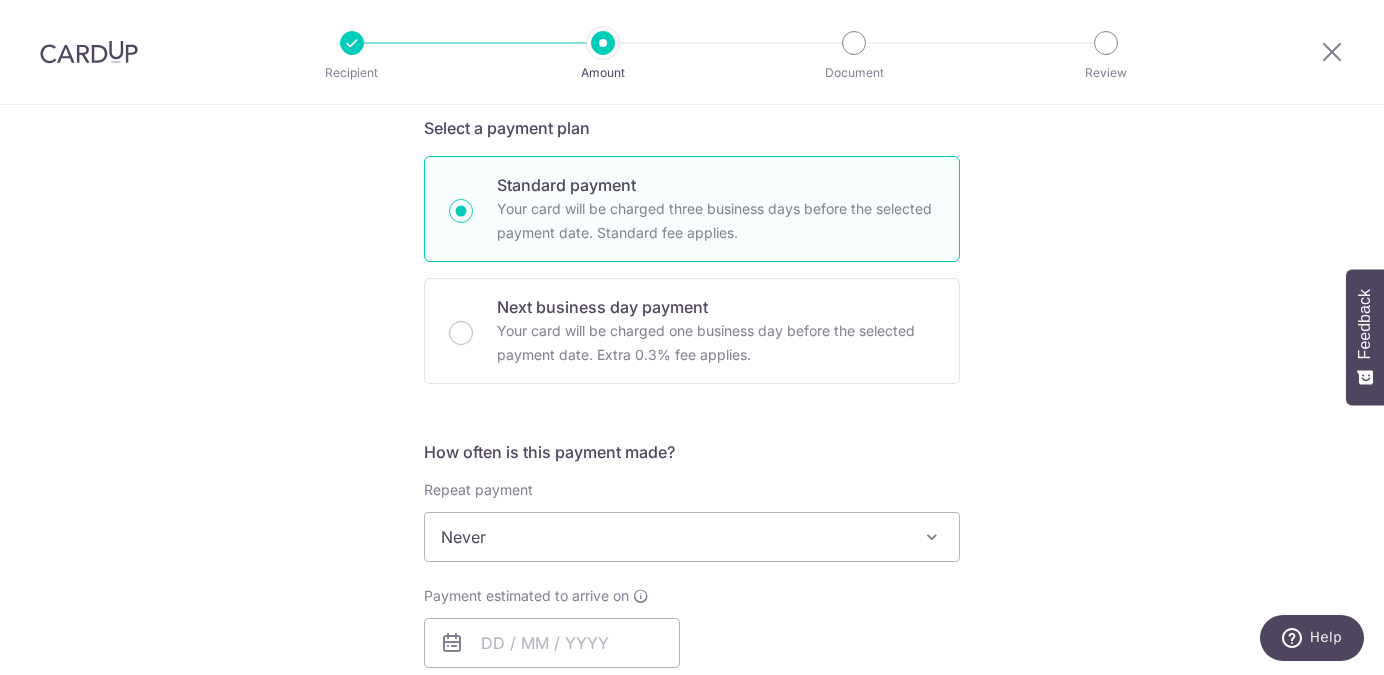 scroll, scrollTop: 510, scrollLeft: 0, axis: vertical 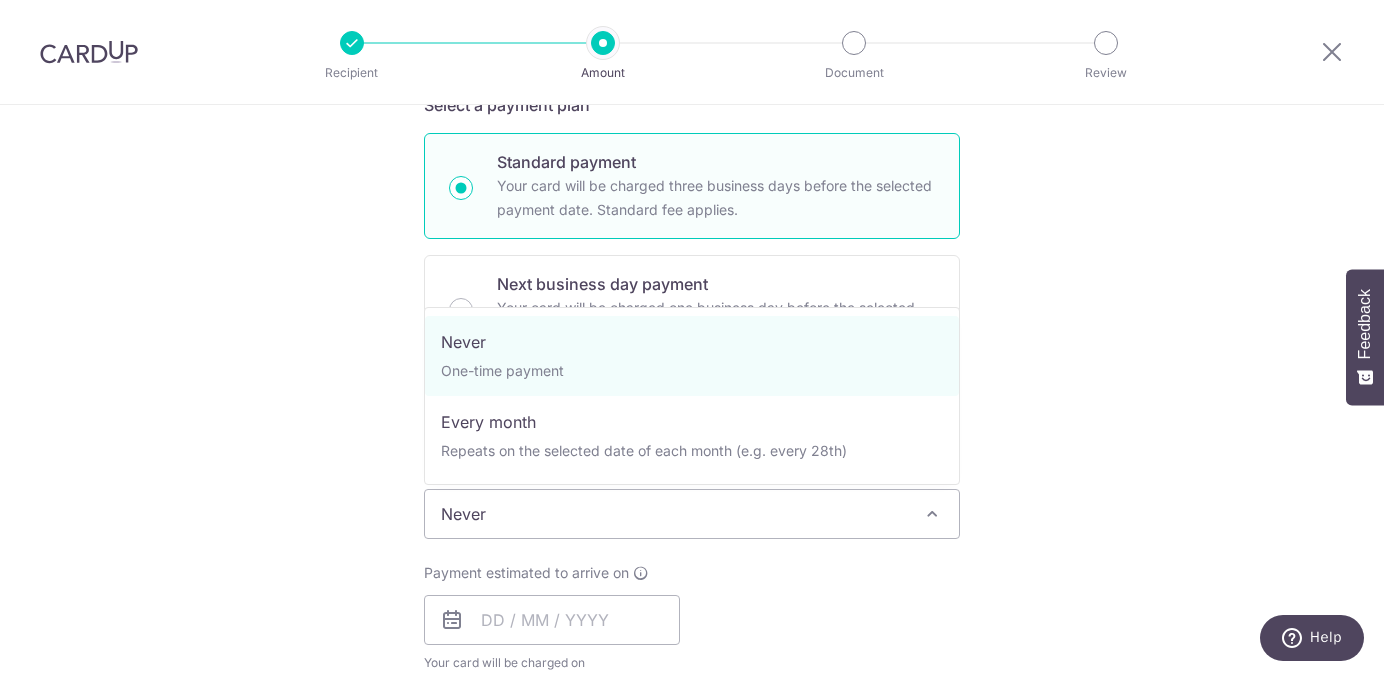 click on "Never" at bounding box center (692, 514) 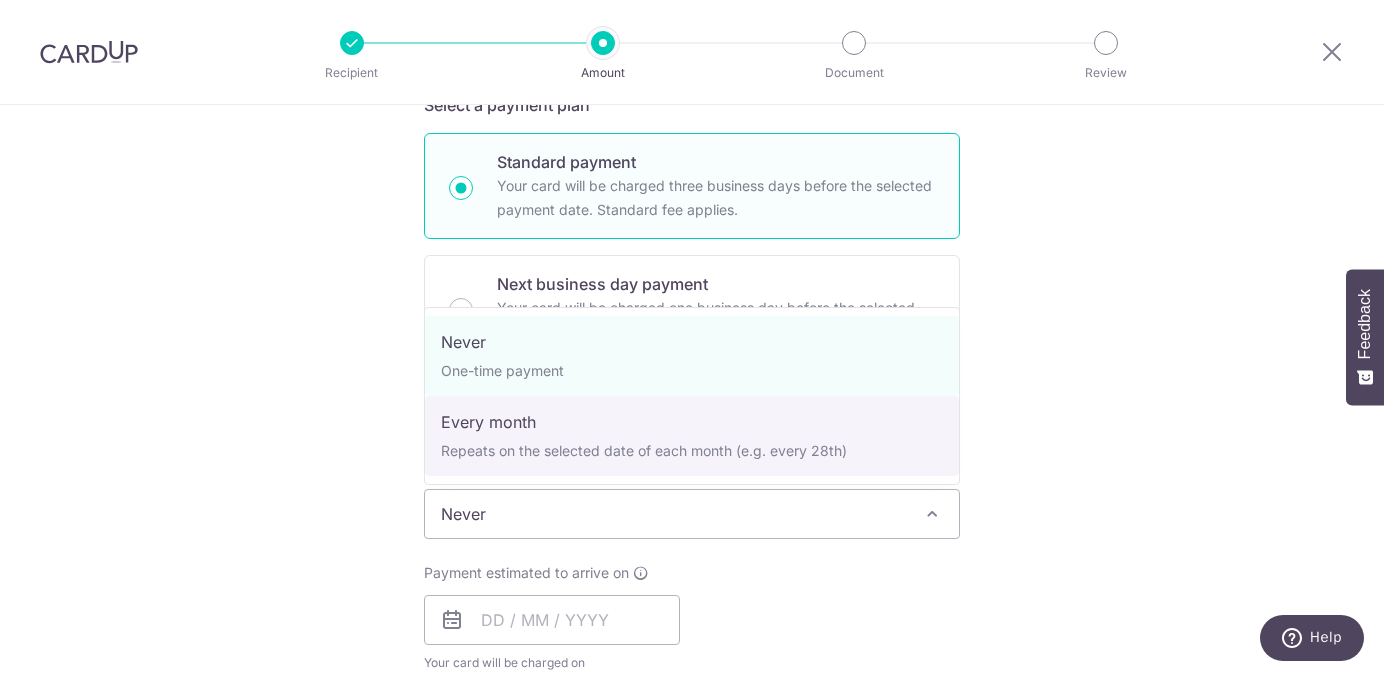 select on "3" 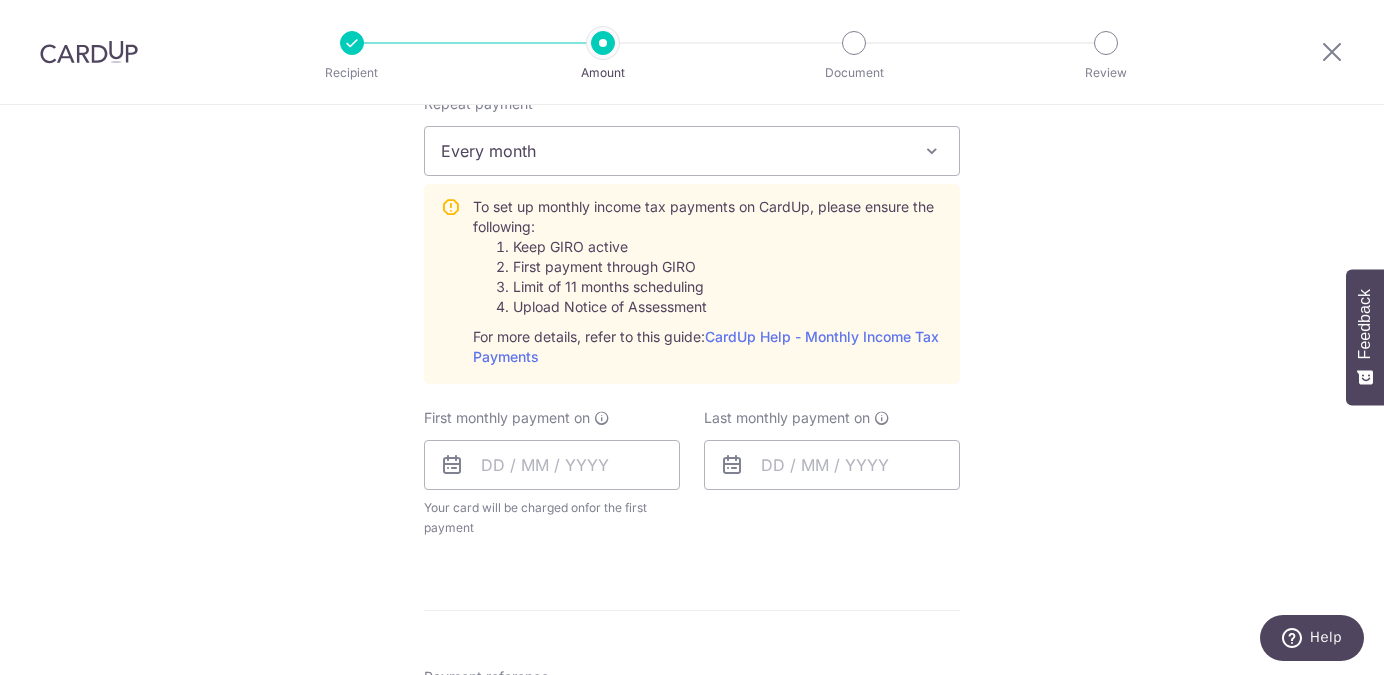 scroll, scrollTop: 883, scrollLeft: 0, axis: vertical 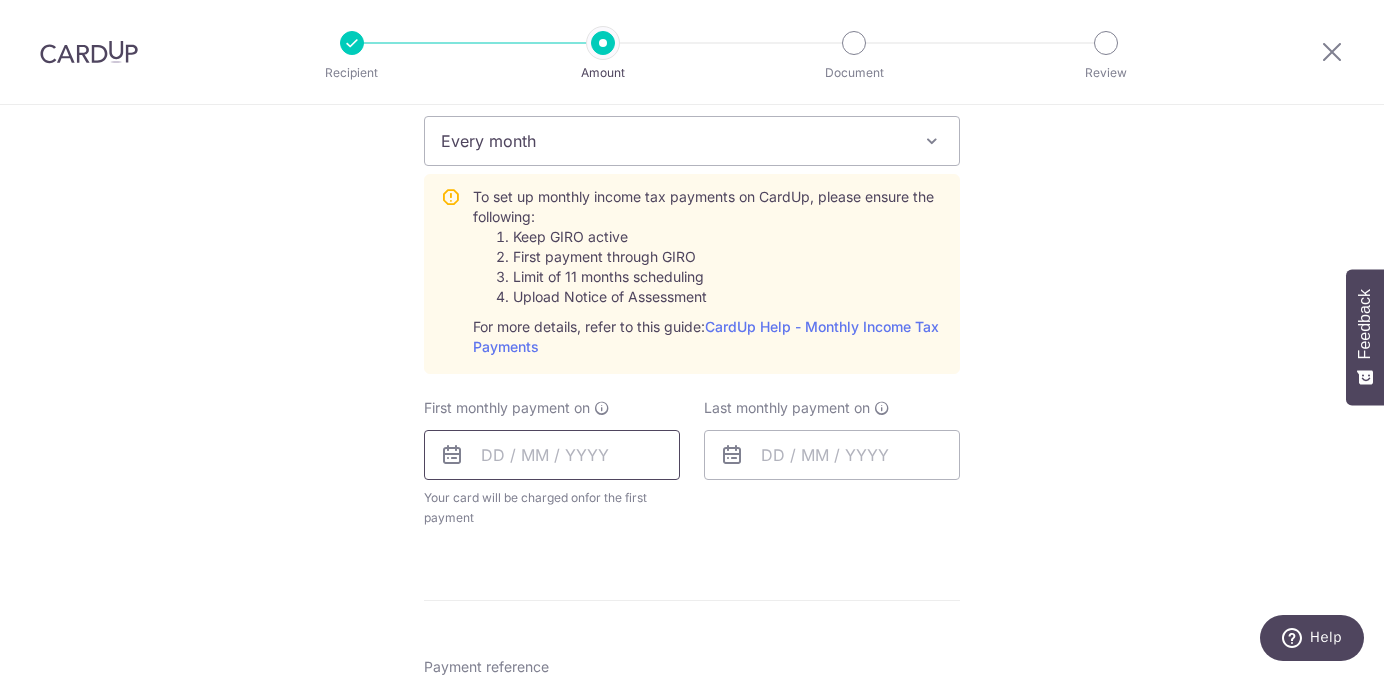 click at bounding box center (552, 455) 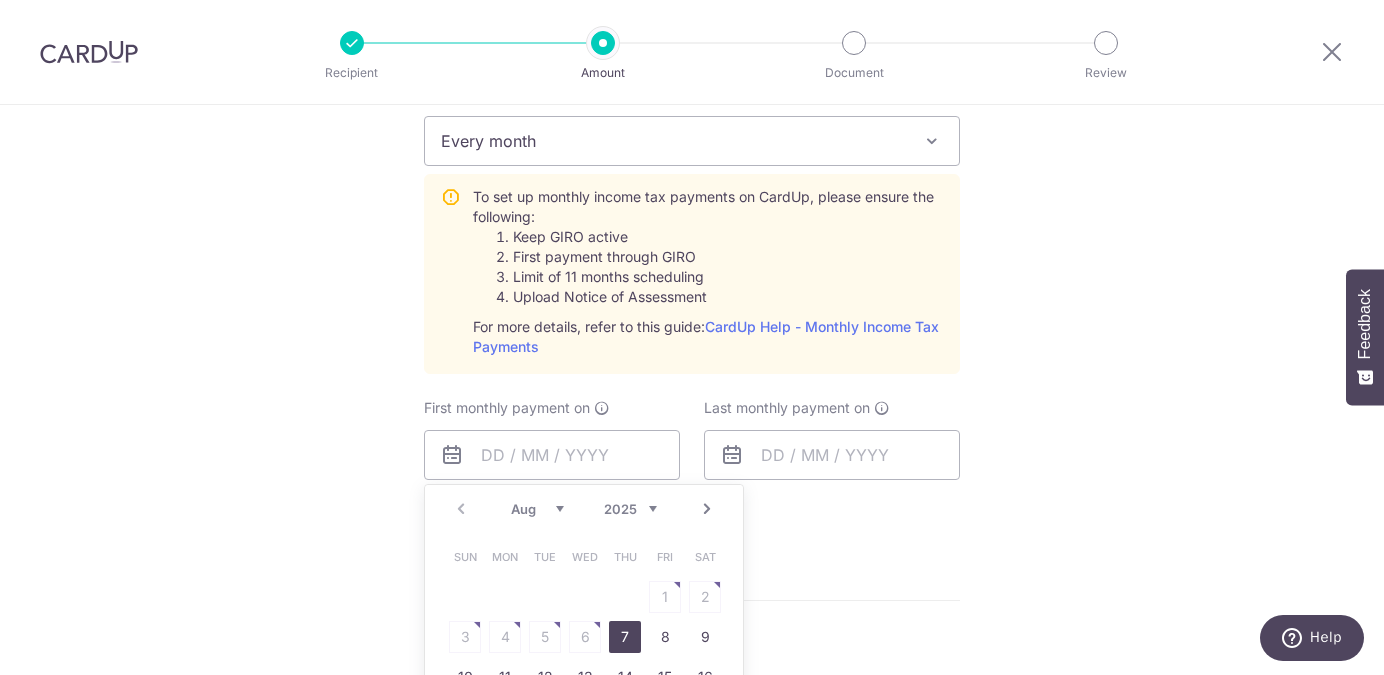 click on "Aug Sep Oct Nov Dec" at bounding box center (537, 509) 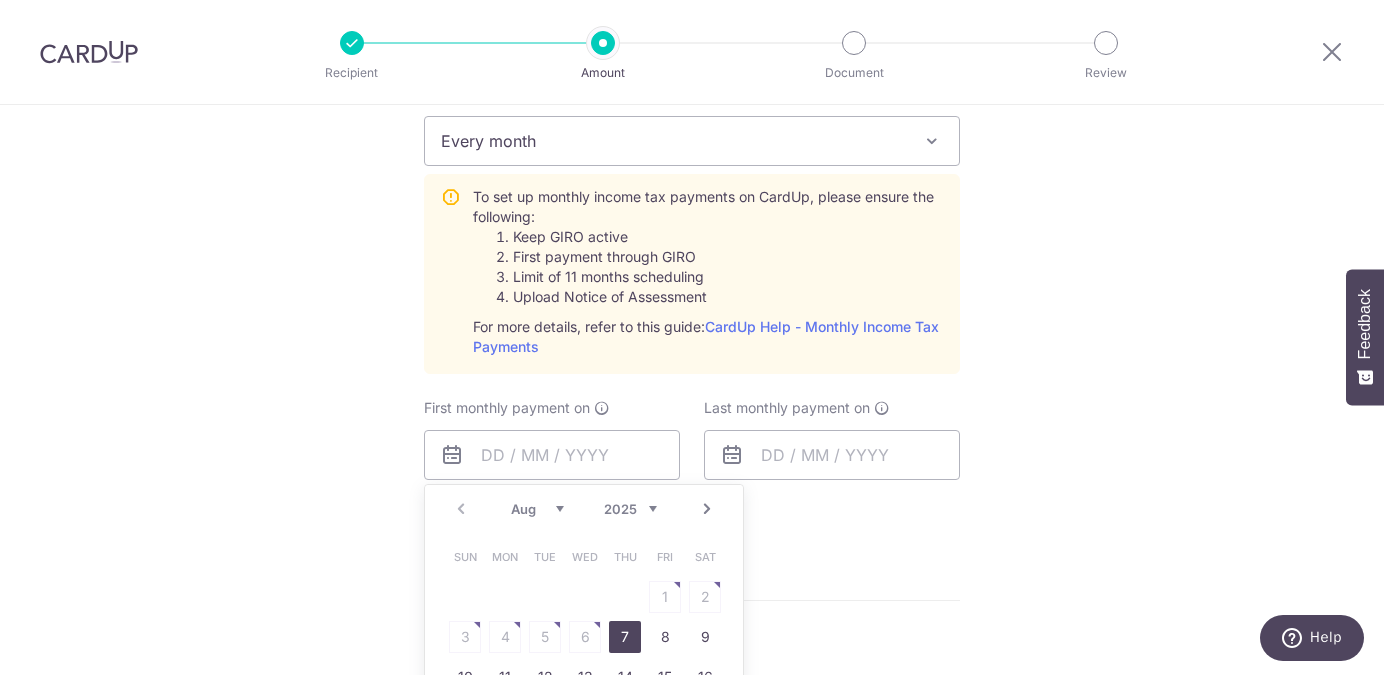 click on "Next" at bounding box center (707, 509) 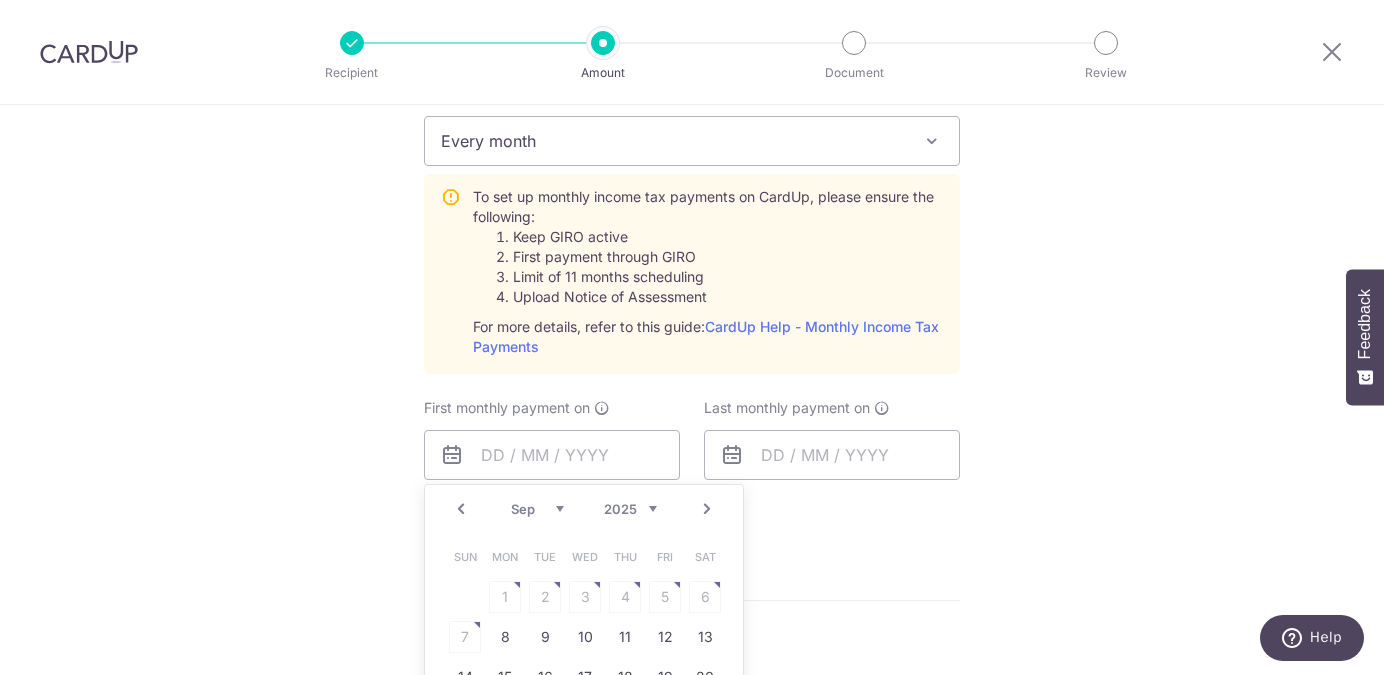 click on "Sun Mon Tue Wed Thu Fri Sat   1 2 3 4 5 6 7 8 9 10 11 12 13 14 15 16 17 18 19 20 21 22 23 24 25 26 27 28 29 30" at bounding box center [585, 657] 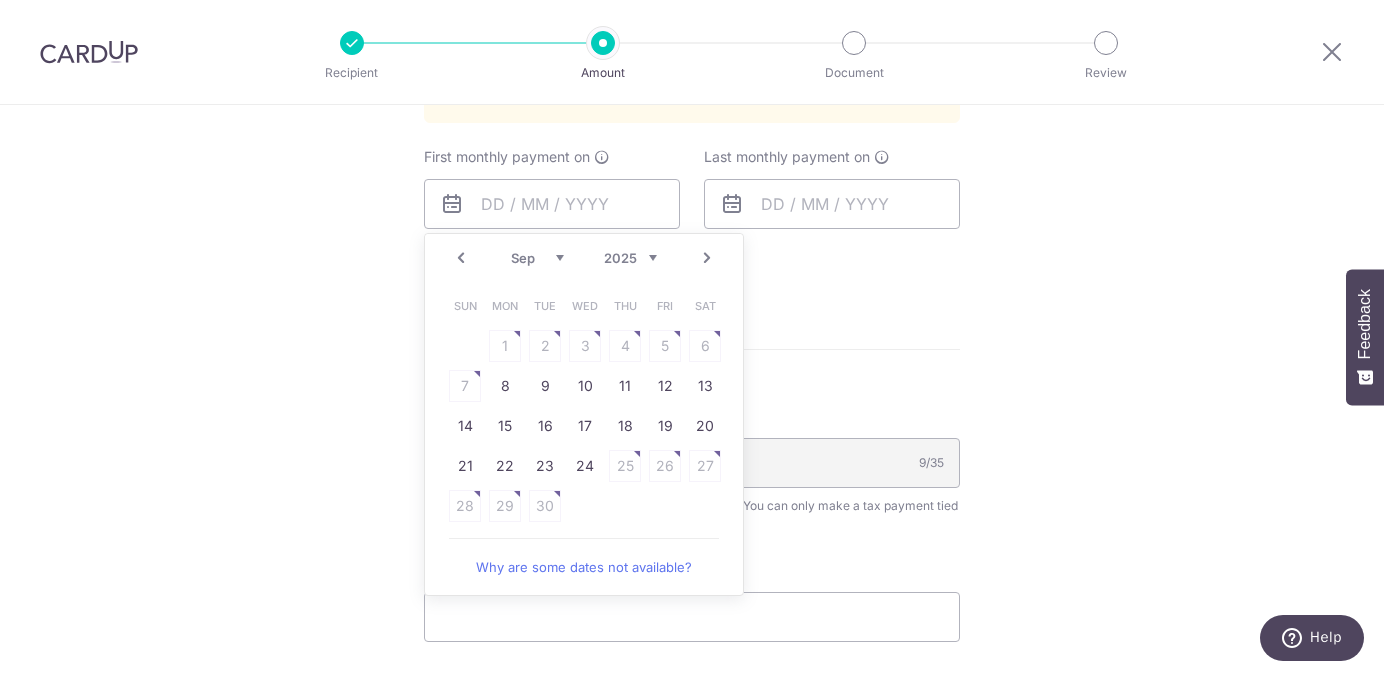 scroll, scrollTop: 1139, scrollLeft: 0, axis: vertical 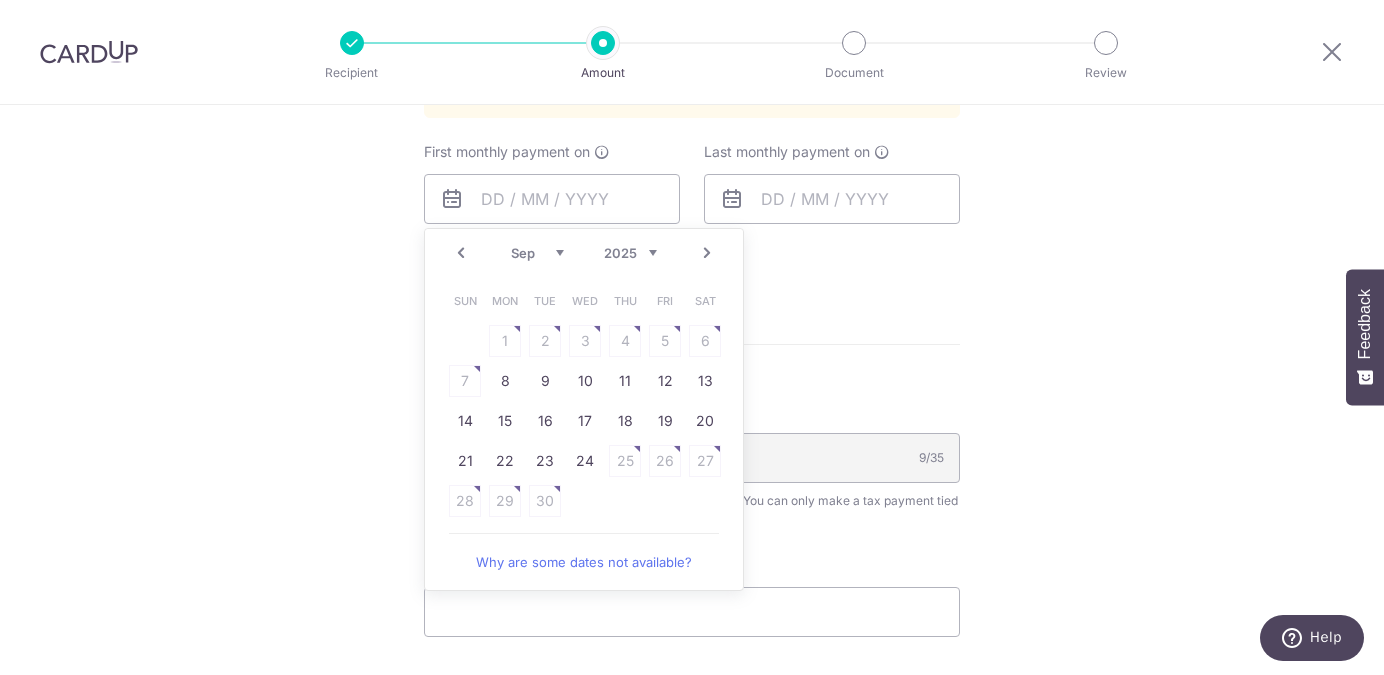 click on "Why are some dates not available?" at bounding box center (584, 562) 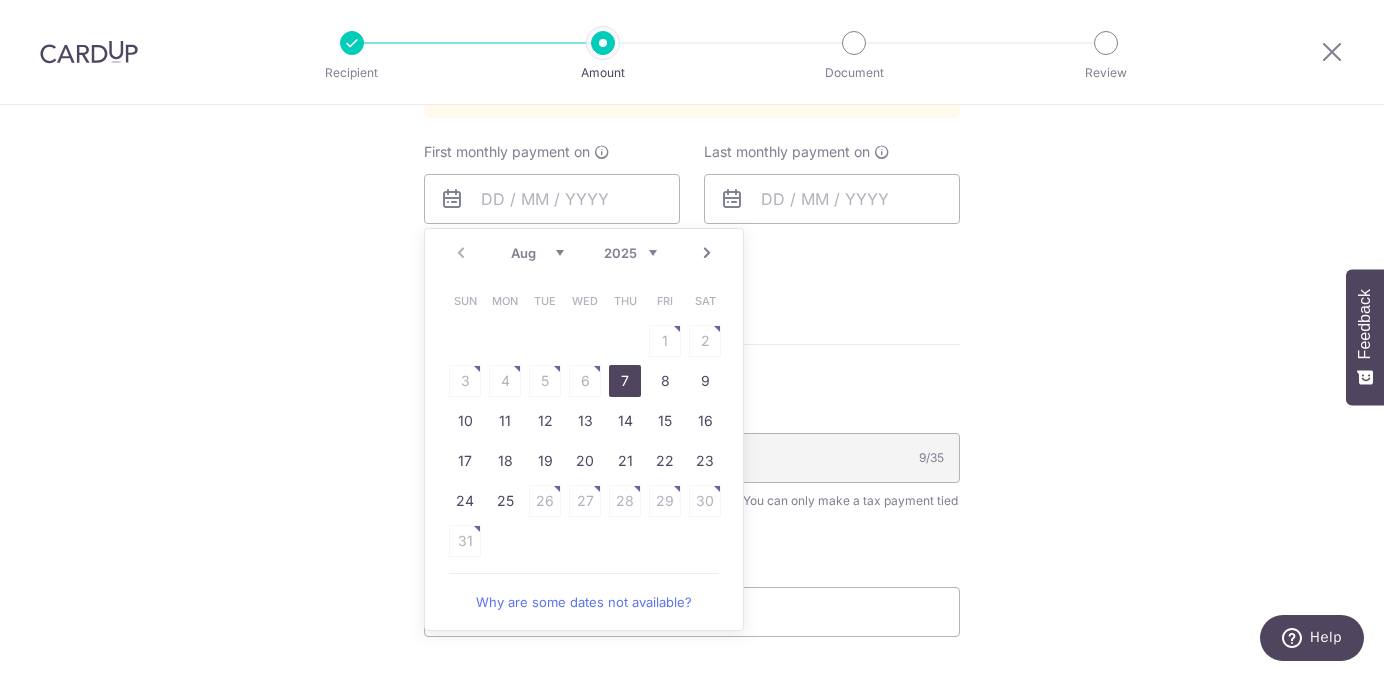 click on "Next" at bounding box center (707, 253) 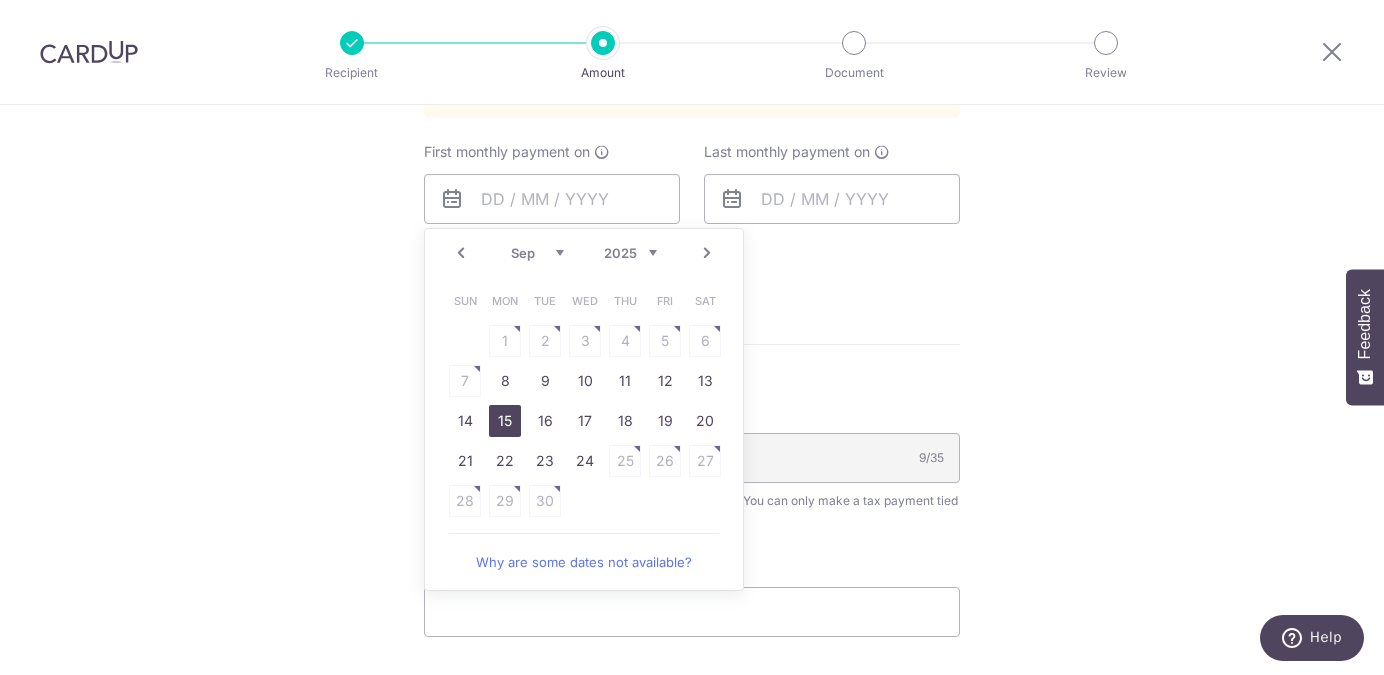 click on "15" at bounding box center [505, 421] 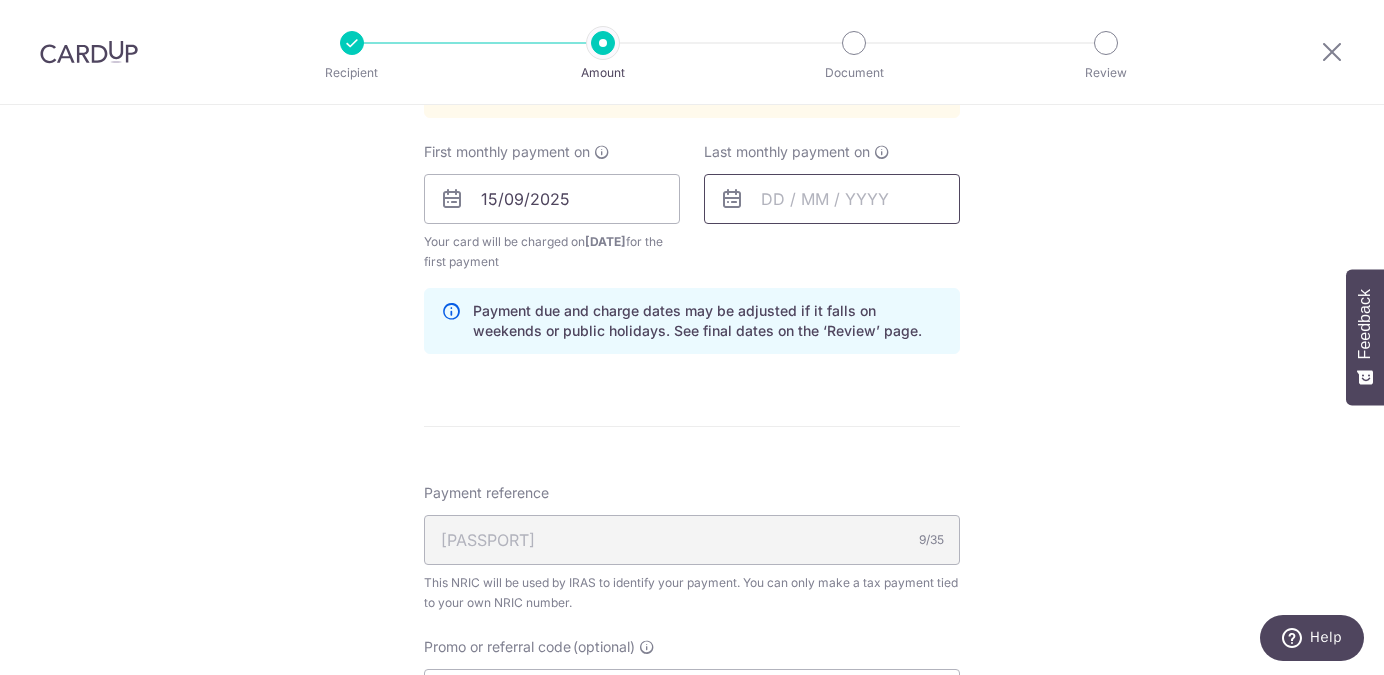 click at bounding box center [832, 199] 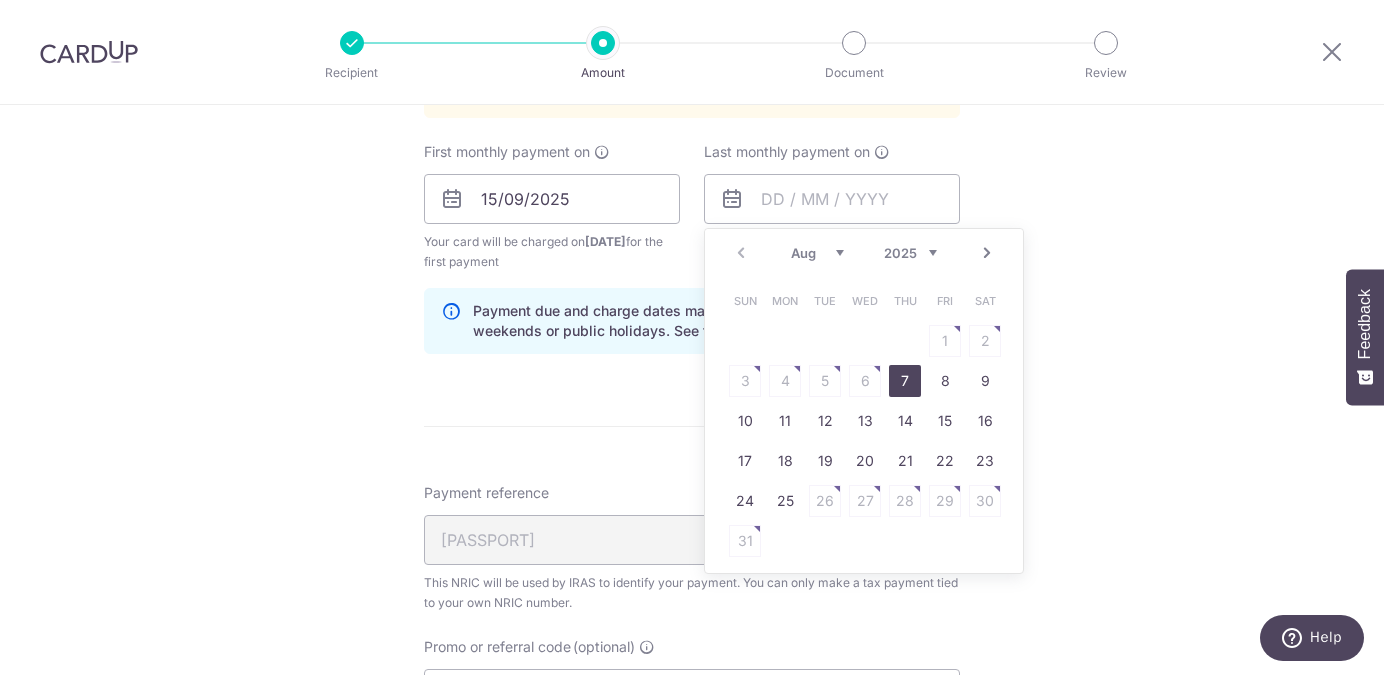 click on "2025 2026" at bounding box center (910, 253) 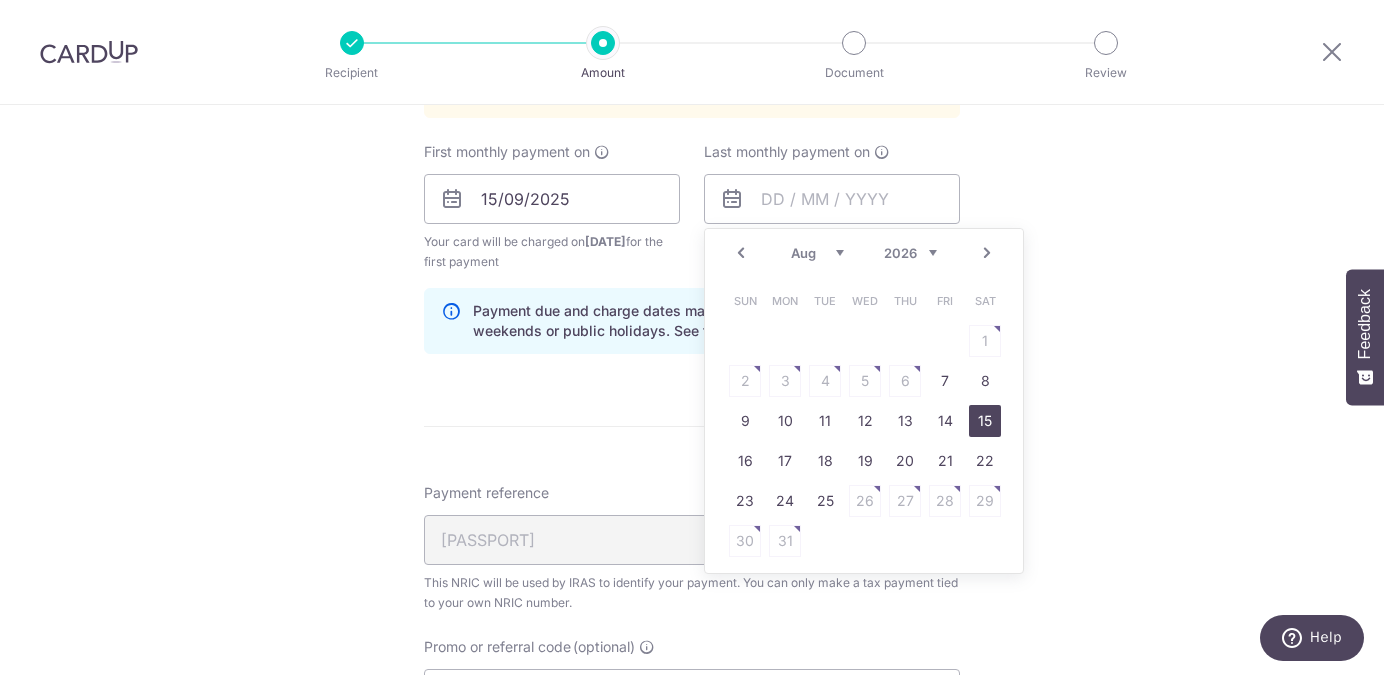 click on "15" at bounding box center [985, 421] 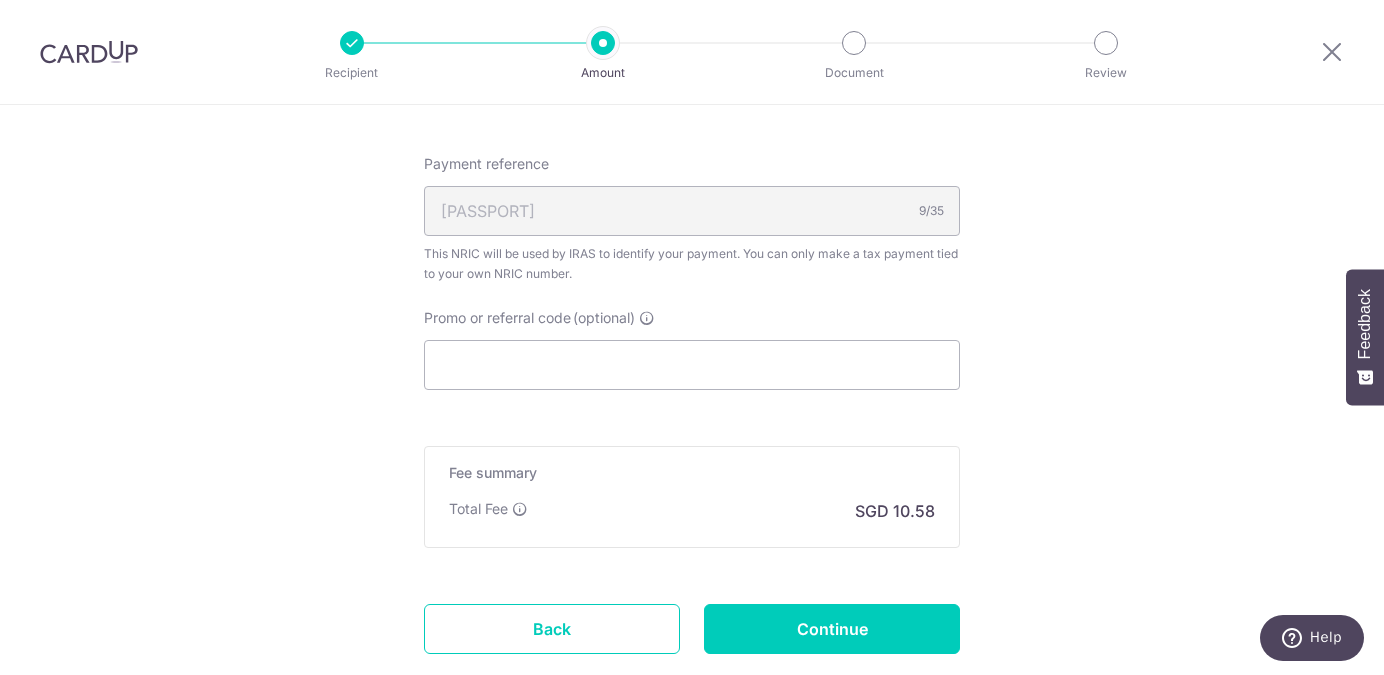 scroll, scrollTop: 1483, scrollLeft: 0, axis: vertical 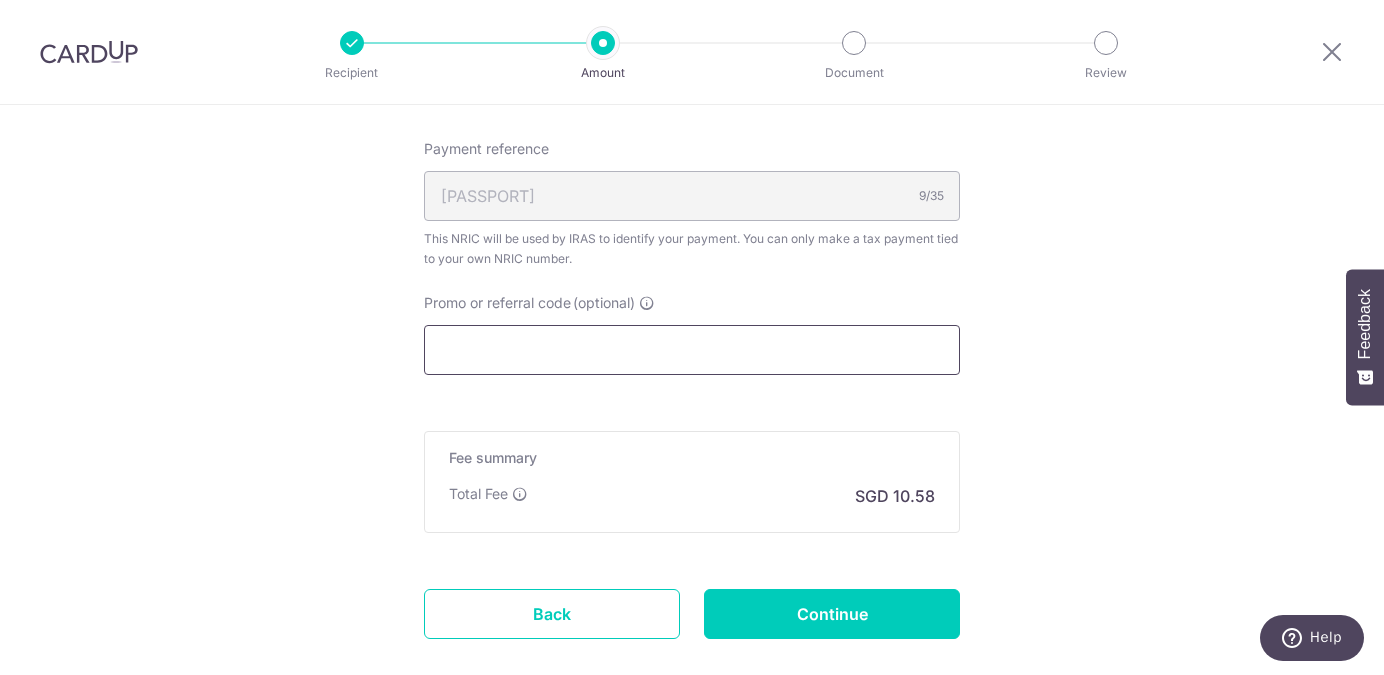 click on "Promo or referral code
(optional)" at bounding box center [692, 350] 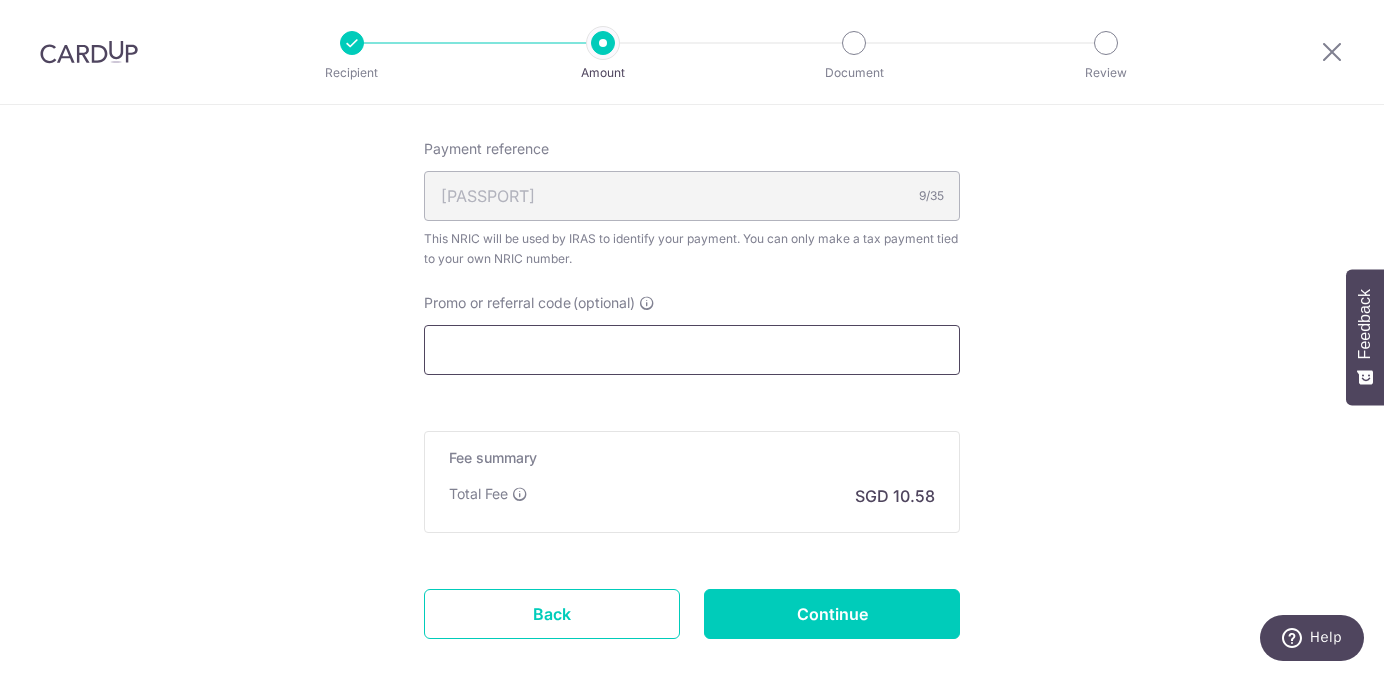 paste on "VTAX25R" 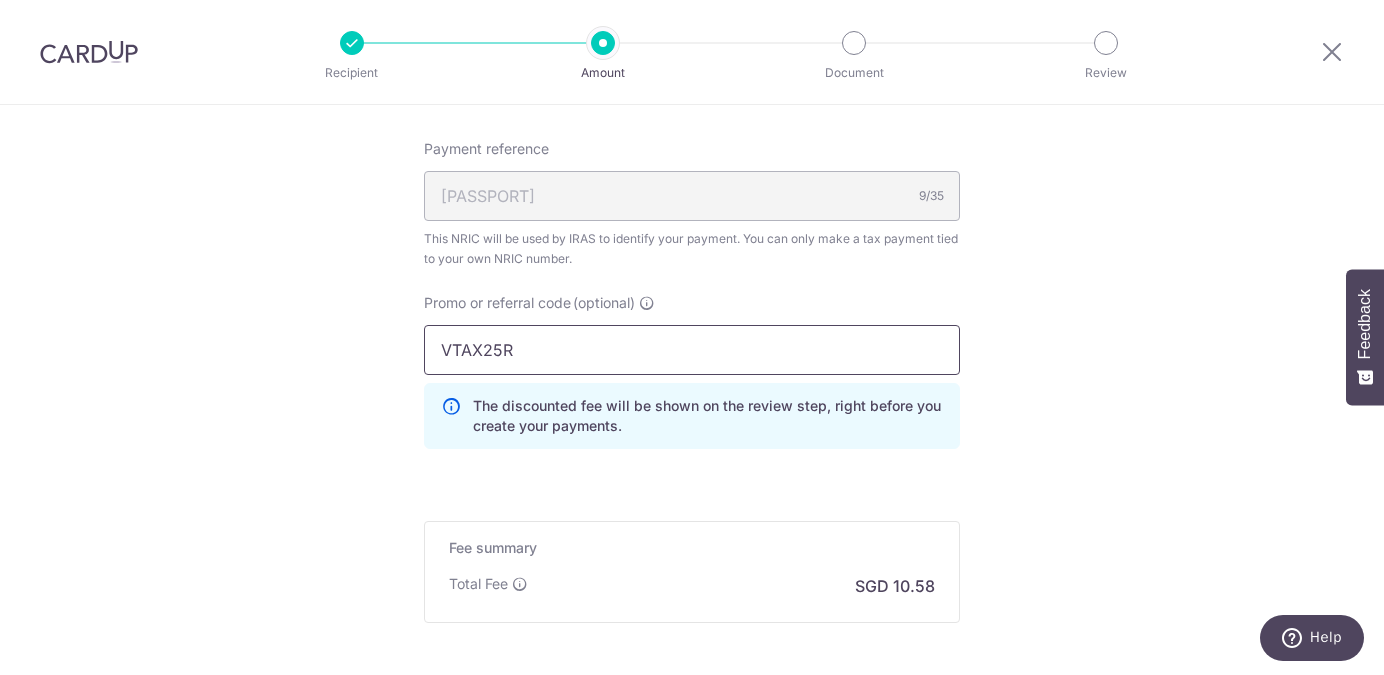scroll, scrollTop: 1687, scrollLeft: 0, axis: vertical 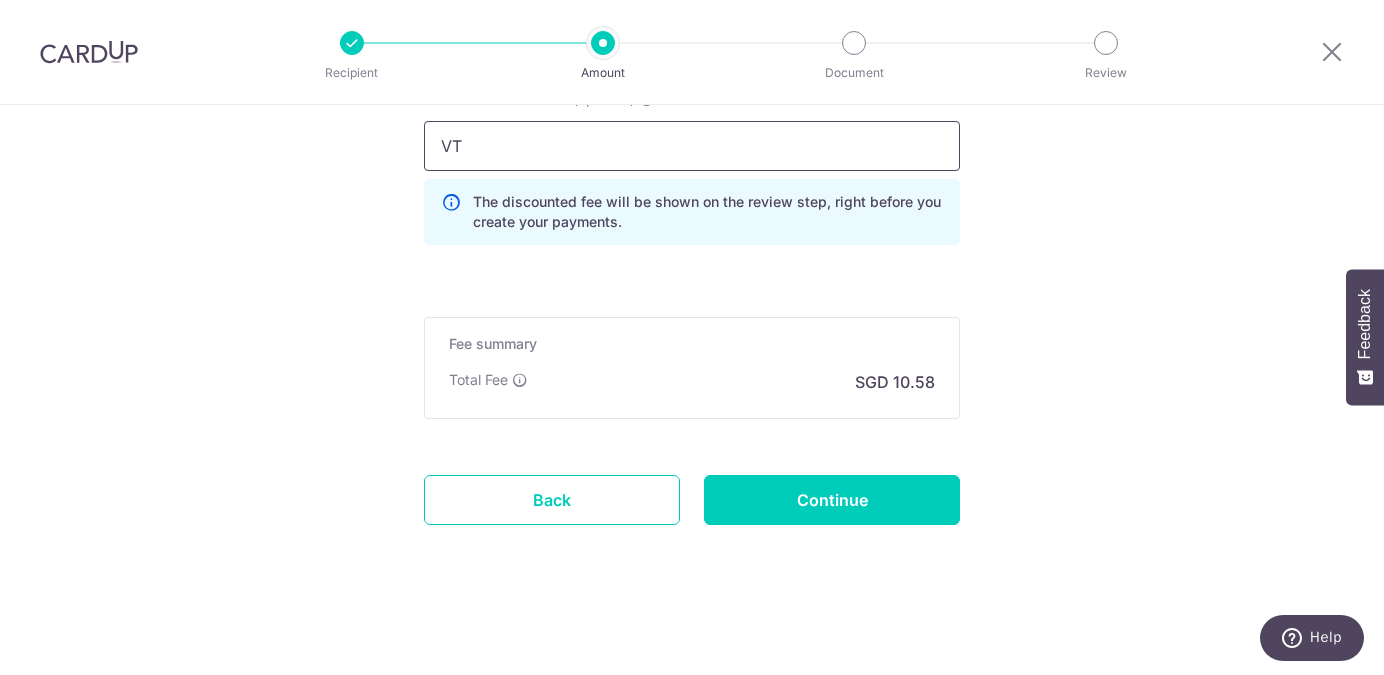 type on "V" 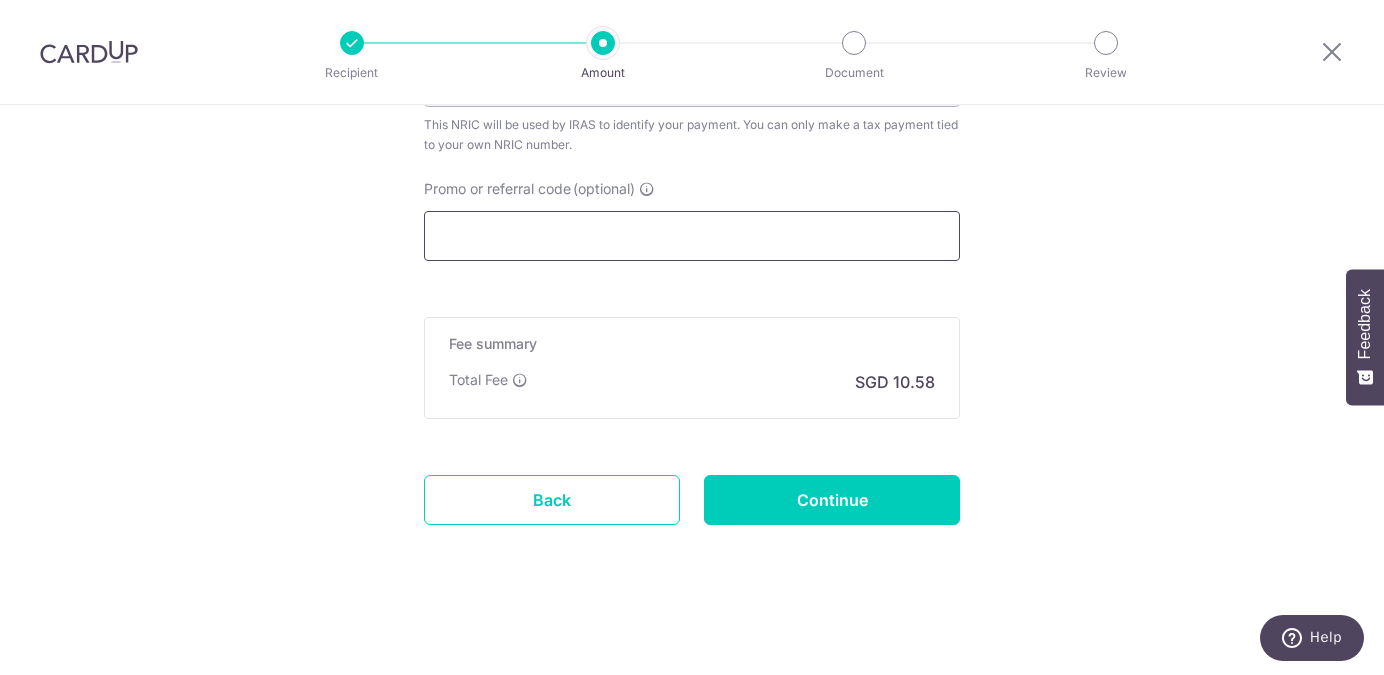 type on "m" 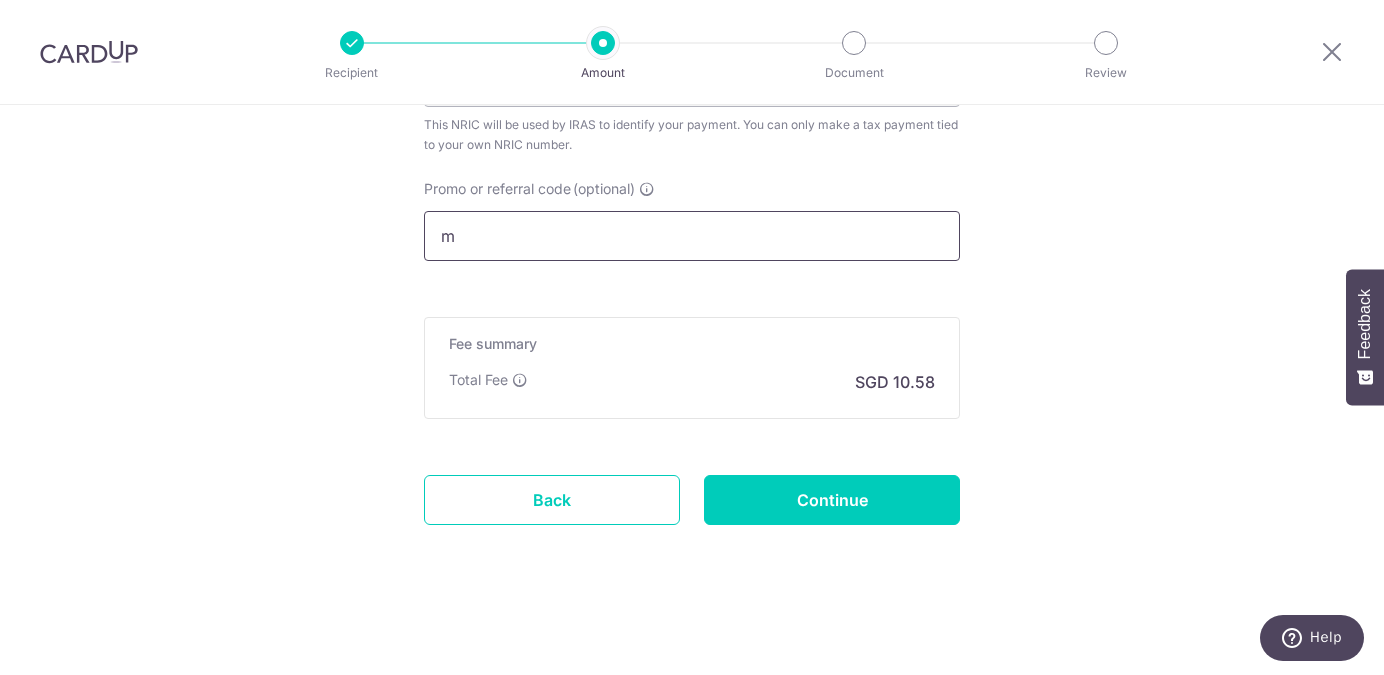 scroll, scrollTop: 1687, scrollLeft: 0, axis: vertical 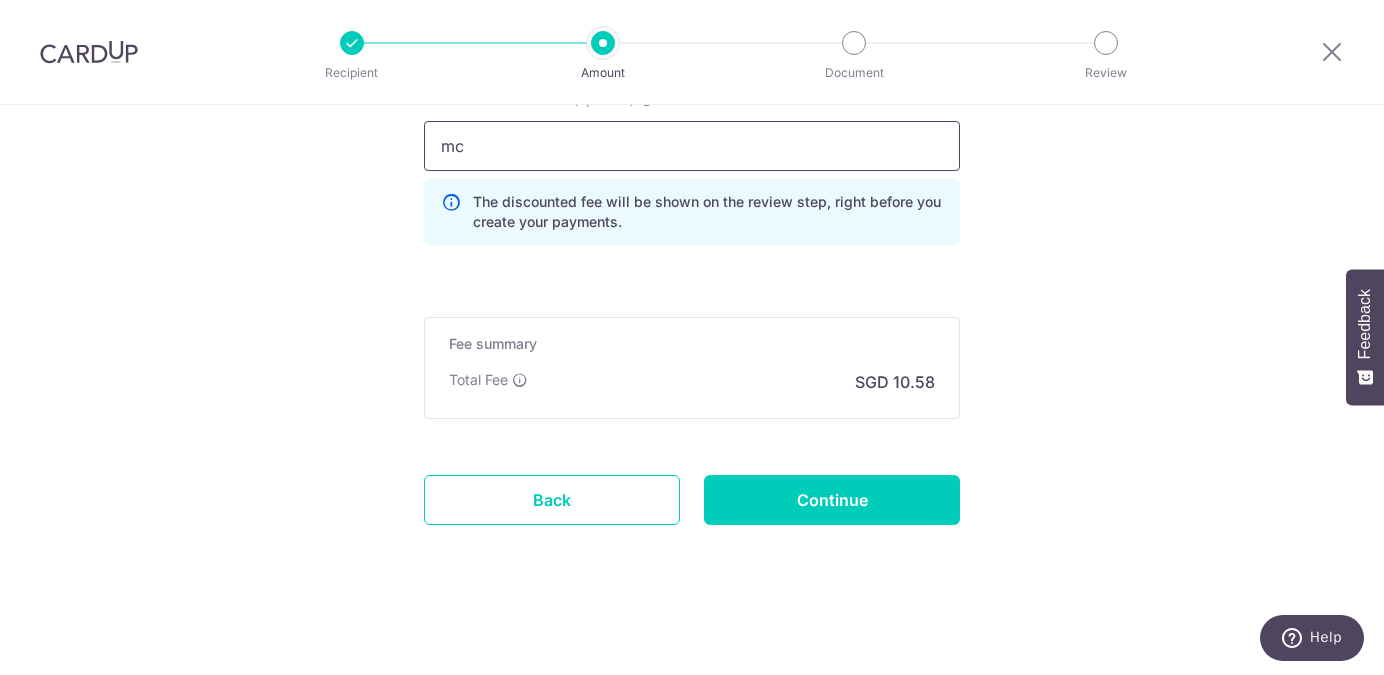 type on "m" 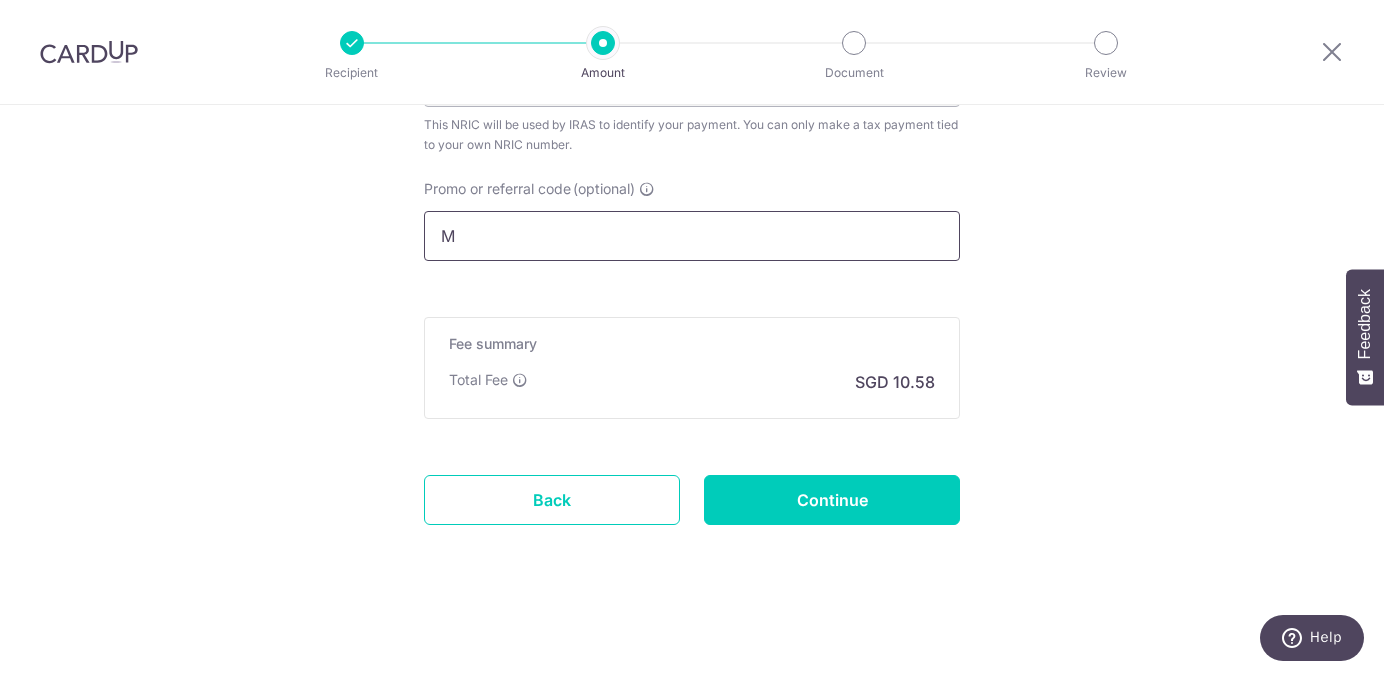 scroll, scrollTop: 1687, scrollLeft: 0, axis: vertical 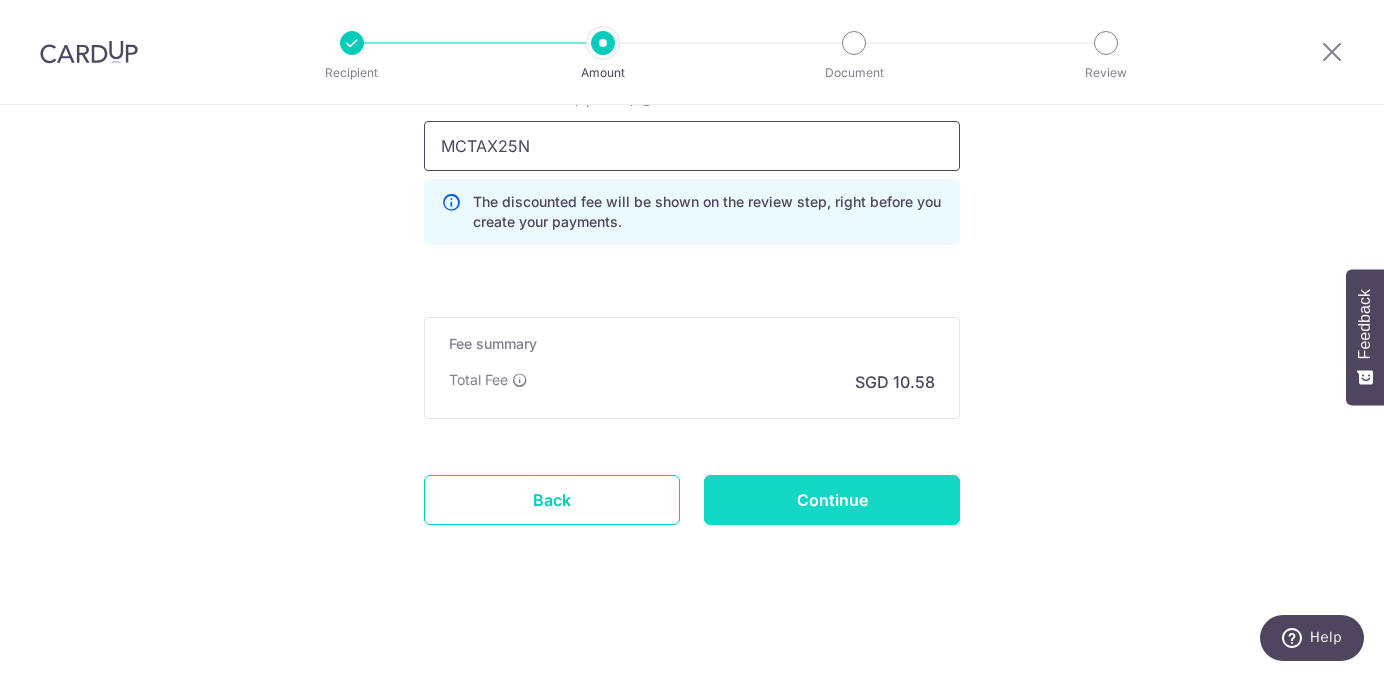 type on "MCTAX25N" 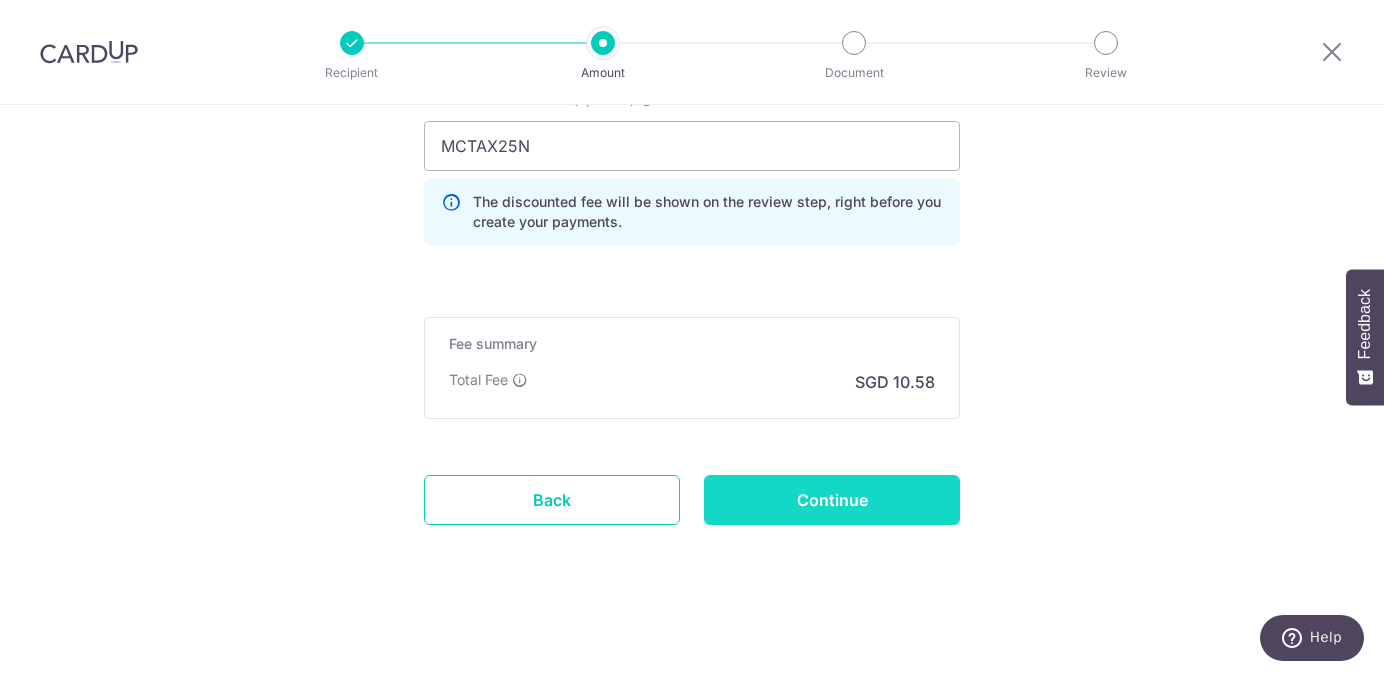 click on "Continue" at bounding box center [832, 500] 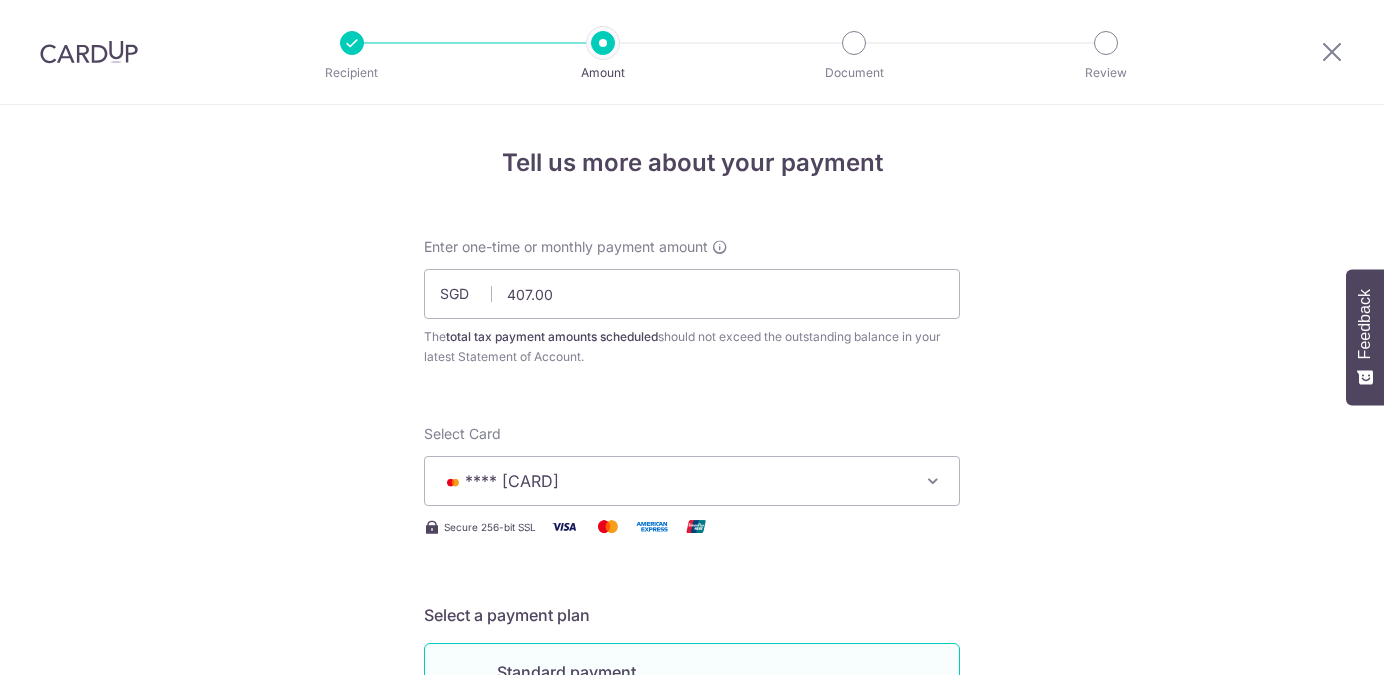 scroll, scrollTop: 0, scrollLeft: 0, axis: both 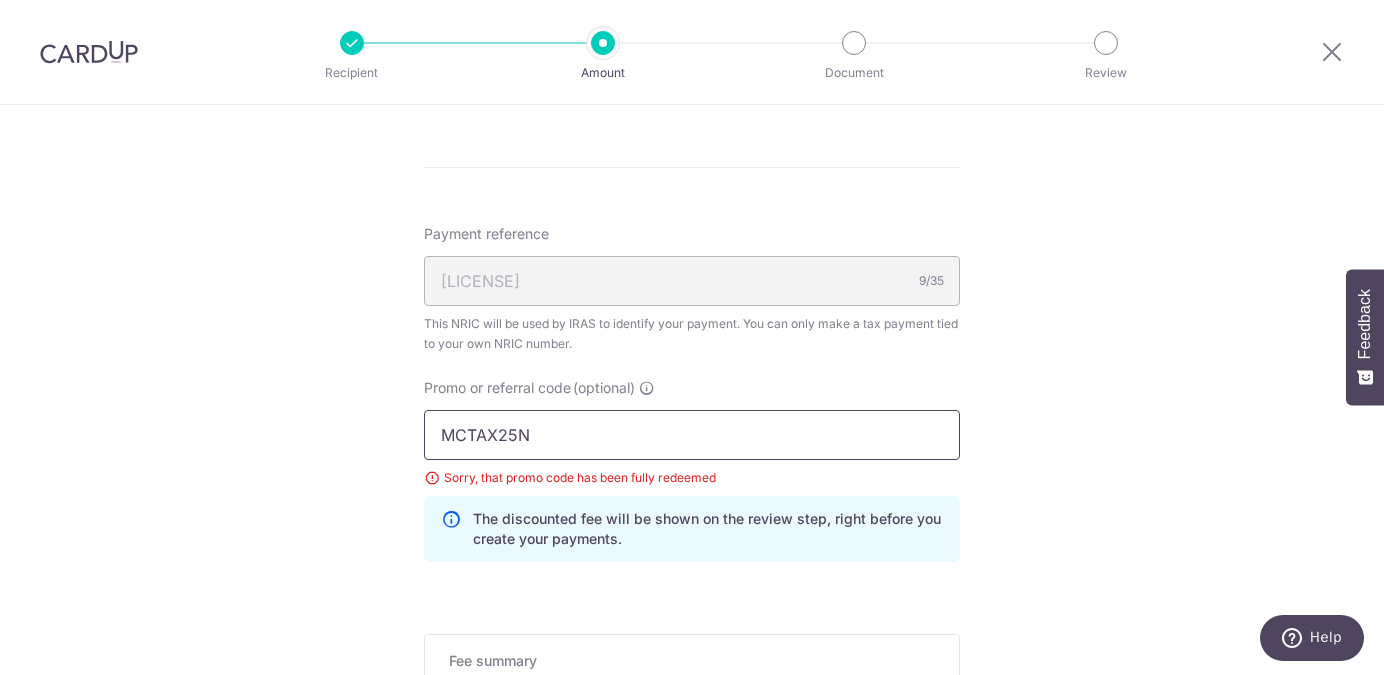 click on "MCTAX25N" at bounding box center (692, 435) 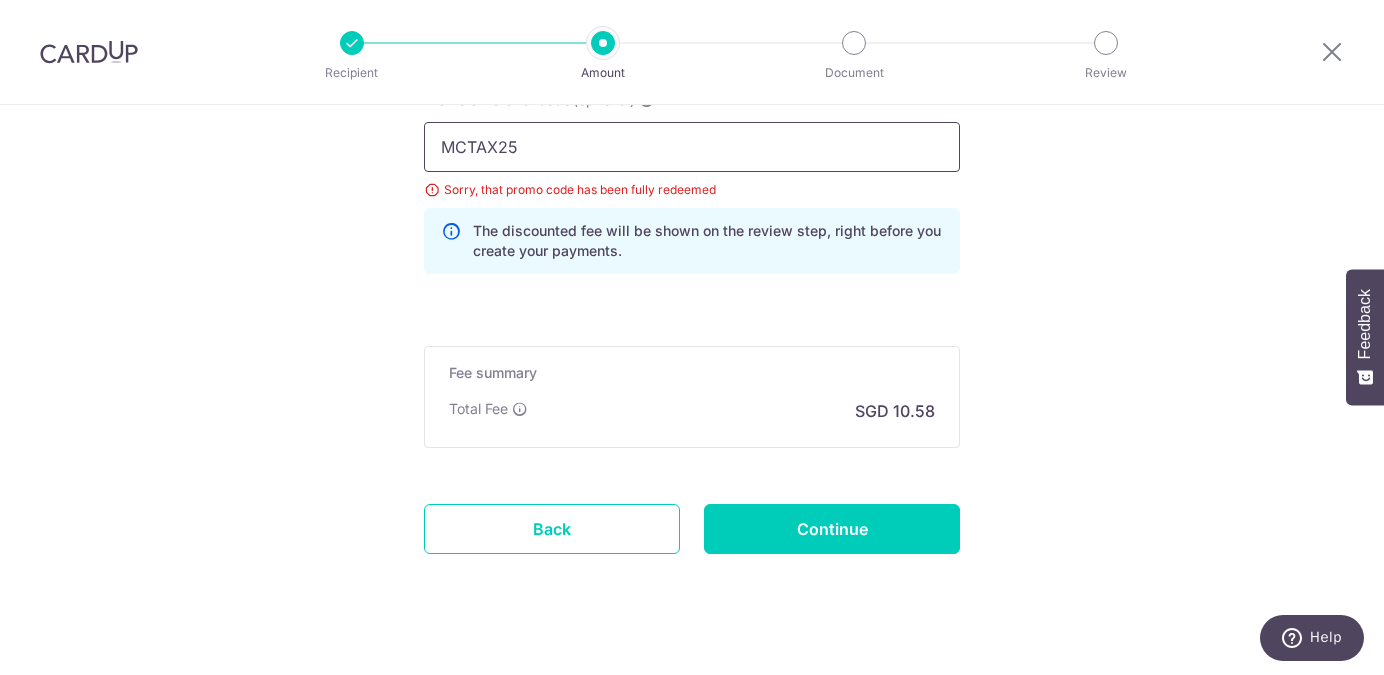 scroll, scrollTop: 1405, scrollLeft: 0, axis: vertical 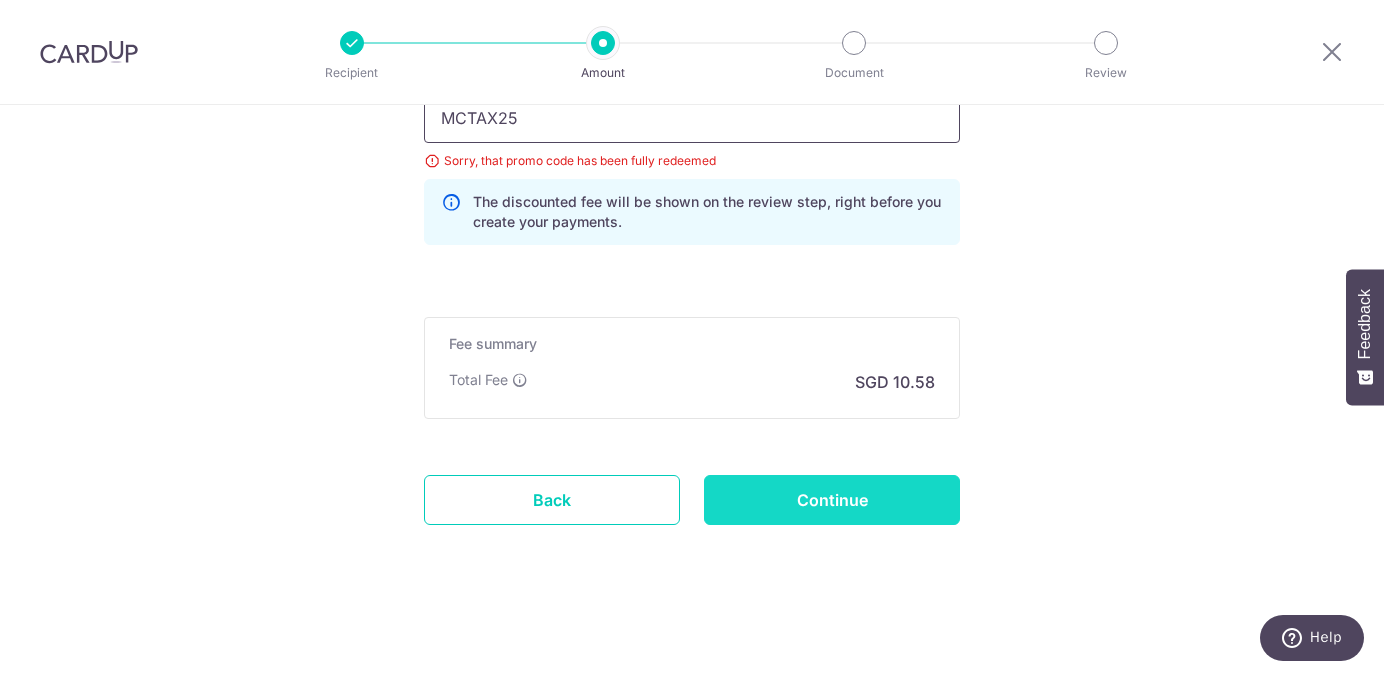 type on "MCTAX25" 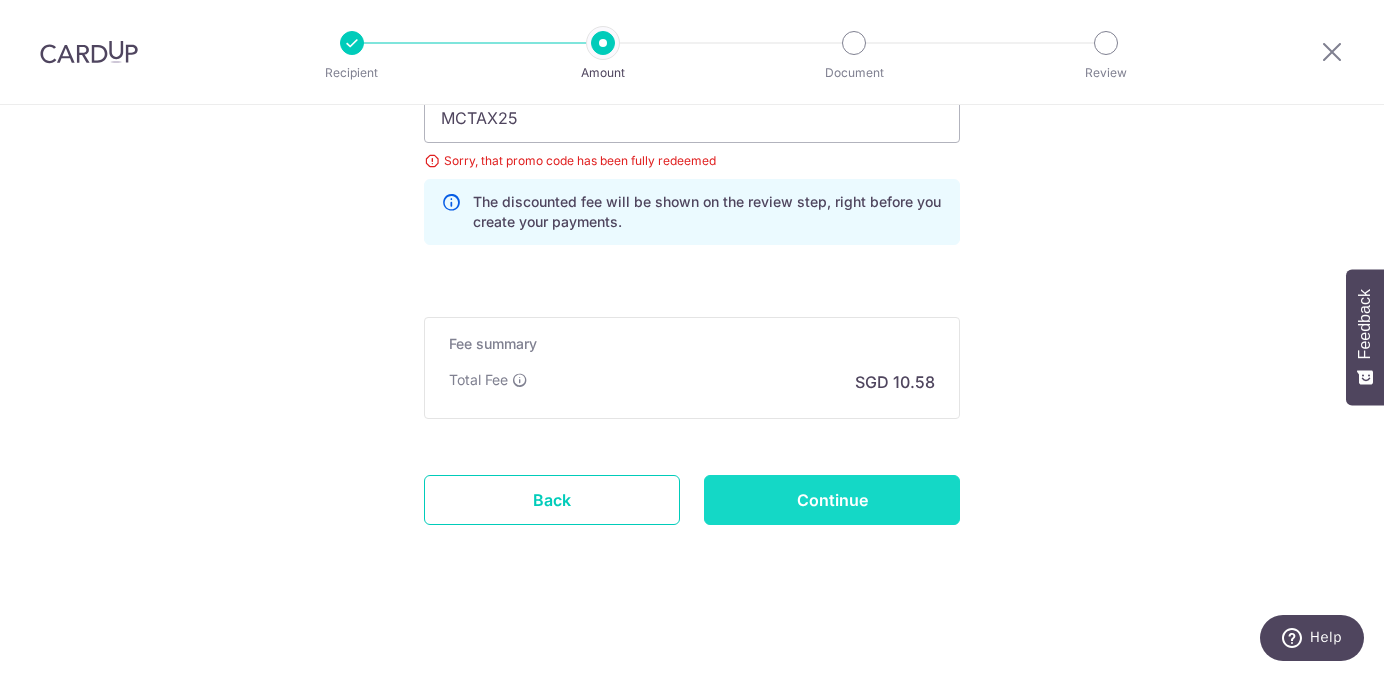 click on "Continue" at bounding box center (832, 500) 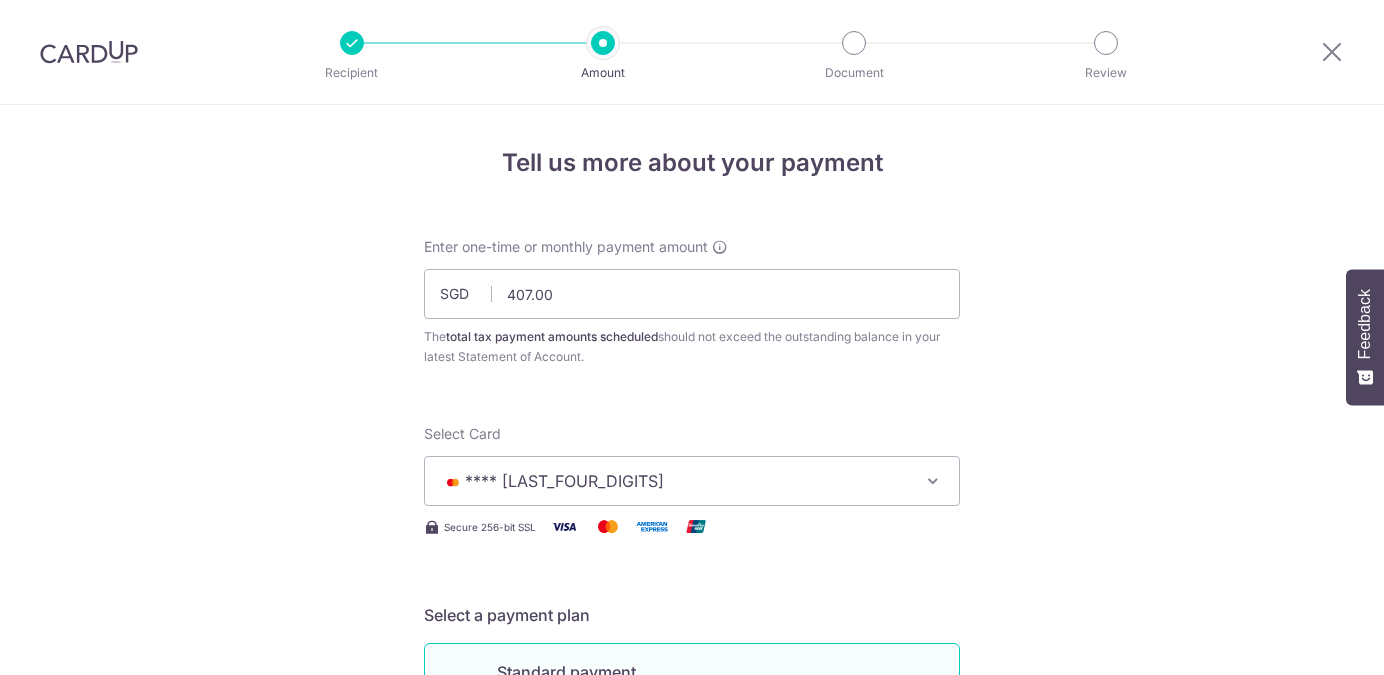 scroll, scrollTop: 0, scrollLeft: 0, axis: both 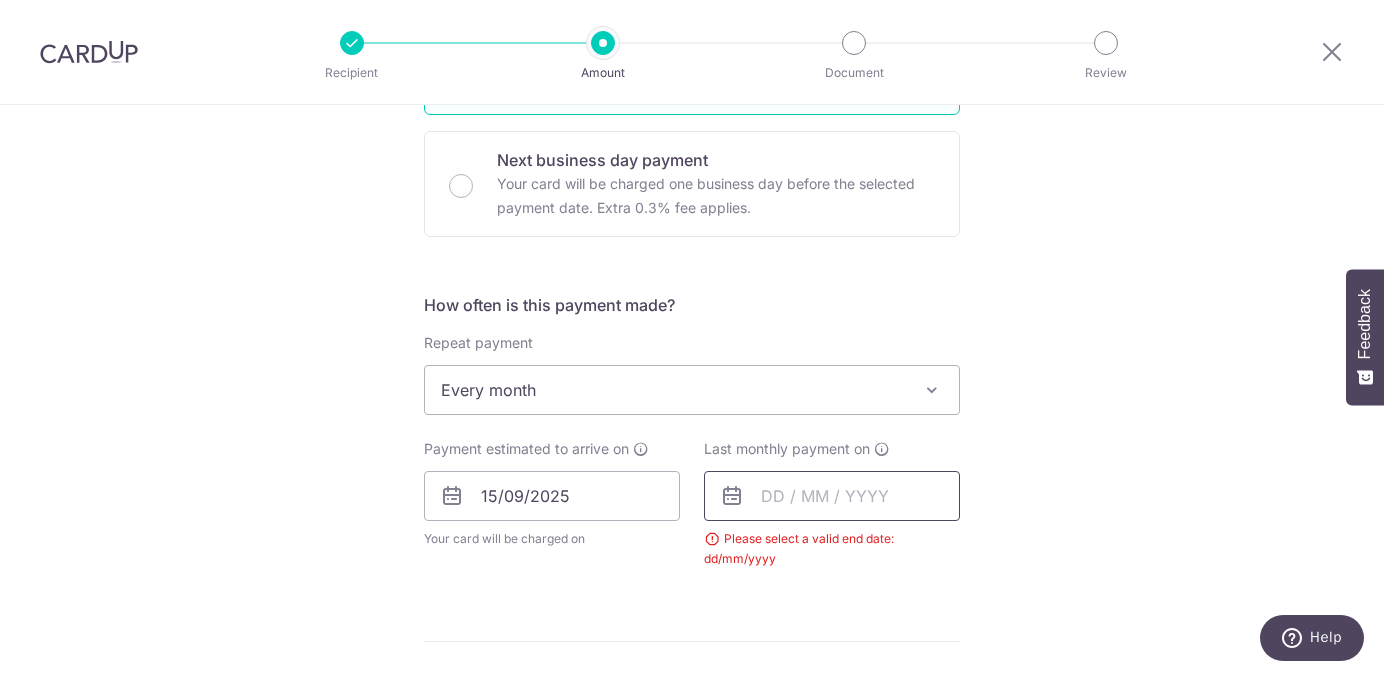 click at bounding box center [832, 496] 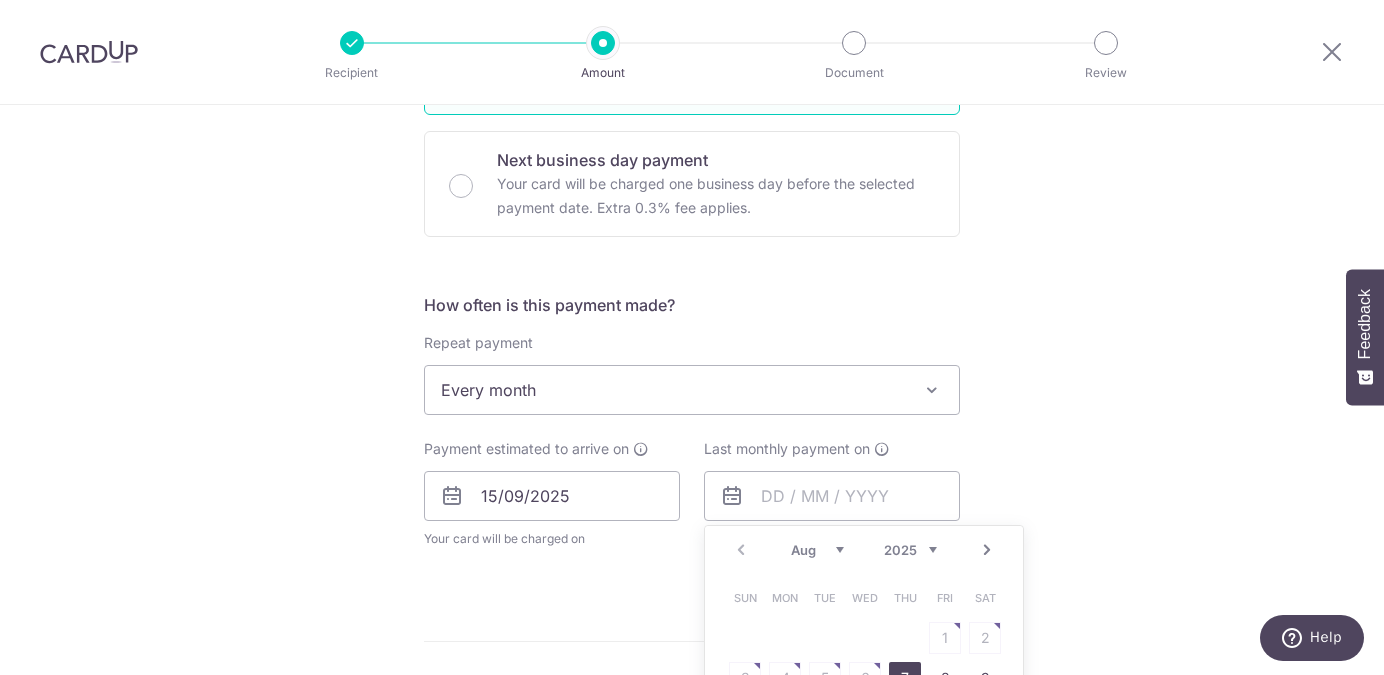 click on "2025 2026" at bounding box center [910, 550] 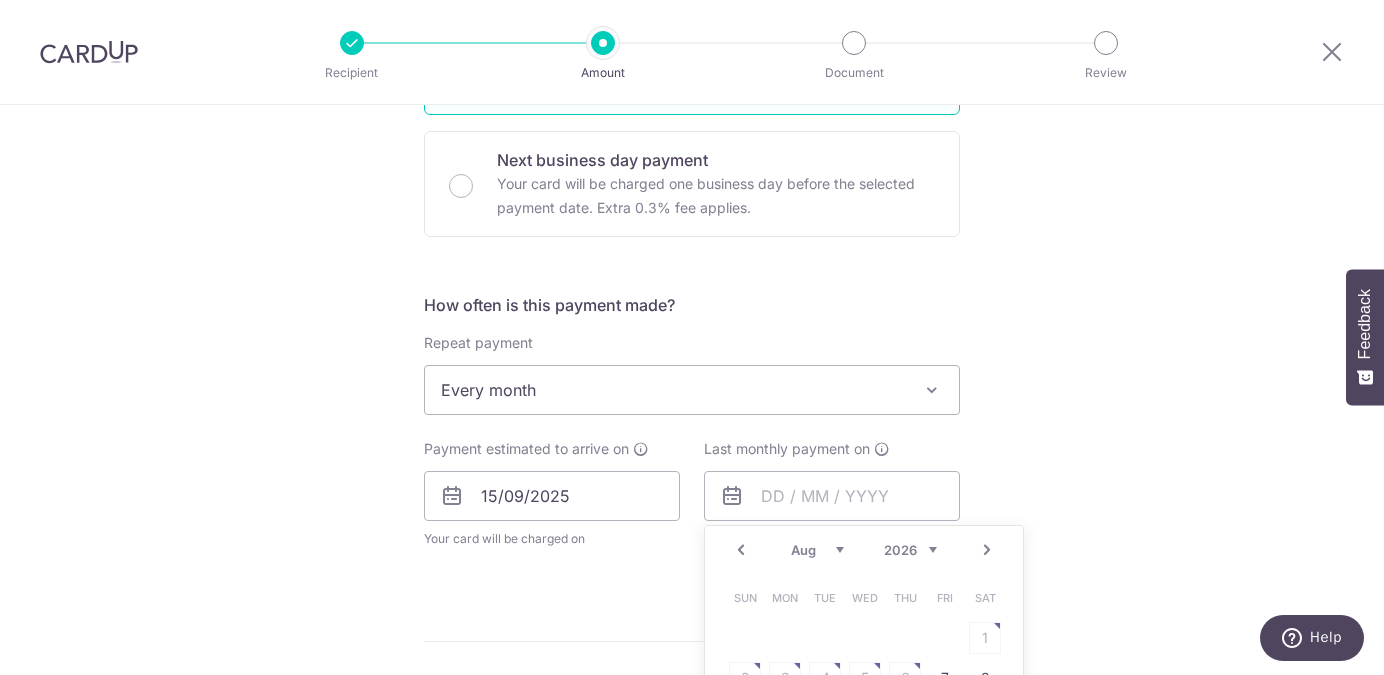 click on "Prev" at bounding box center (741, 550) 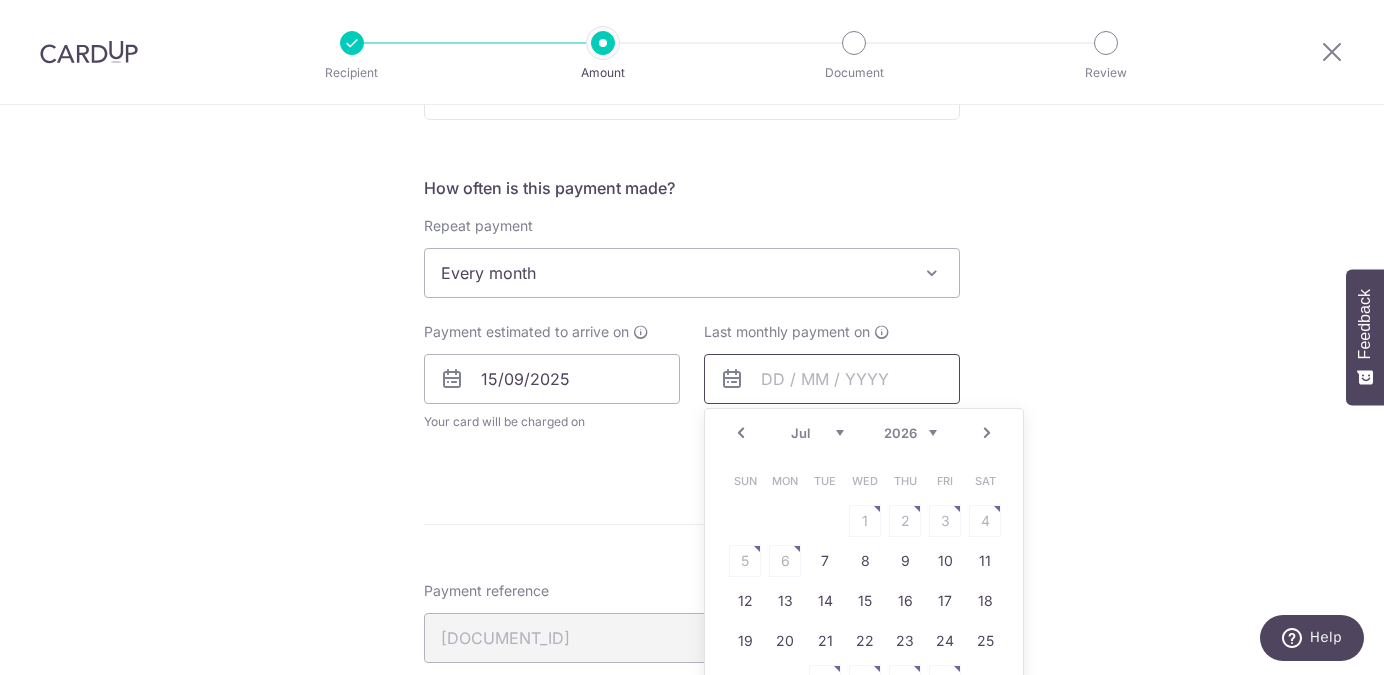 scroll, scrollTop: 765, scrollLeft: 0, axis: vertical 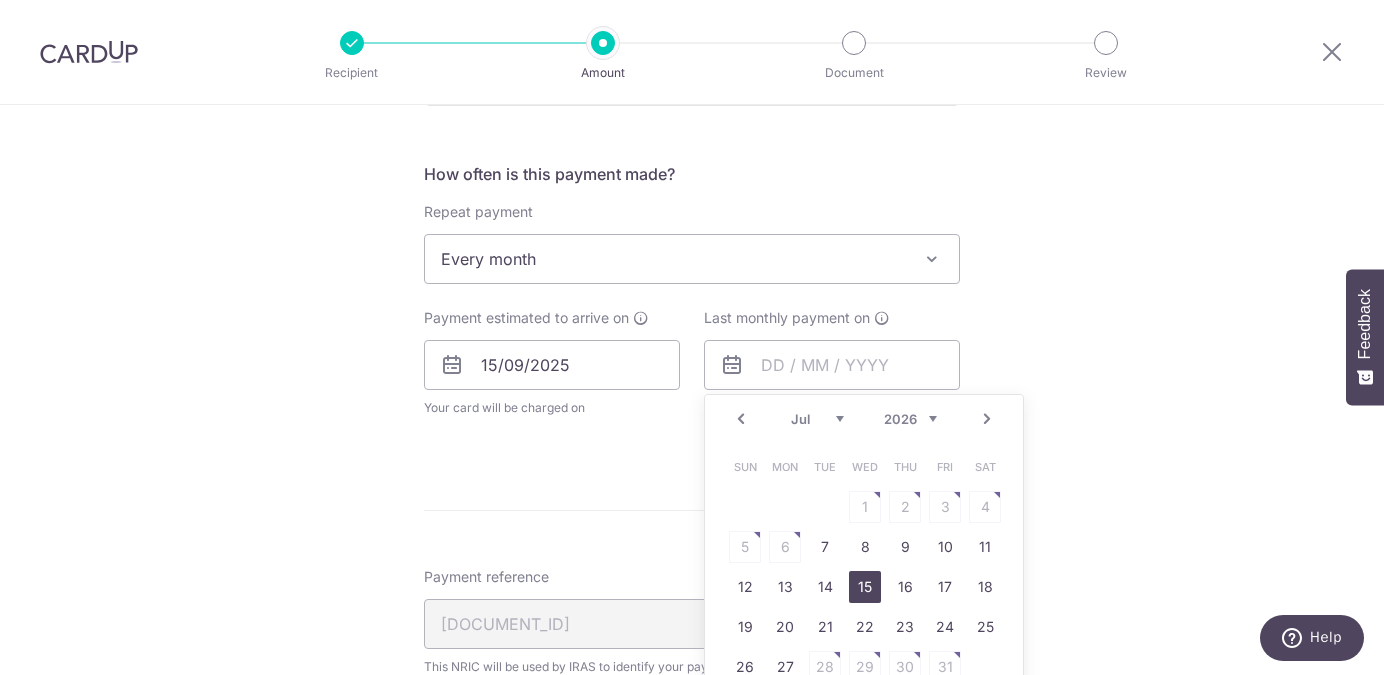 click on "15" at bounding box center [865, 587] 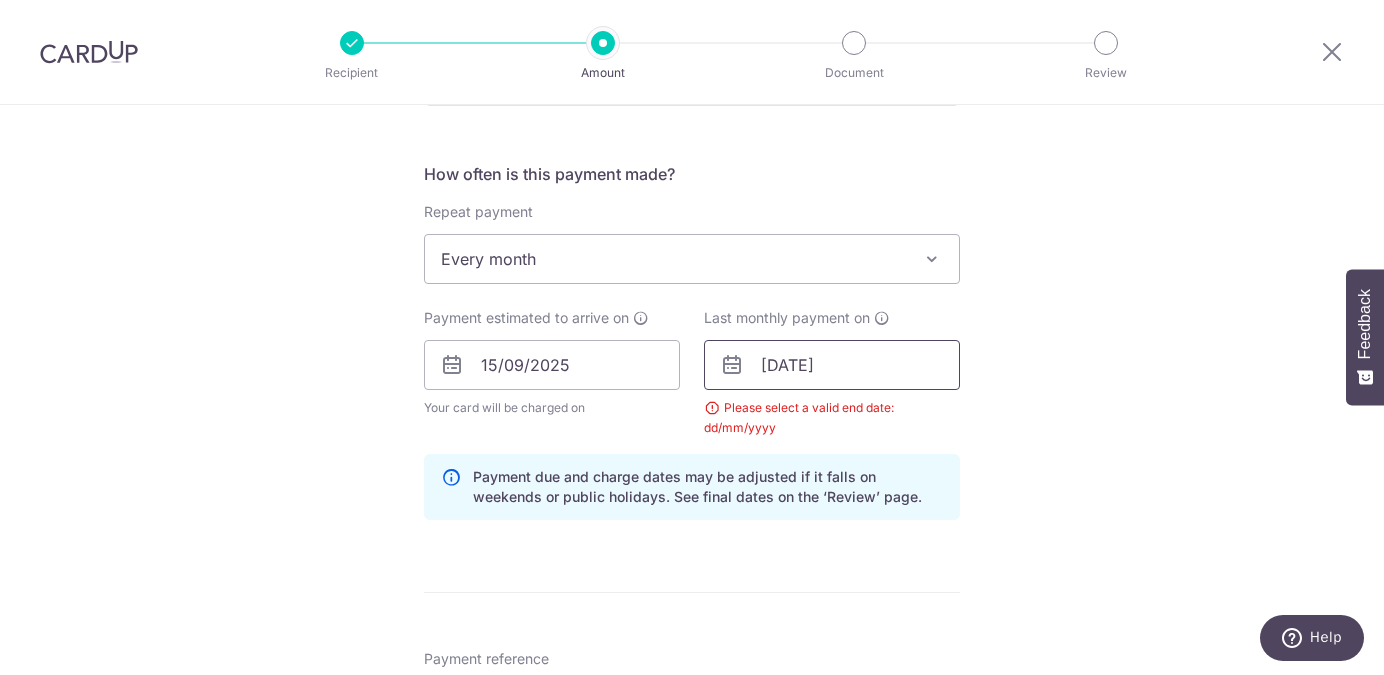 click on "15/07/2026" at bounding box center (832, 365) 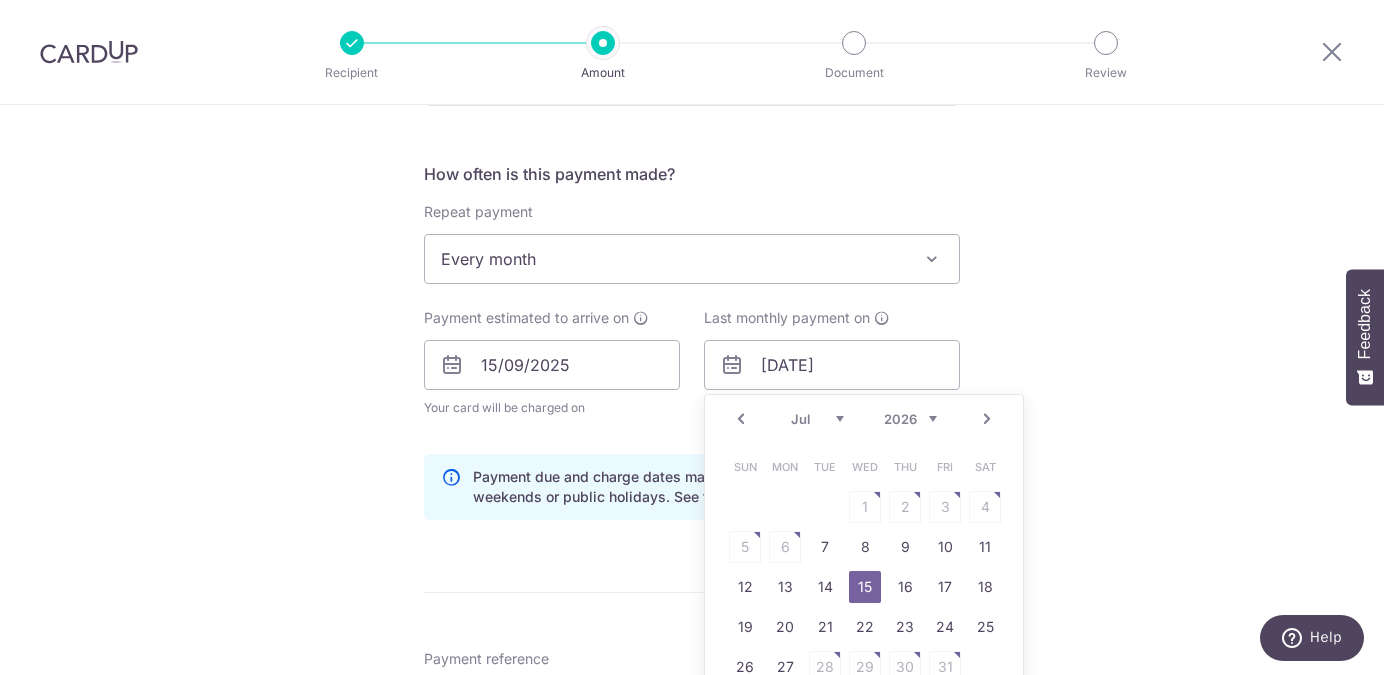 click on "Jan Feb Mar Apr May Jun Jul Aug Sep" at bounding box center [817, 419] 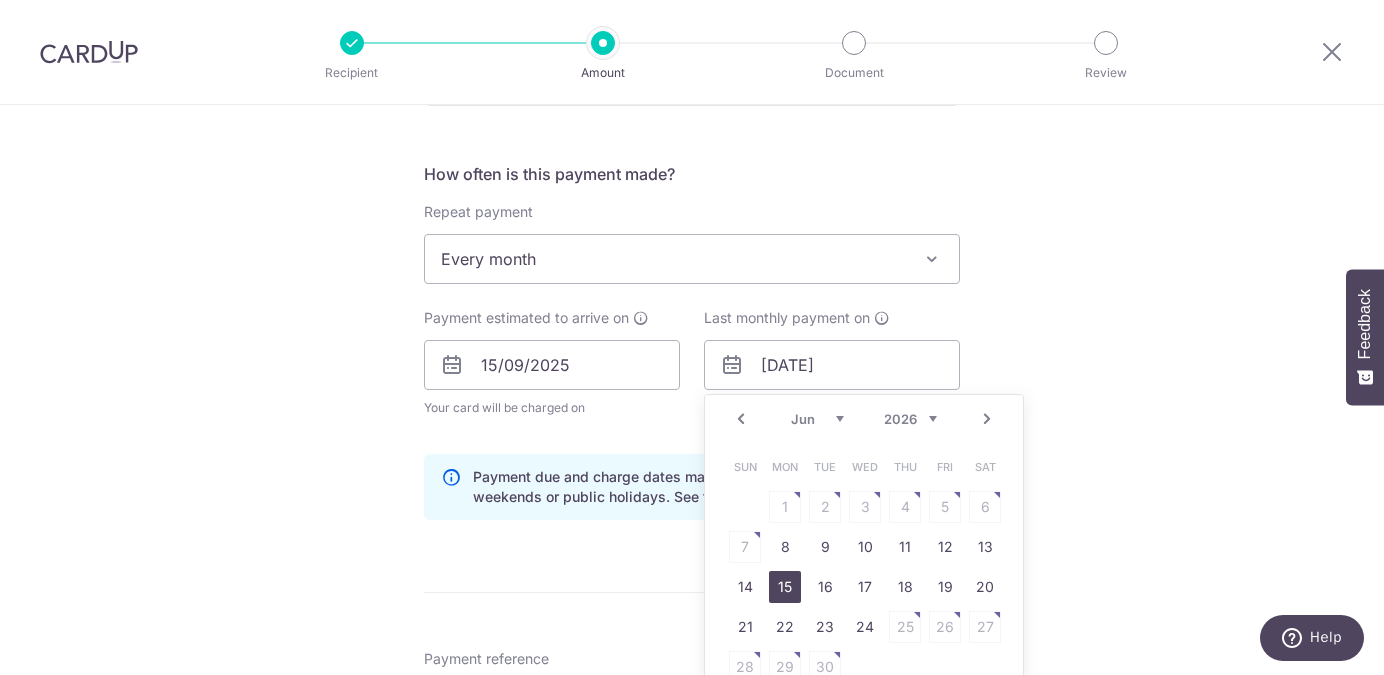 click on "15" at bounding box center (785, 587) 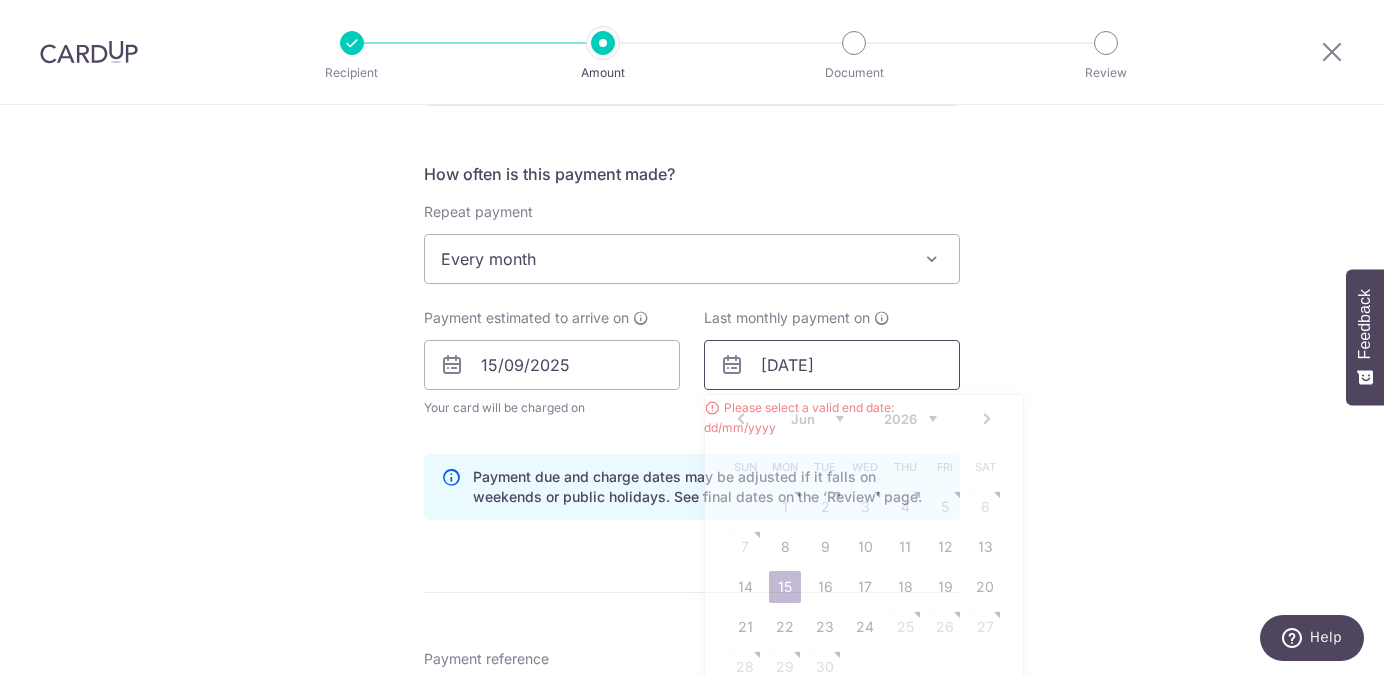 click on "15/06/2026" at bounding box center [832, 365] 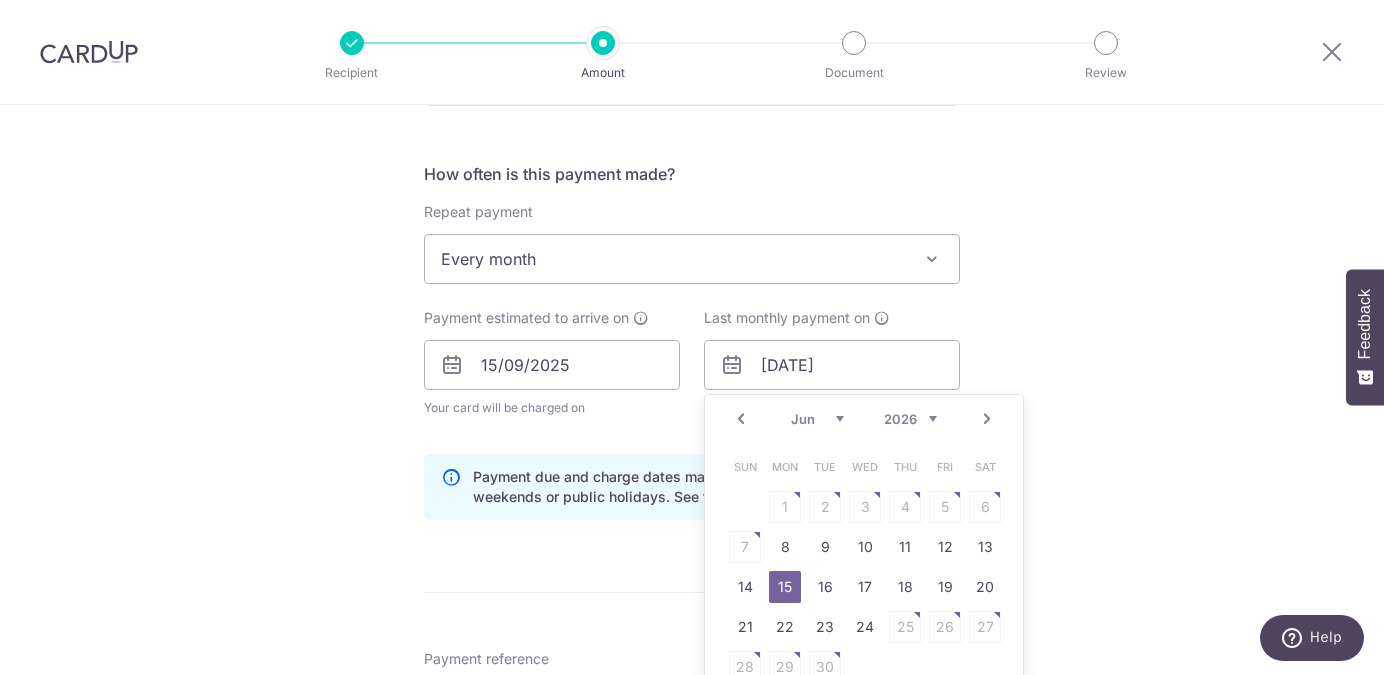 click on "15" at bounding box center [785, 587] 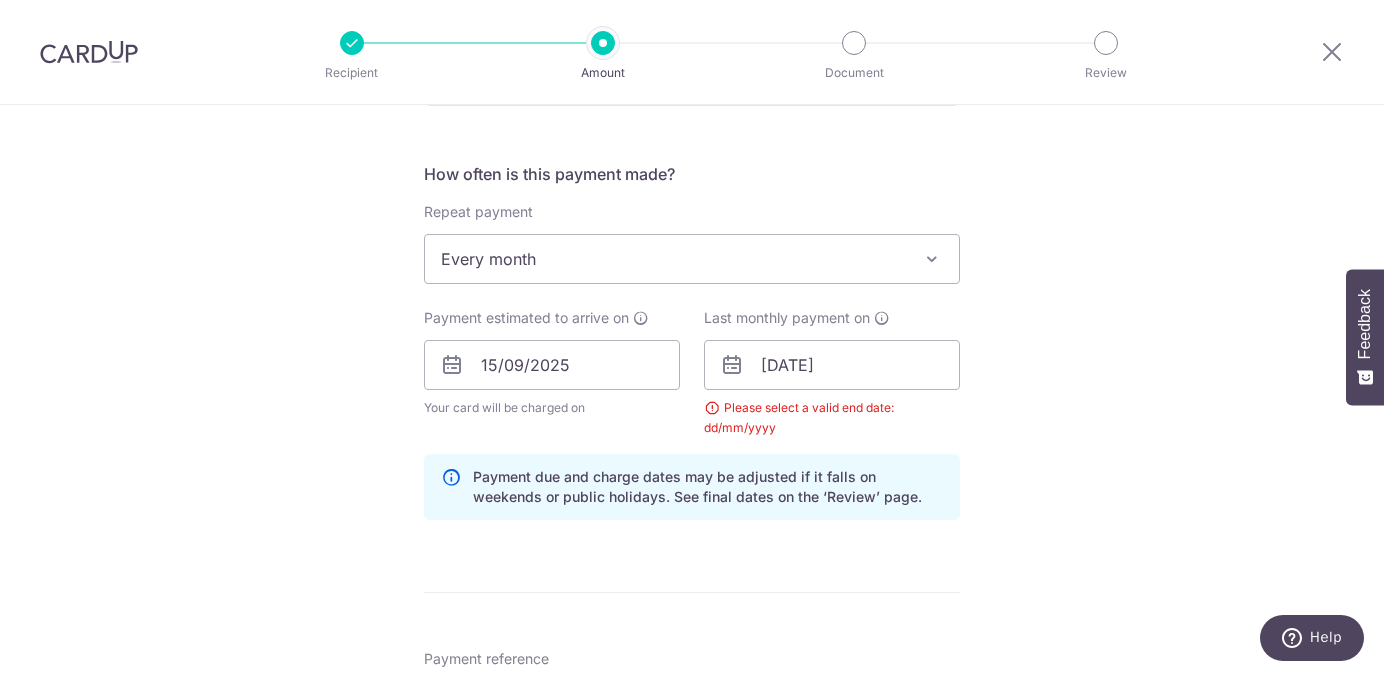 click on "Tell us more about your payment
Enter one-time or monthly payment amount
SGD
407.00
407.00
The  total tax payment amounts scheduled  should not exceed the outstanding balance in your latest Statement of Account.
Select Card
**** 0070
Add credit card
Your Cards
**** 3984
**** 0070
Secure 256-bit SSL
Text" at bounding box center [692, 319] 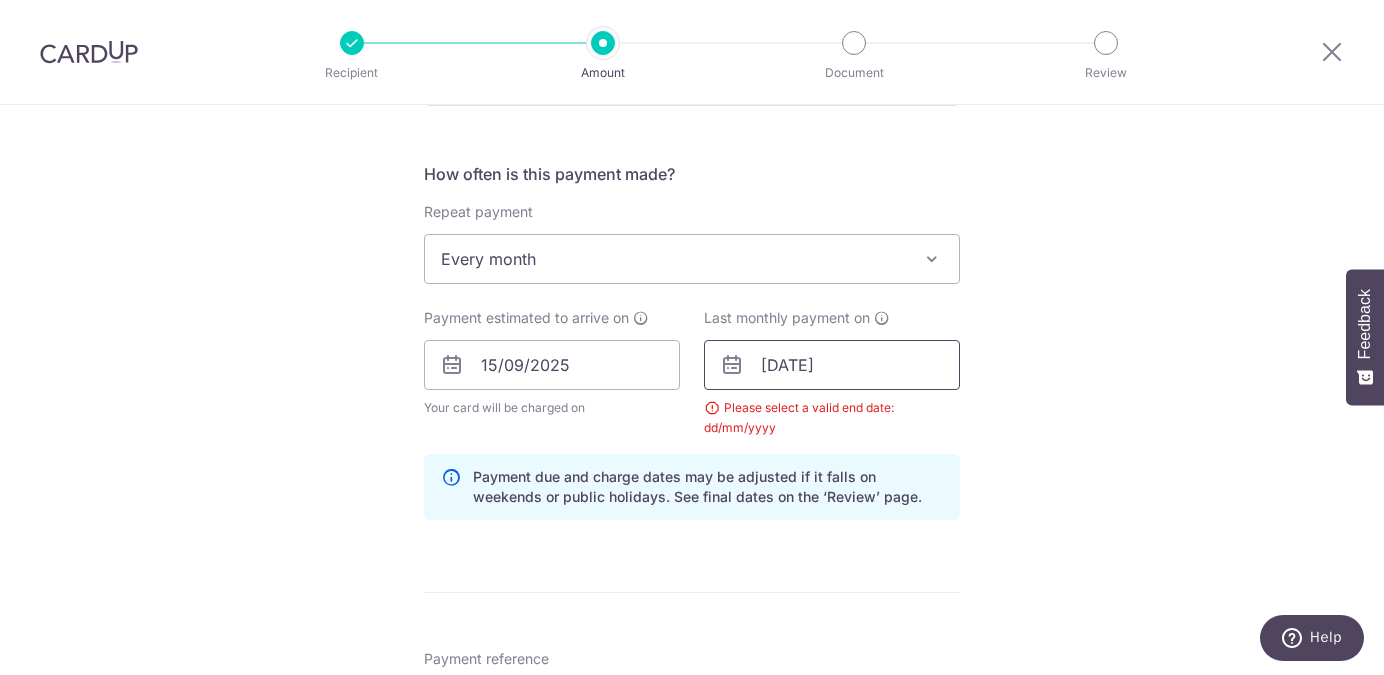 click on "15/06/2026" at bounding box center (832, 365) 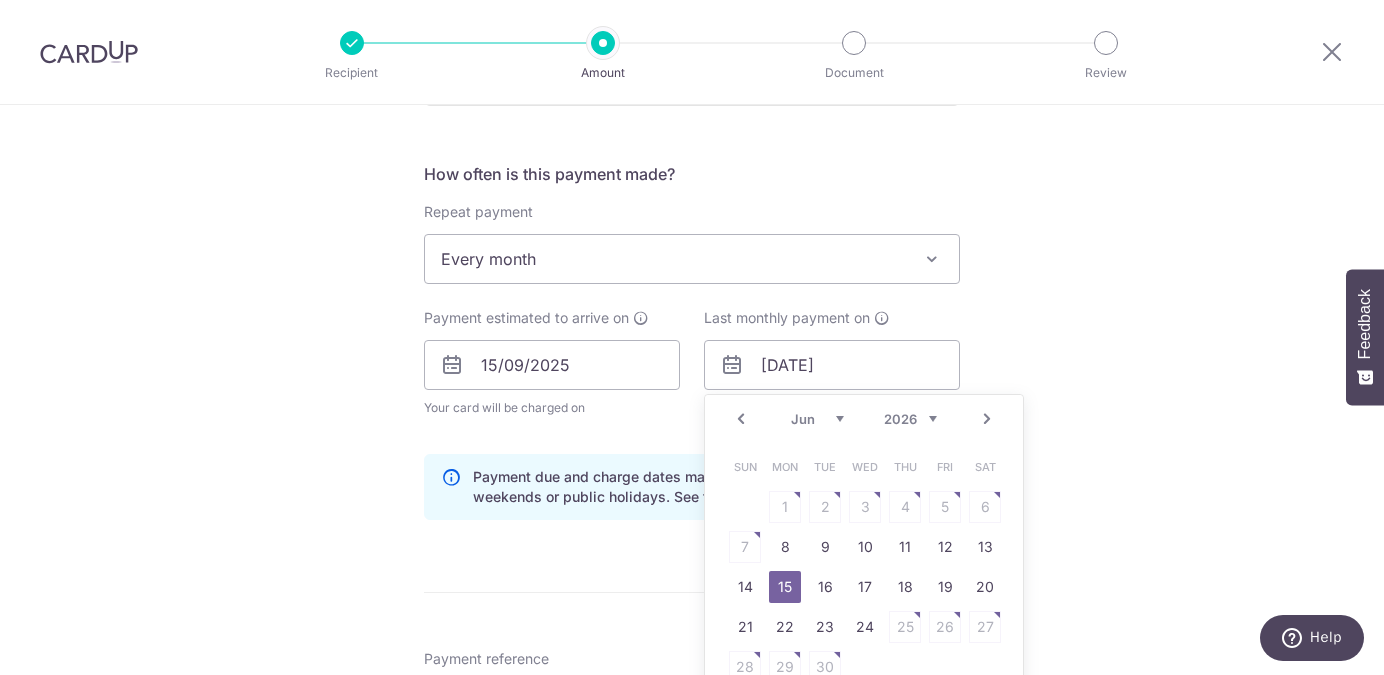 click on "2025 2026" at bounding box center [910, 419] 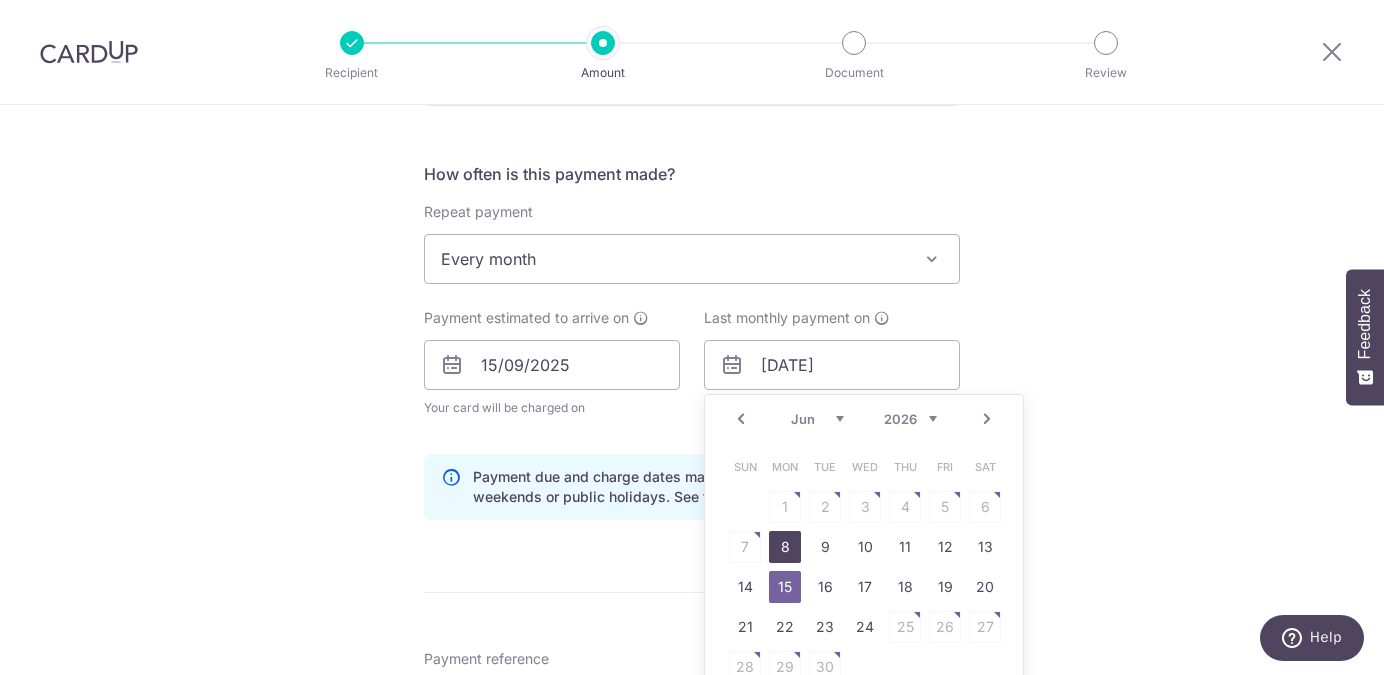 click on "8" at bounding box center (785, 547) 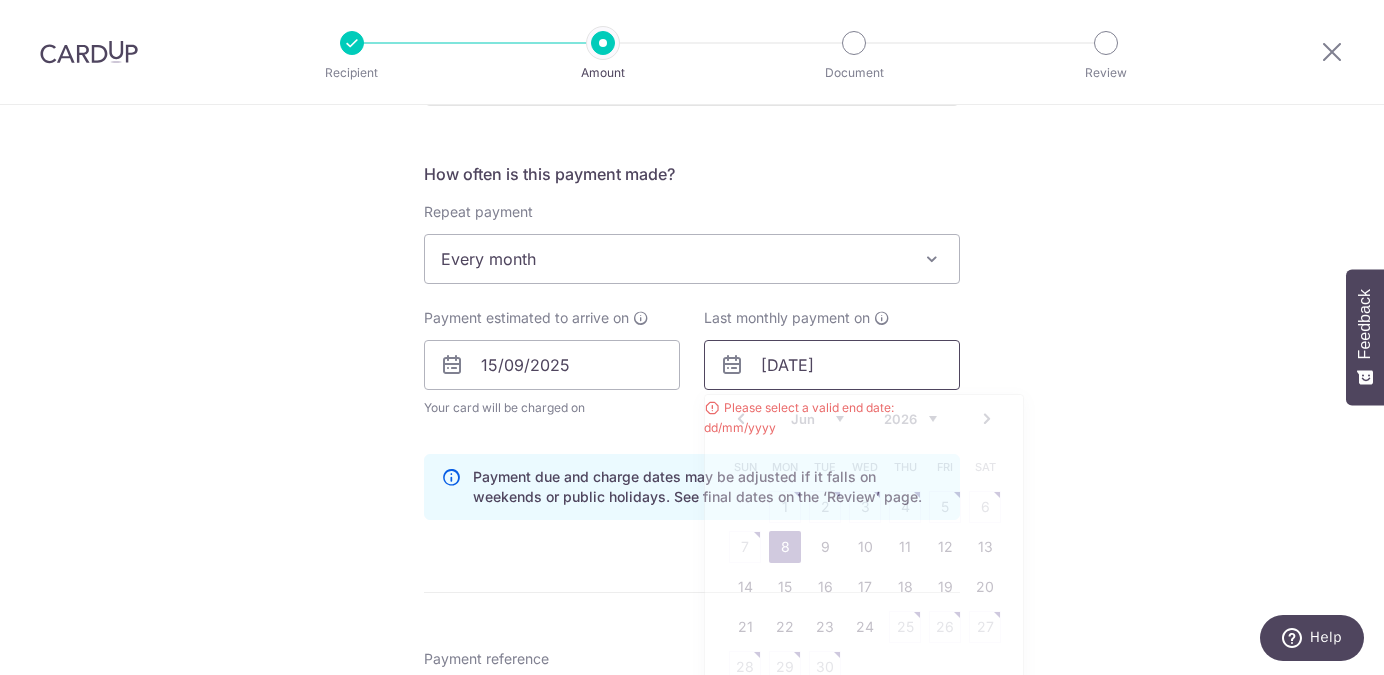 click on "08/06/2026" at bounding box center [832, 365] 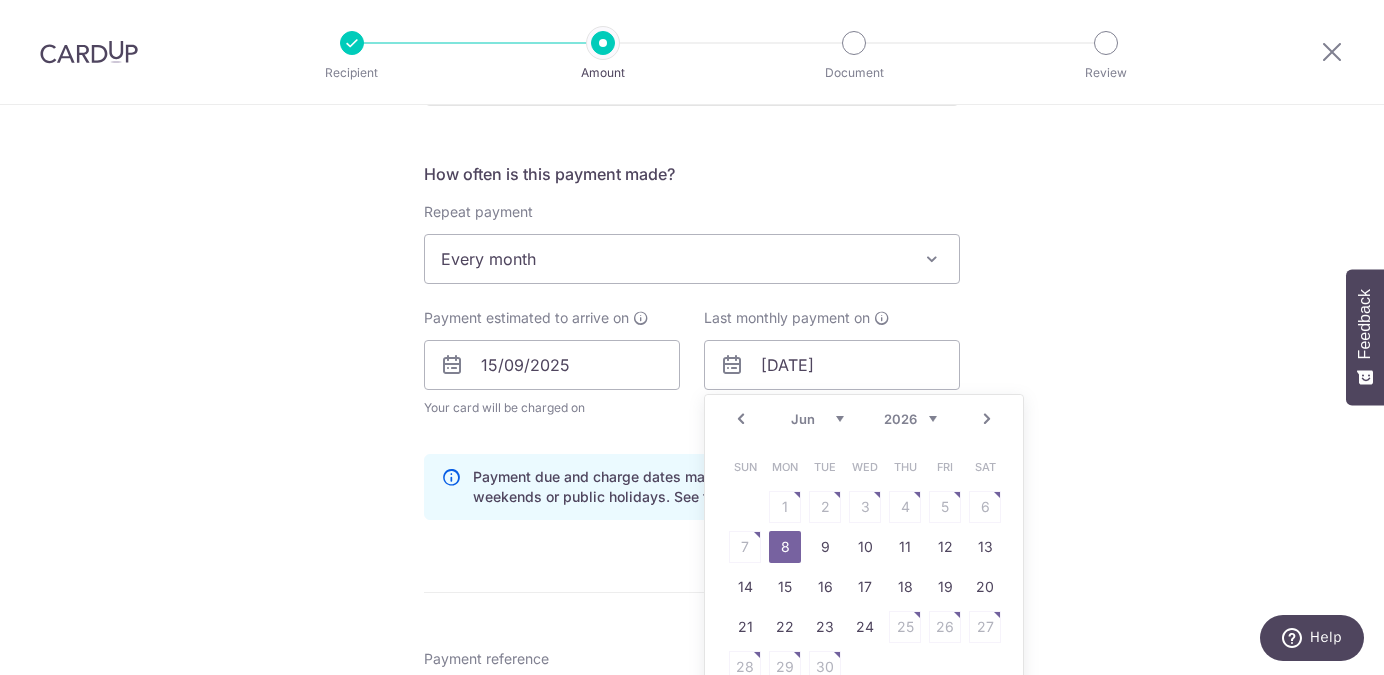 click on "Jan Feb Mar Apr May Jun Jul Aug Sep" at bounding box center [817, 419] 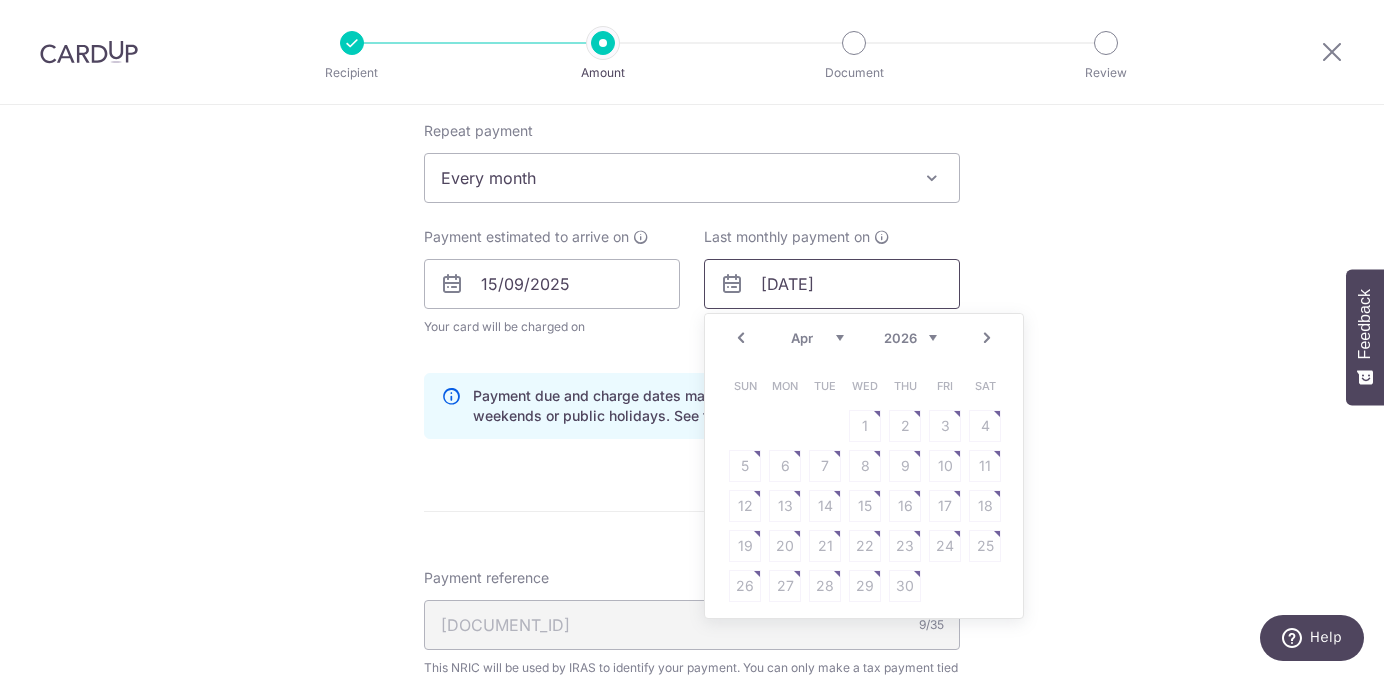 scroll, scrollTop: 910, scrollLeft: 0, axis: vertical 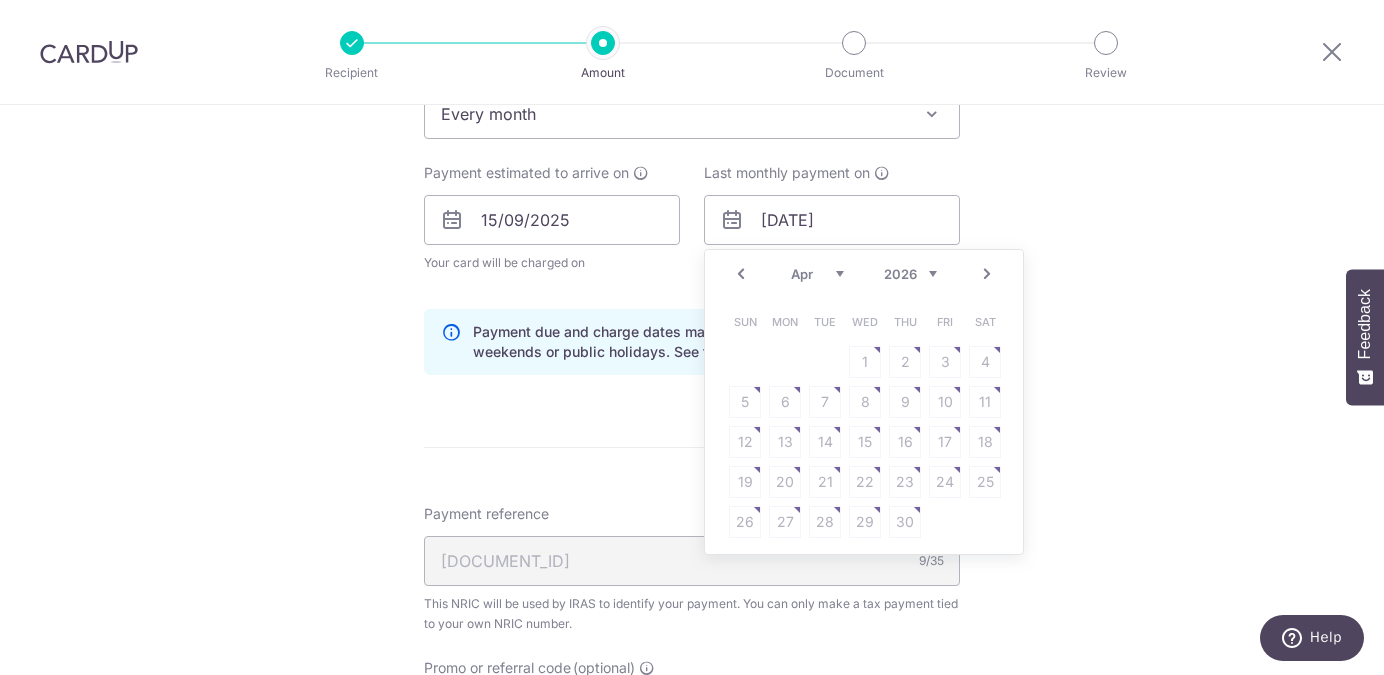click on "Jan Feb Mar Apr May Jun Jul Aug Sep" at bounding box center (817, 274) 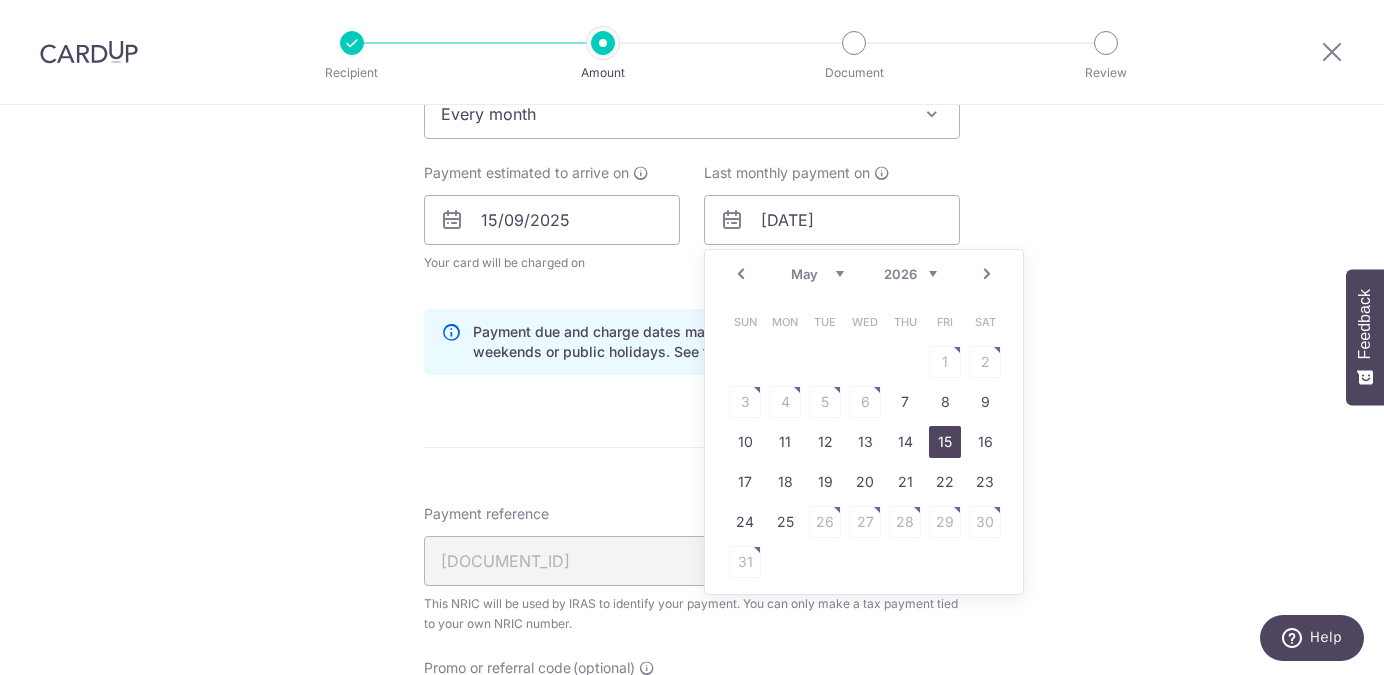 click on "15" at bounding box center [945, 442] 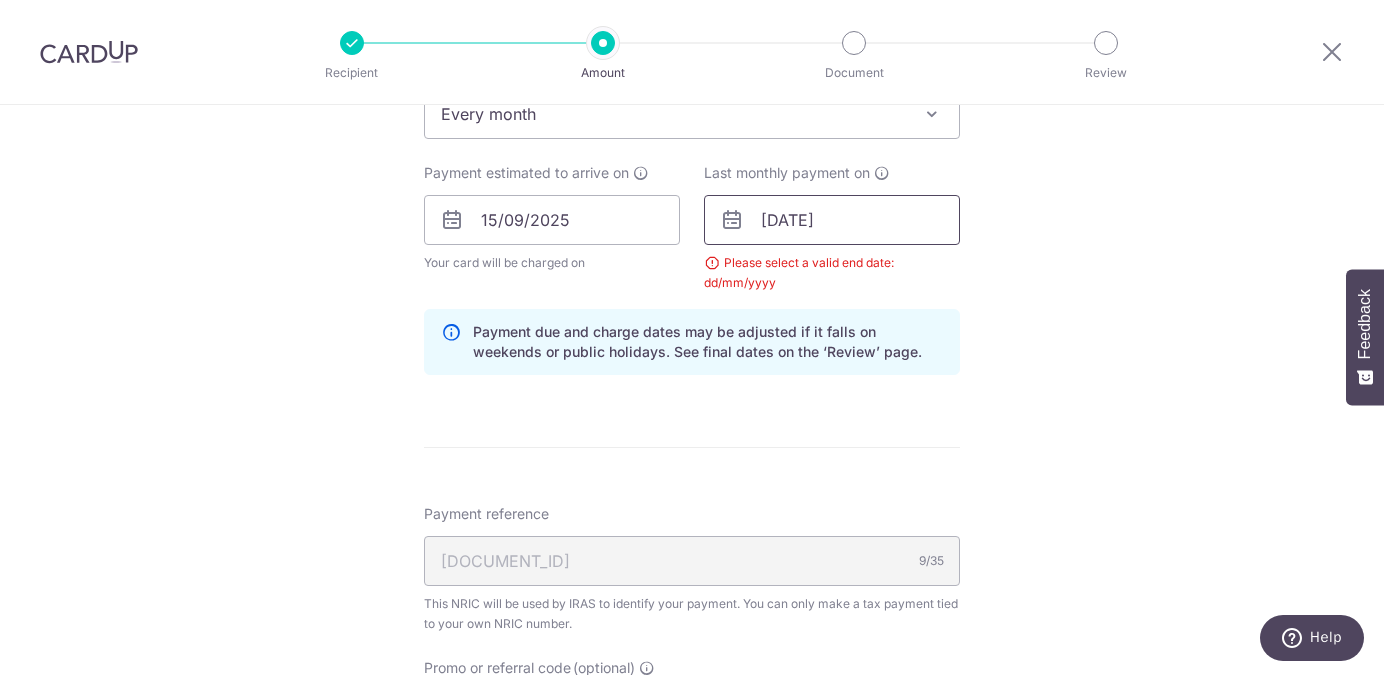 click on "15/05/2026" at bounding box center [832, 220] 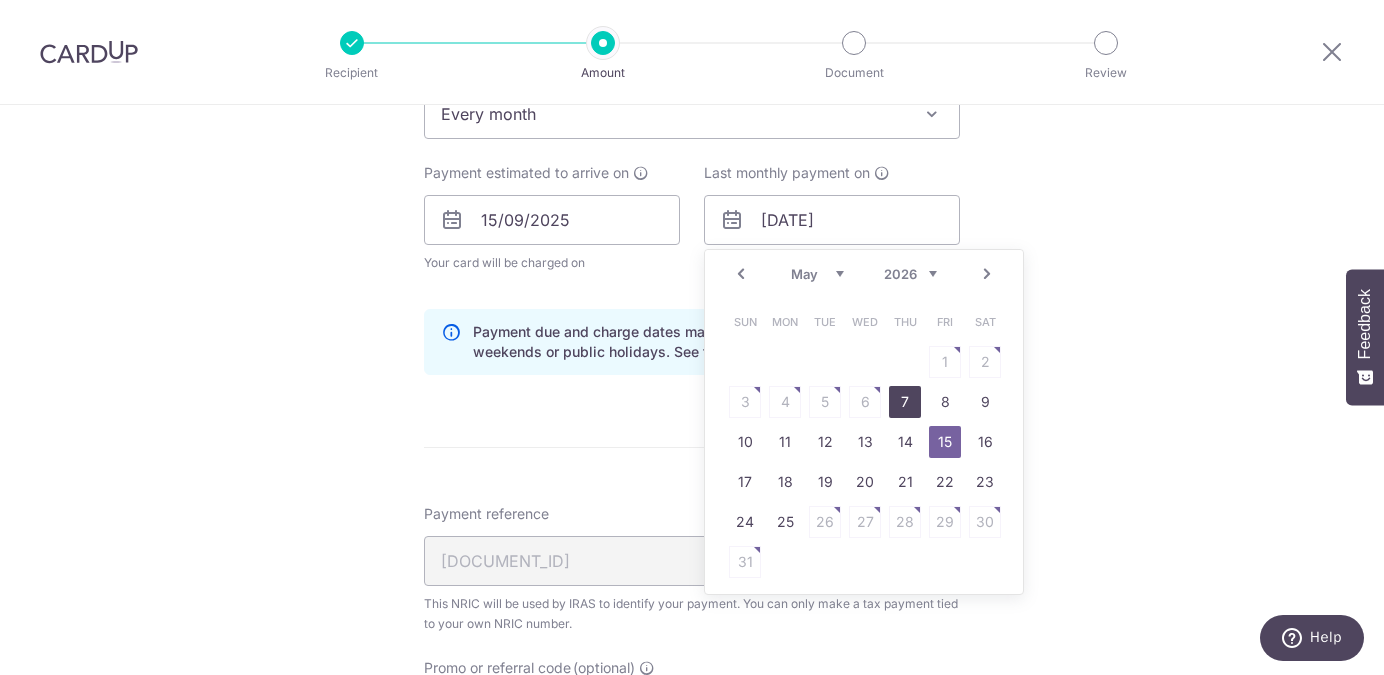 click on "7" at bounding box center (905, 402) 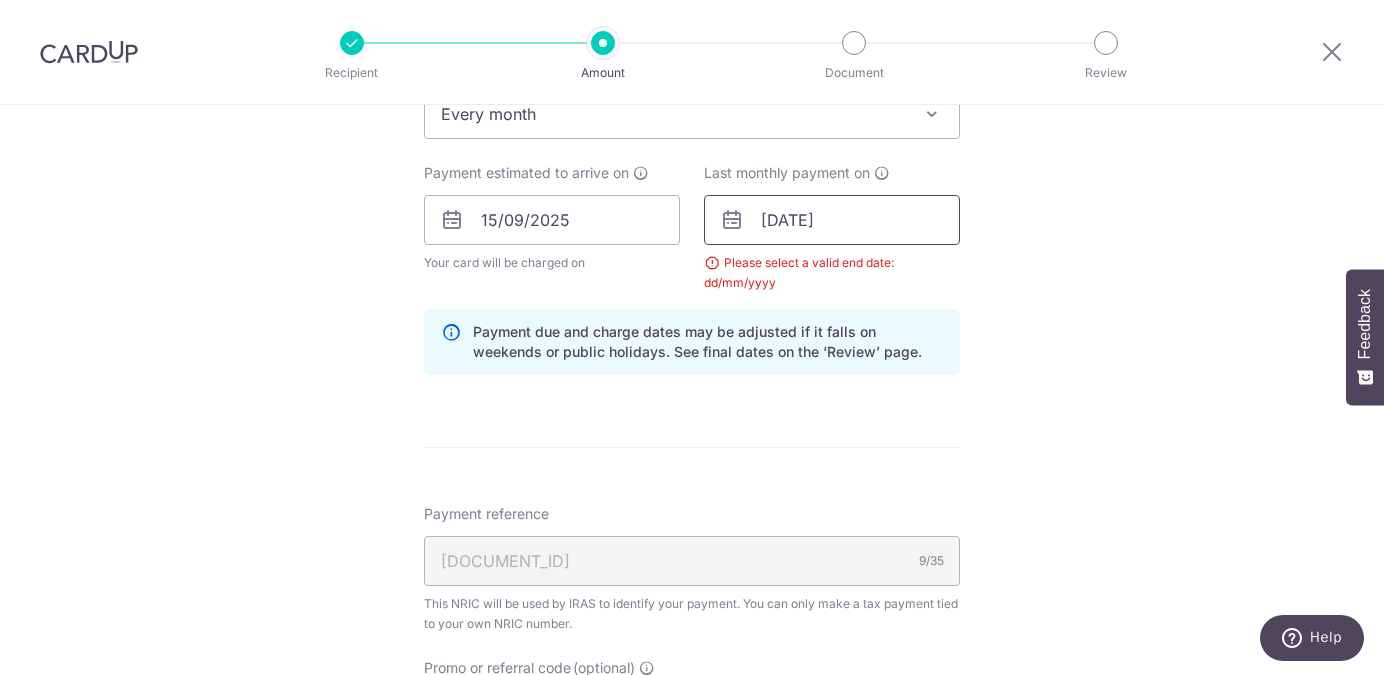 click on "07/05/2026" at bounding box center (832, 220) 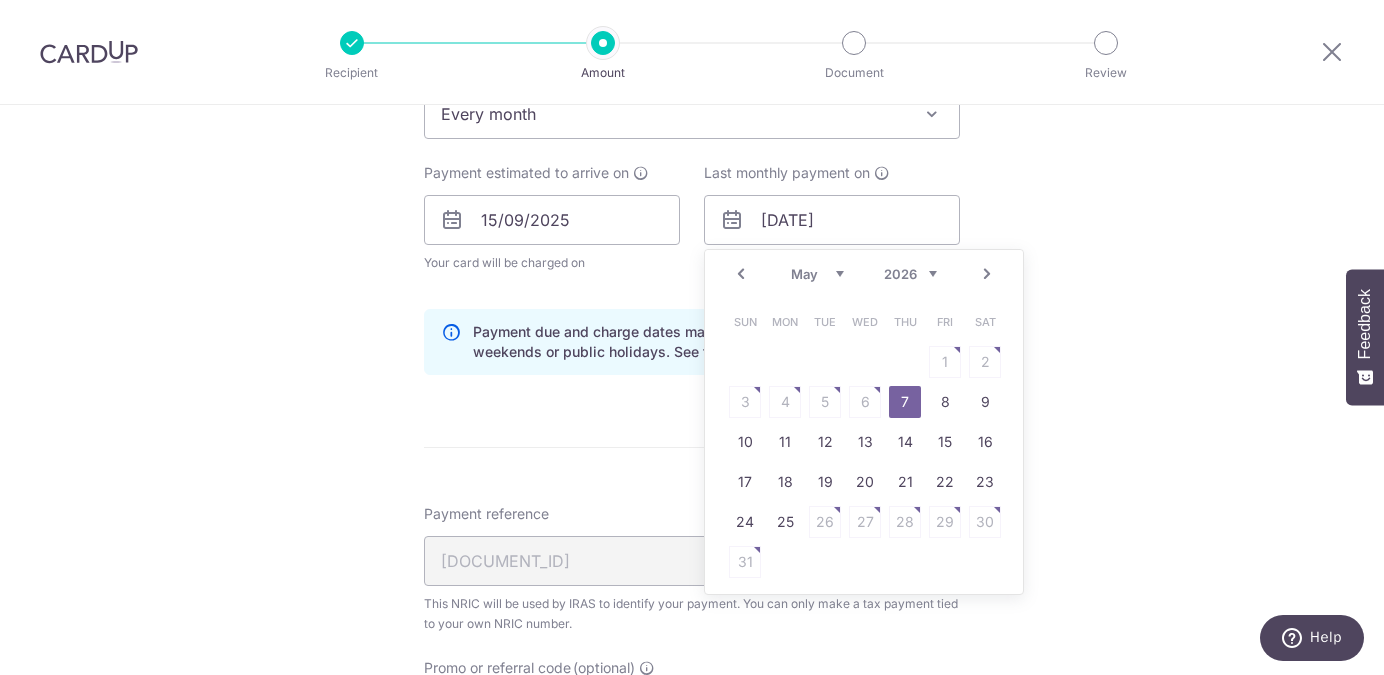 click on "Tell us more about your payment
Enter one-time or monthly payment amount
SGD
407.00
407.00
The  total tax payment amounts scheduled  should not exceed the outstanding balance in your latest Statement of Account.
Select Card
**** 0070
Add credit card
Your Cards
**** 3984
**** 0070
Secure 256-bit SSL
Text" at bounding box center [692, 174] 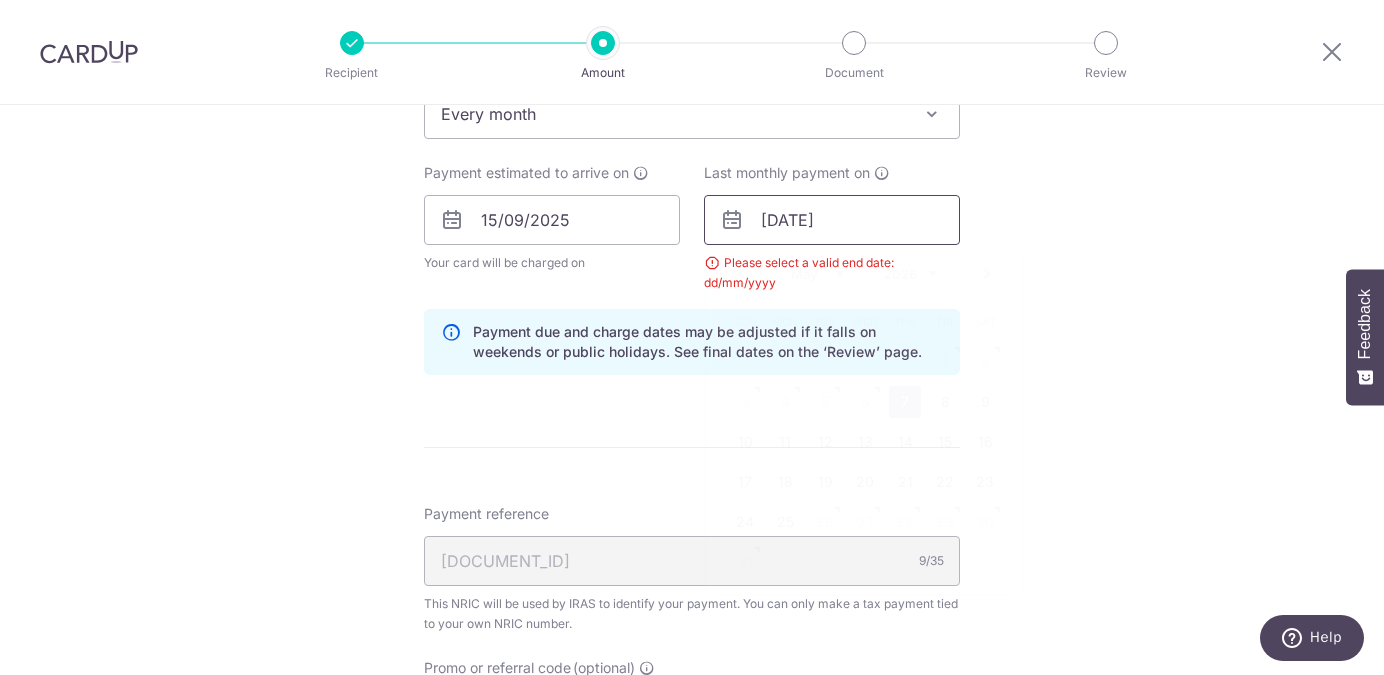 click on "07/05/2026" at bounding box center [832, 220] 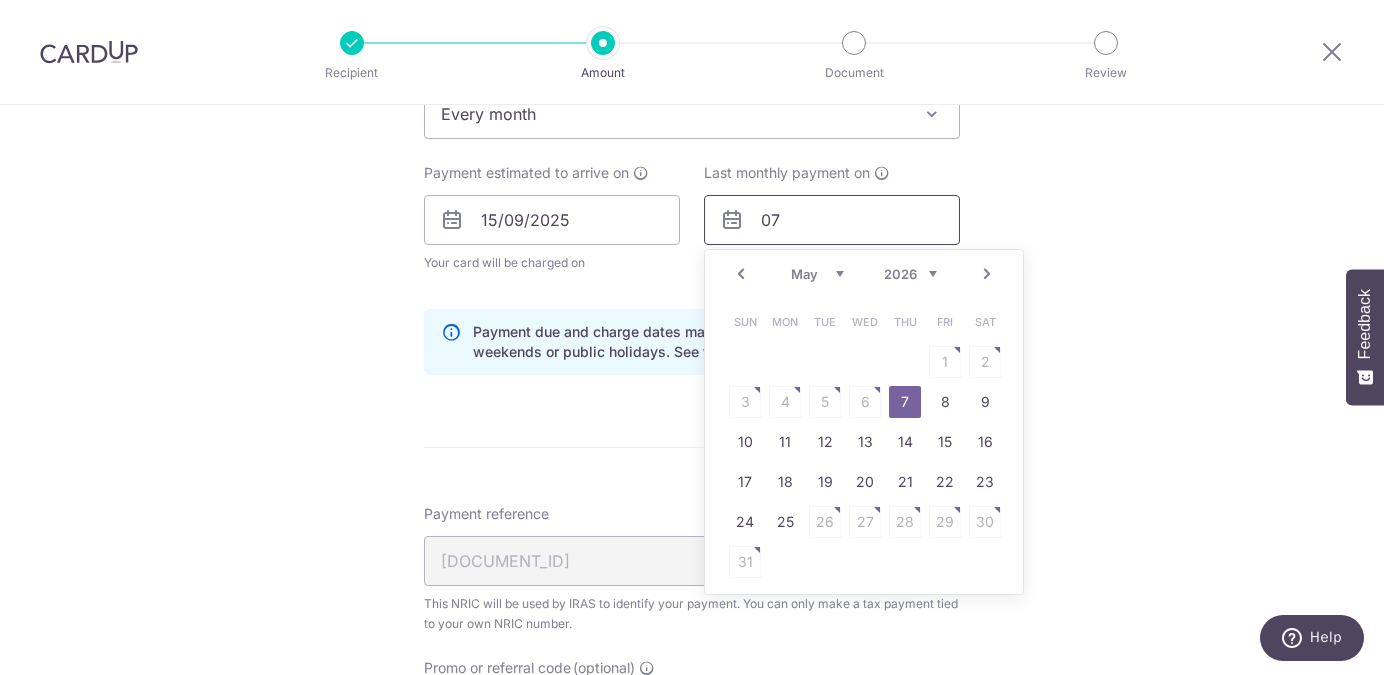 type on "0" 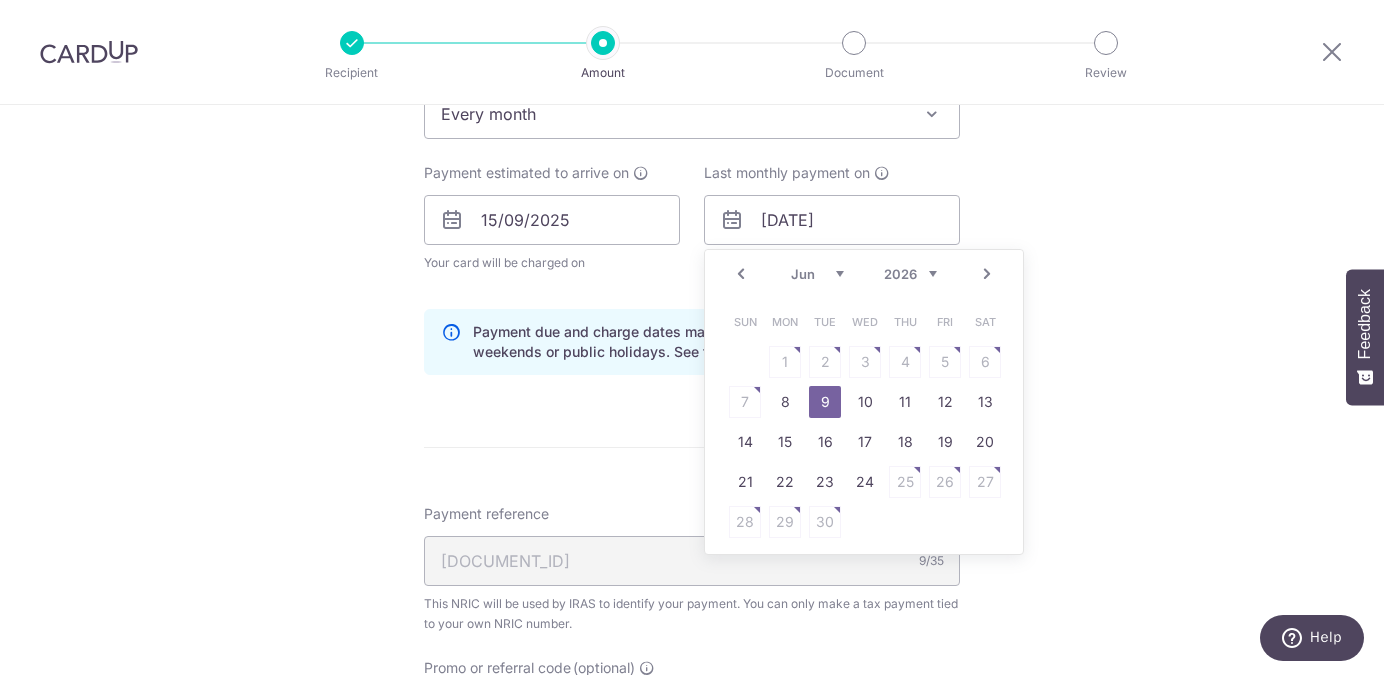 click on "9" at bounding box center (825, 402) 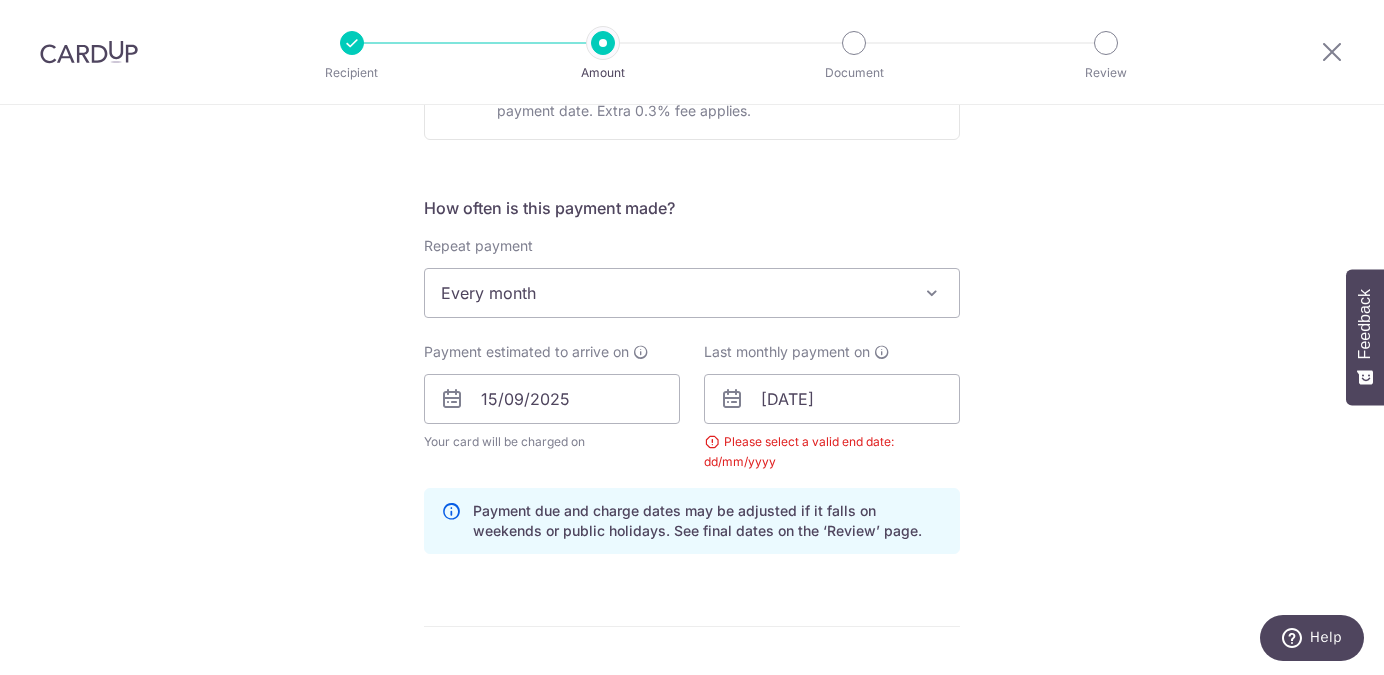 scroll, scrollTop: 803, scrollLeft: 0, axis: vertical 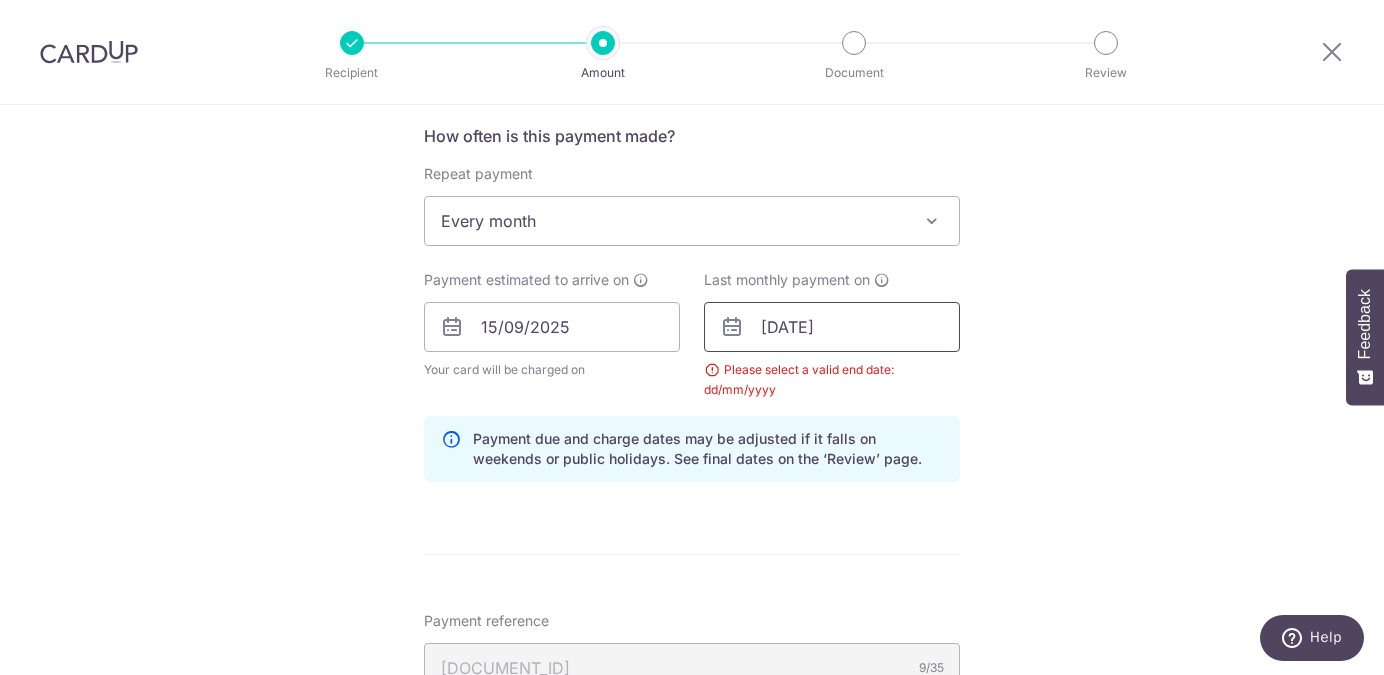 click on "09/06/2026" at bounding box center [832, 327] 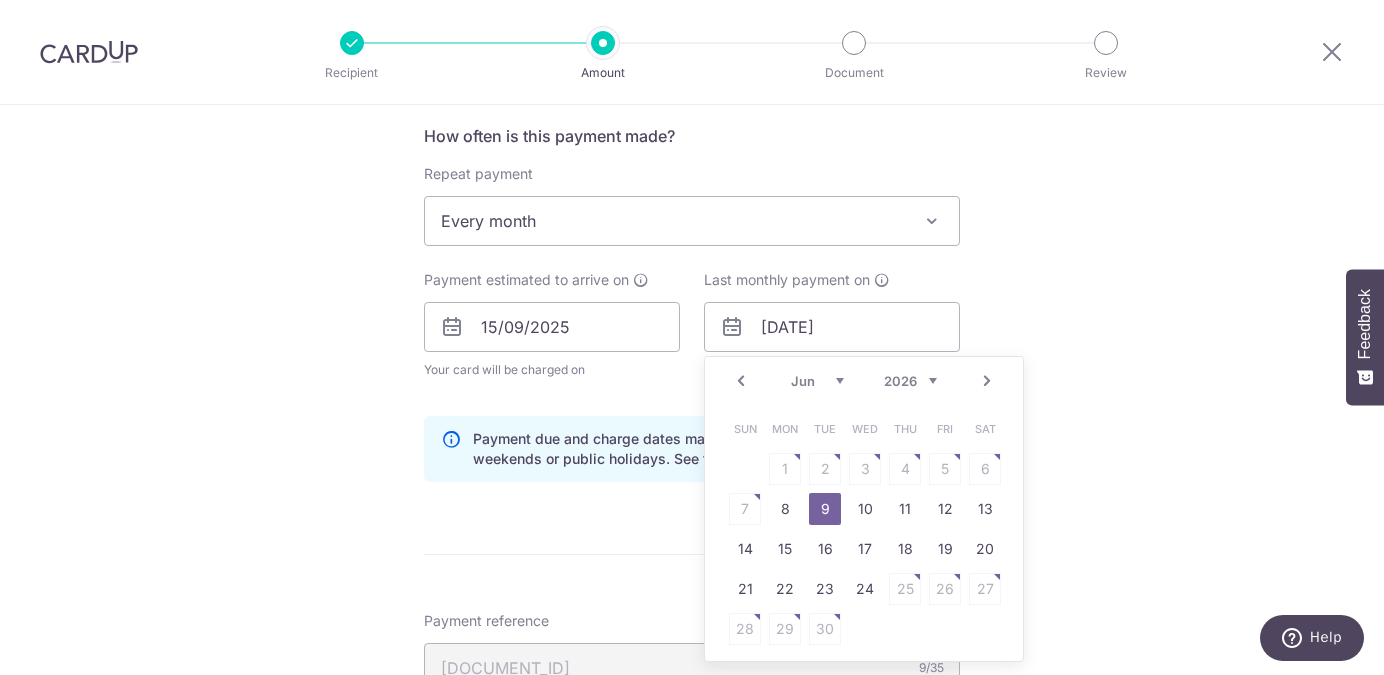 click on "Jan Feb Mar Apr May Jun Jul Aug Sep" at bounding box center [817, 381] 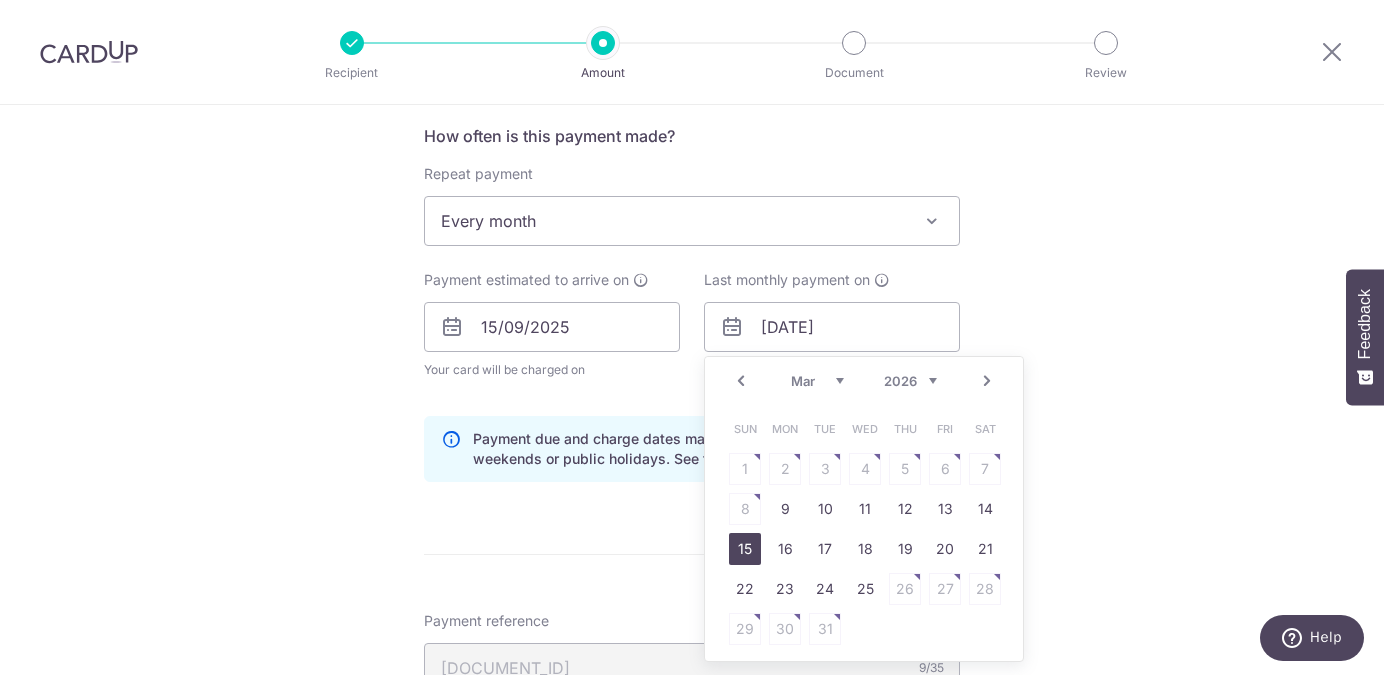 click on "15" at bounding box center [745, 549] 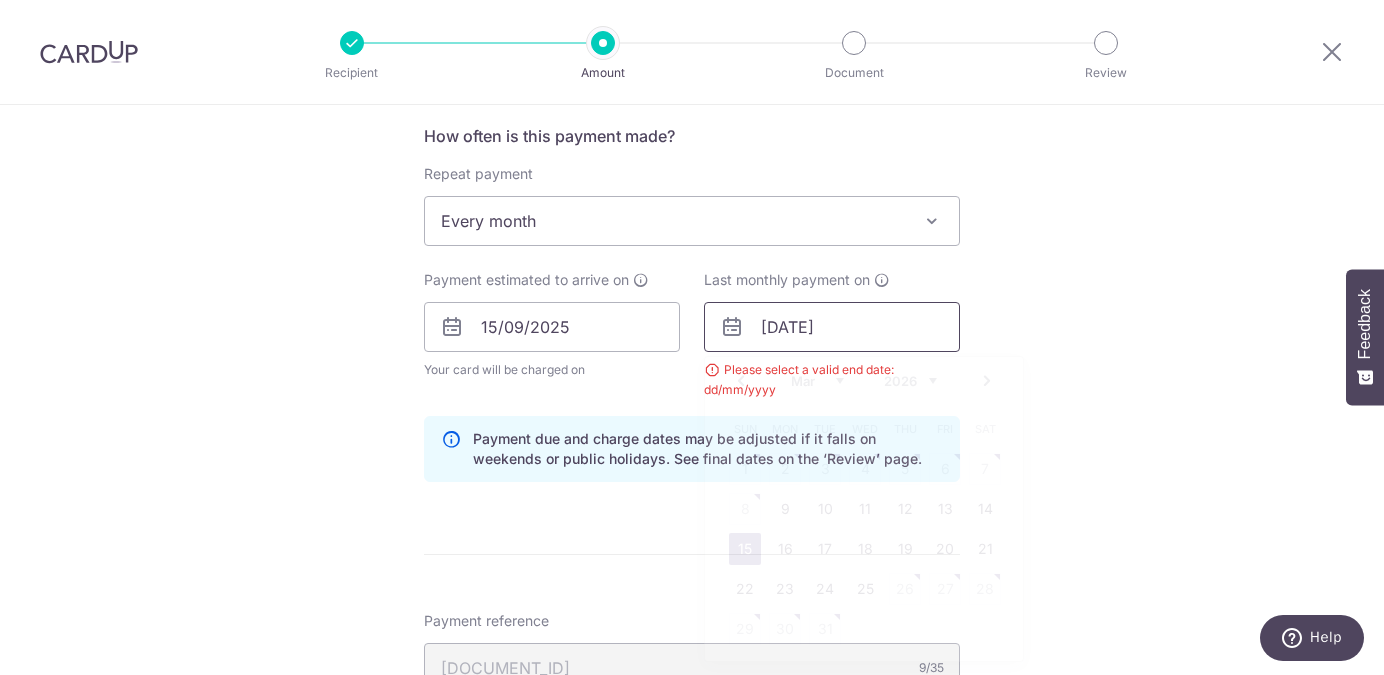 click on "15/03/2026" at bounding box center [832, 327] 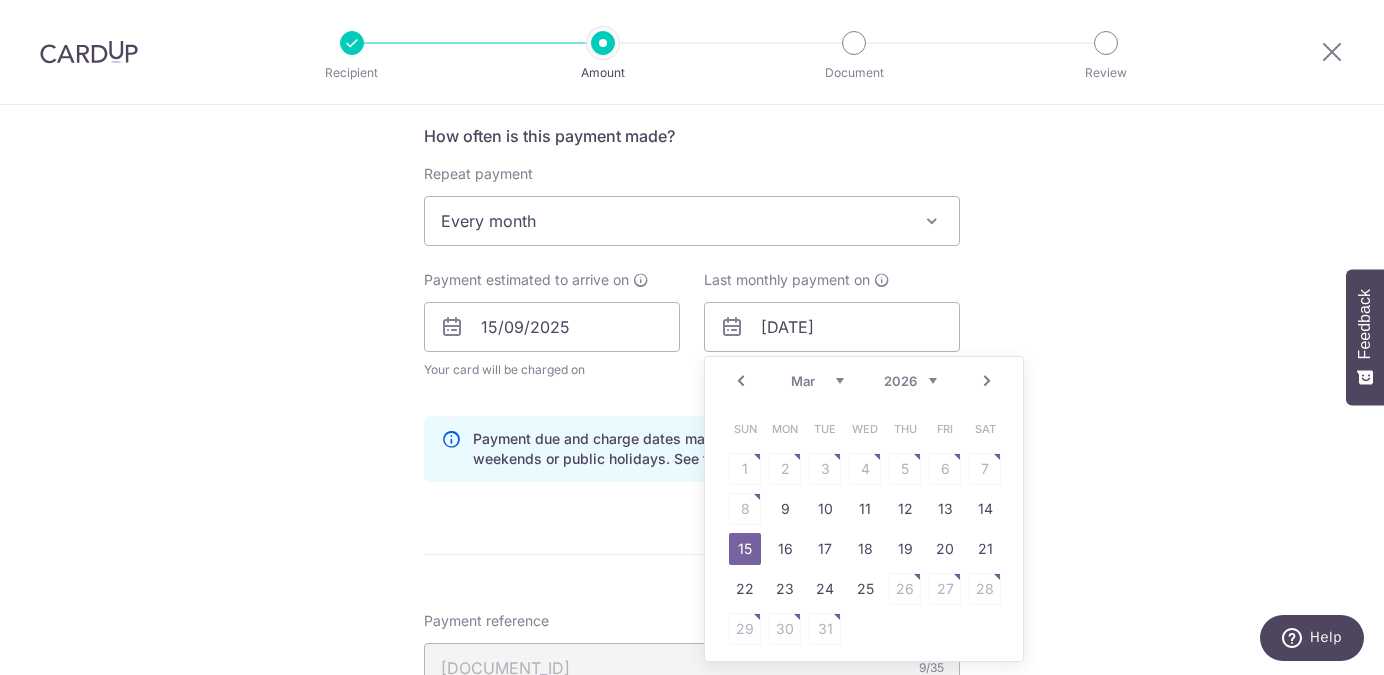 click on "Sun Mon Tue Wed Thu Fri Sat 1 2 3 4 5 6 7 8 9 10 11 12 13 14 15 16 17 18 19 20 21 22 23 24 25 26 27 28 29 30 31" at bounding box center [865, 529] 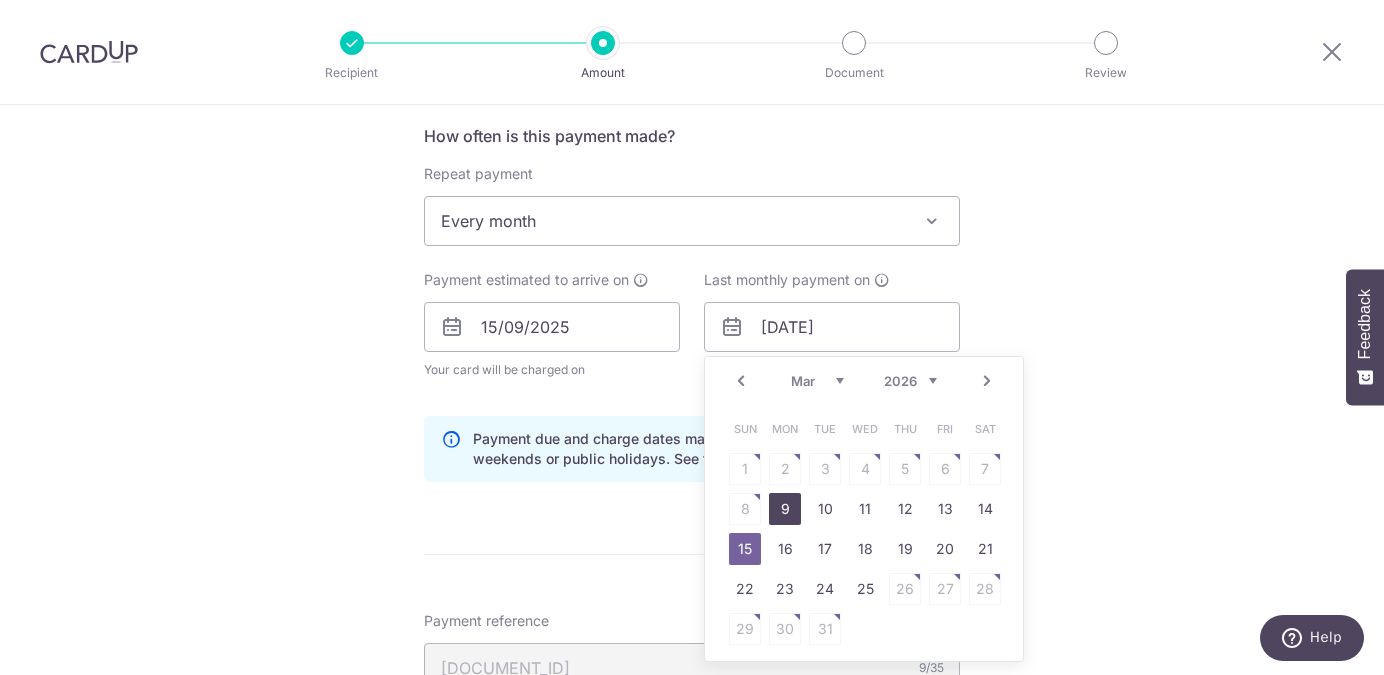 click on "9" at bounding box center (785, 509) 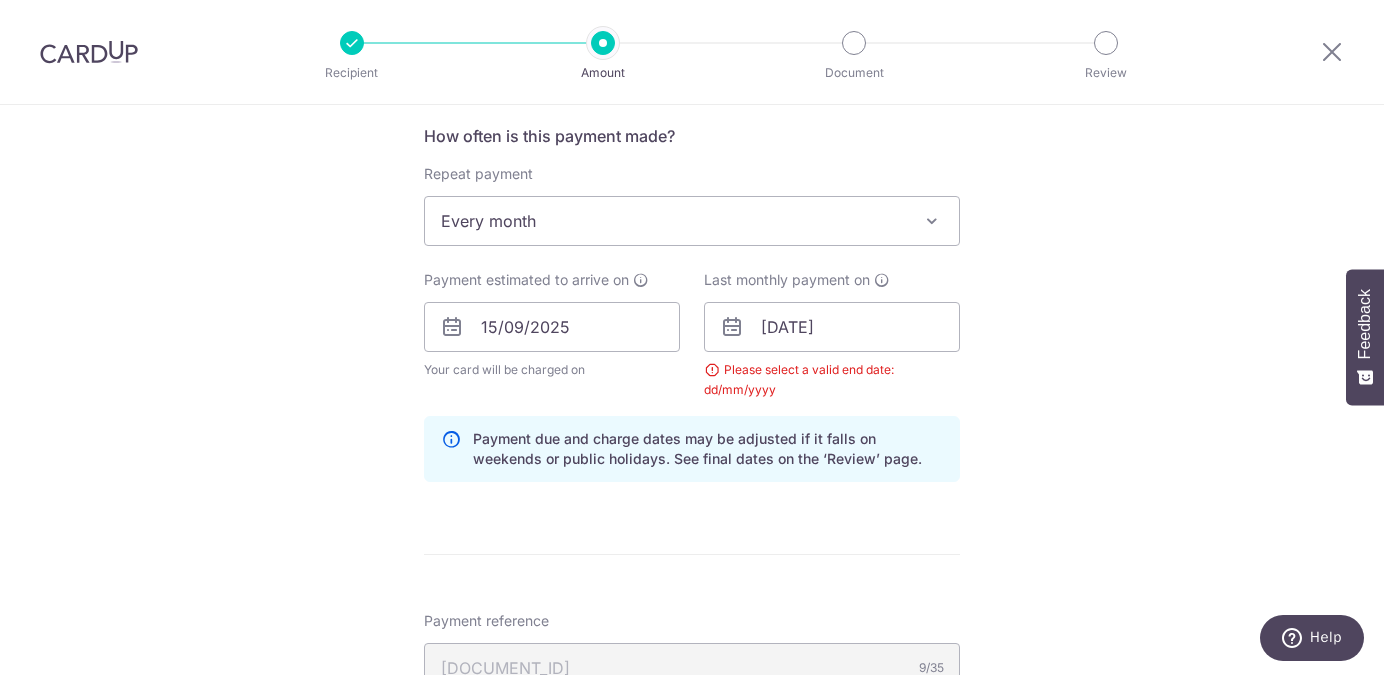 click on "Please select a valid end date: dd/mm/yyyy" at bounding box center (832, 380) 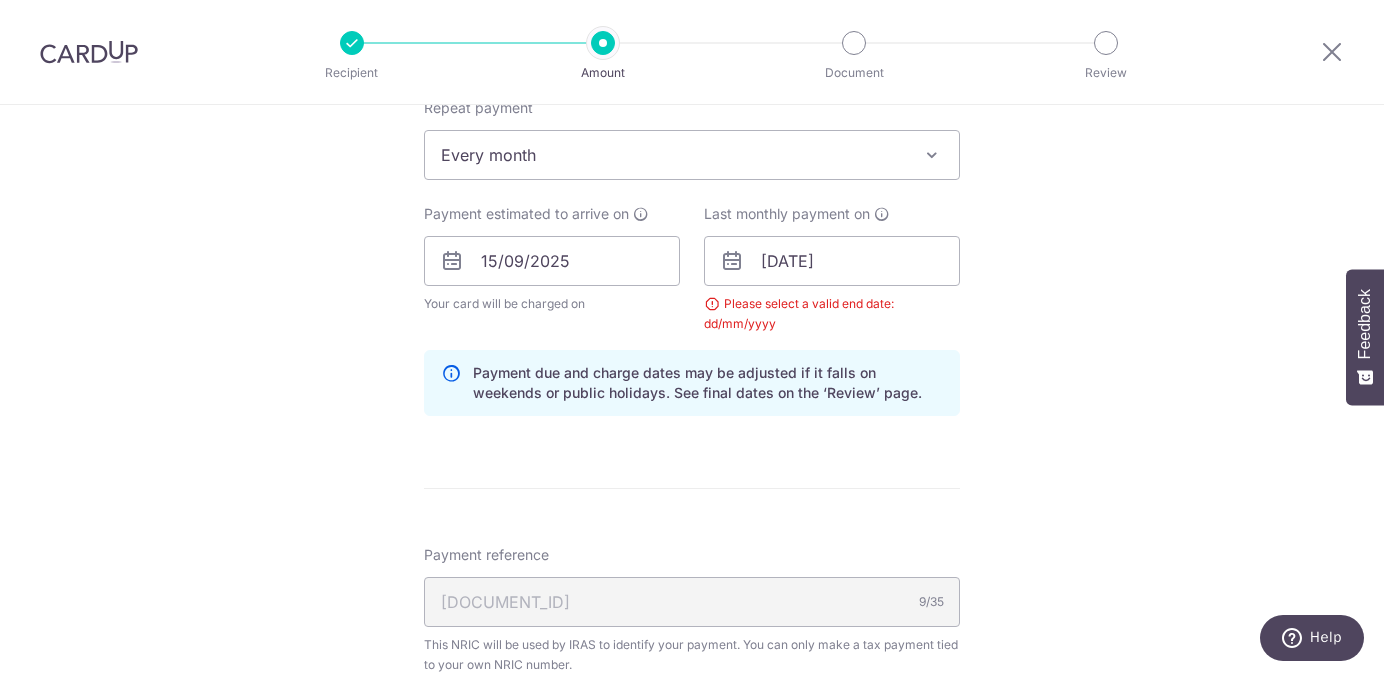 scroll, scrollTop: 874, scrollLeft: 0, axis: vertical 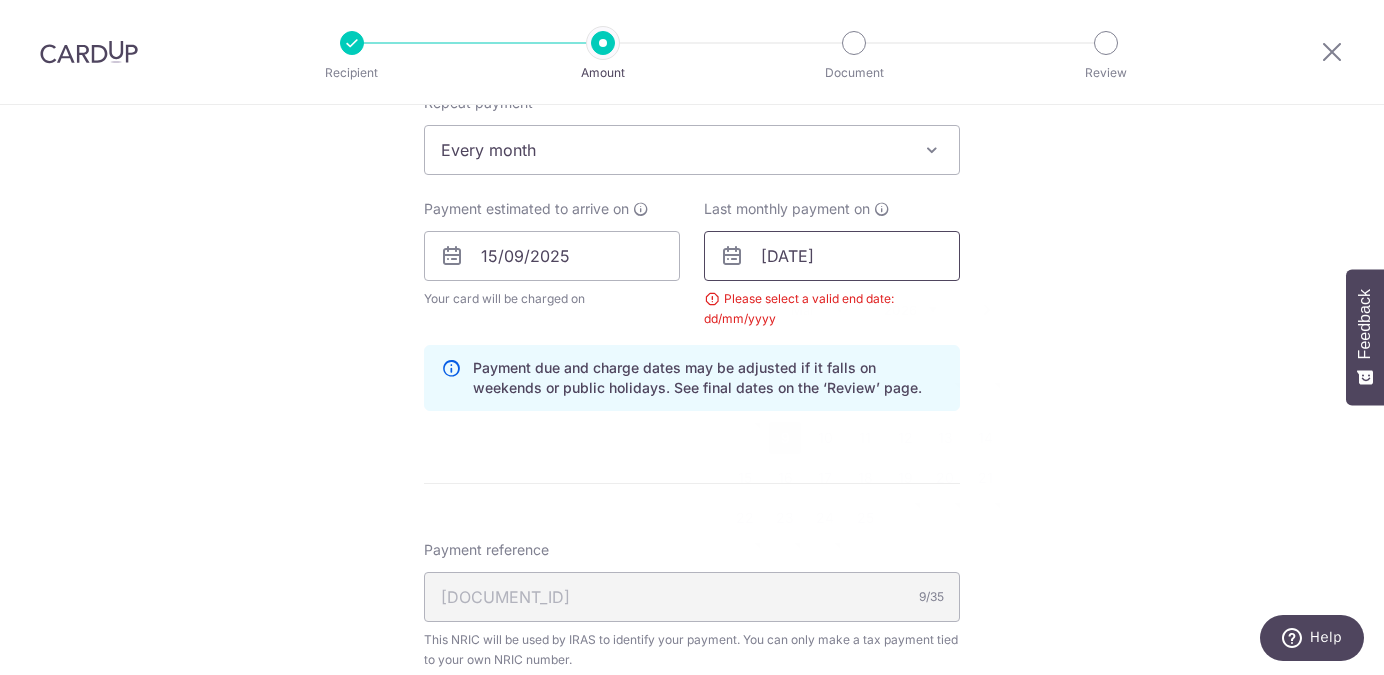 click on "09/03/2026" at bounding box center [832, 256] 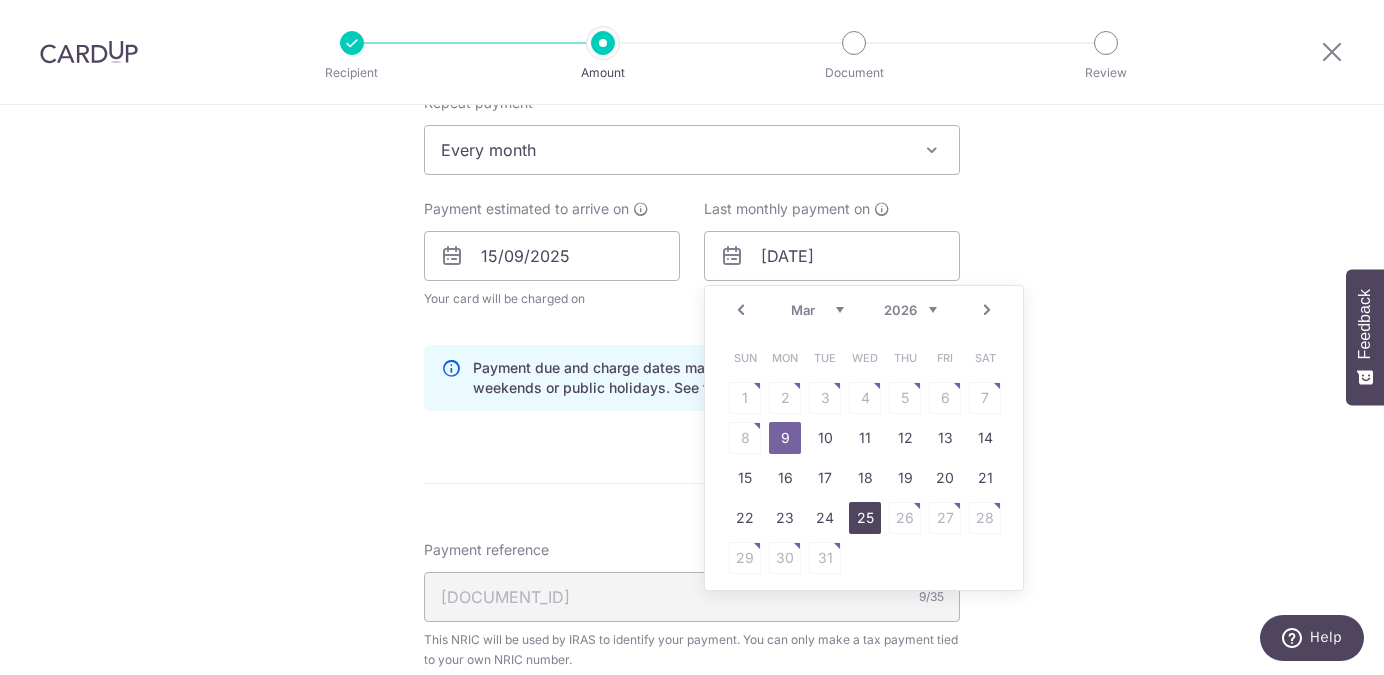click on "25" at bounding box center (865, 518) 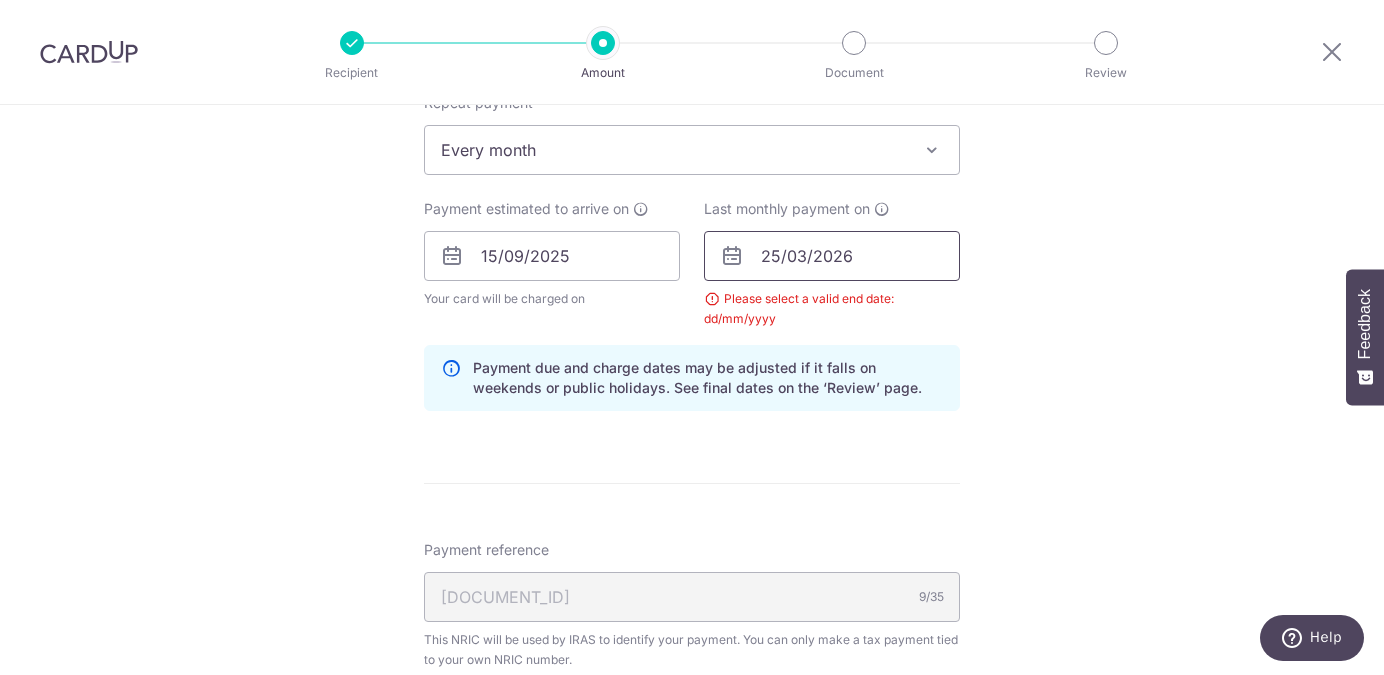 click on "25/03/2026" at bounding box center [832, 256] 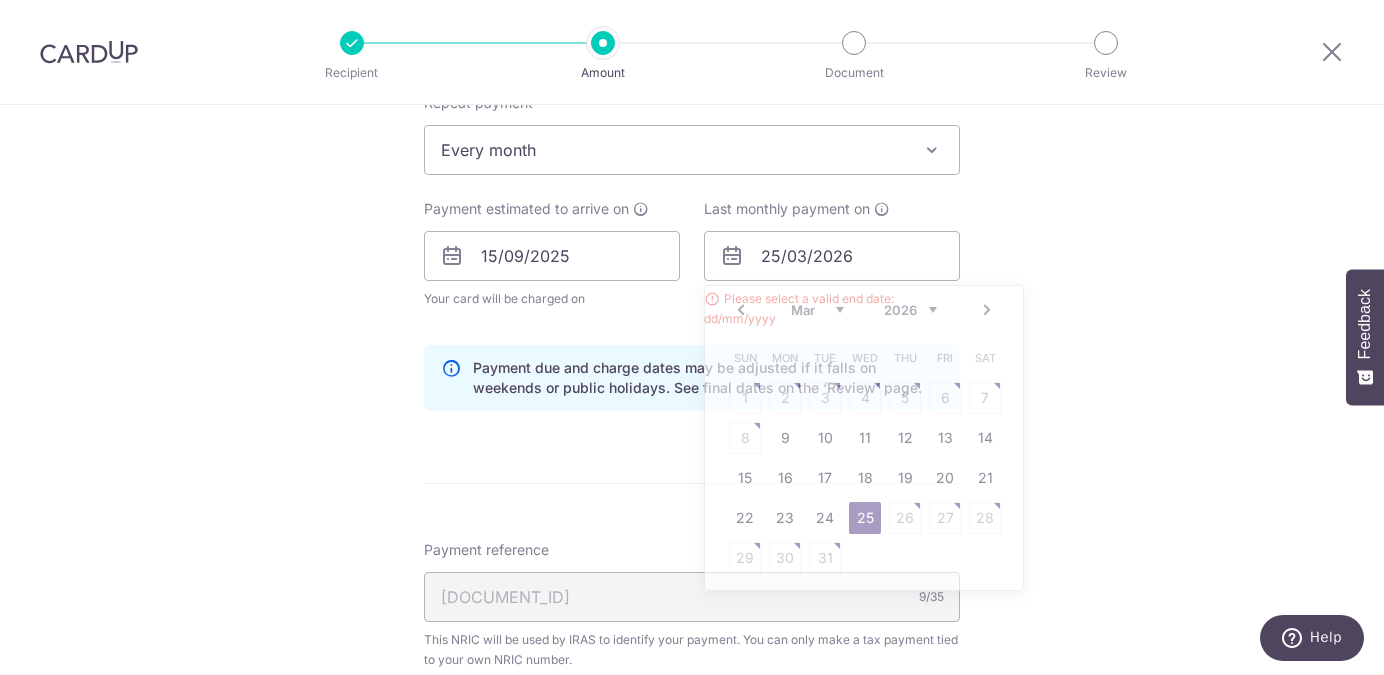 click on "Tell us more about your payment
Enter one-time or monthly payment amount
SGD
407.00
407.00
The  total tax payment amounts scheduled  should not exceed the outstanding balance in your latest Statement of Account.
Select Card
**** 0070
Add credit card
Your Cards
**** 3984
**** 0070
Secure 256-bit SSL
Text" at bounding box center (692, 210) 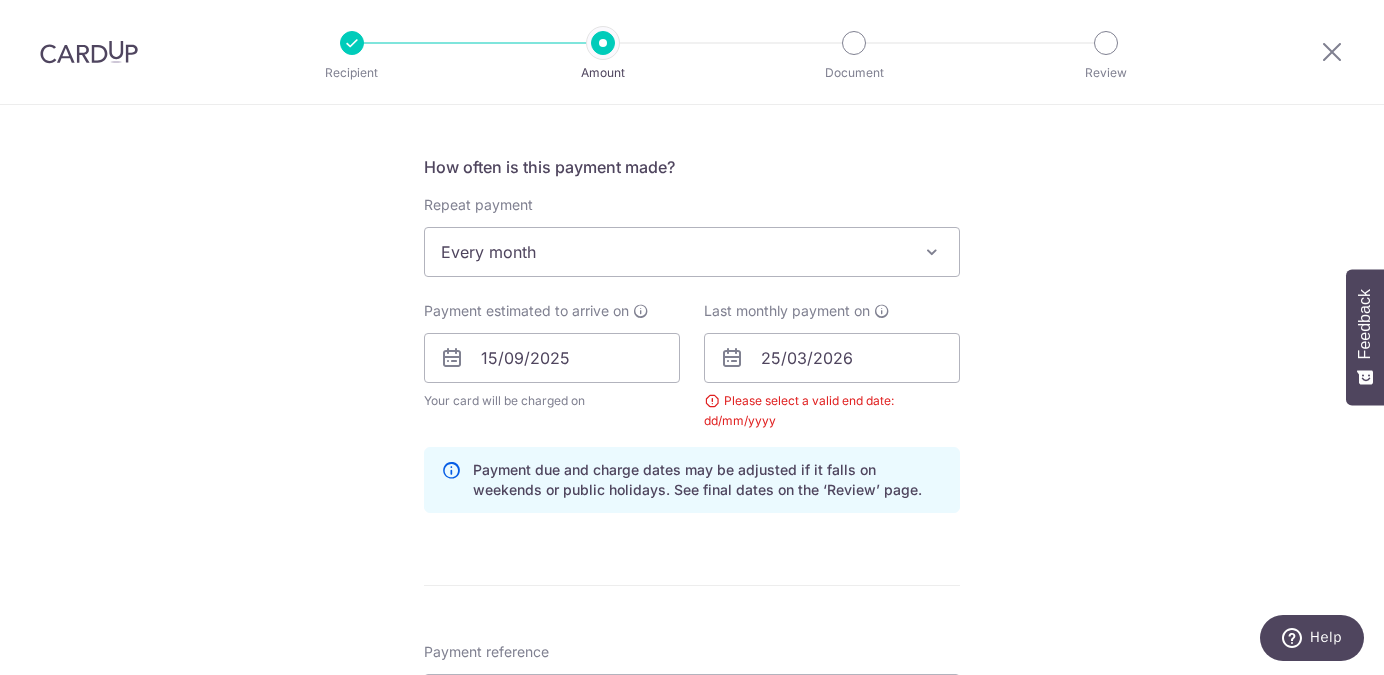 scroll, scrollTop: 775, scrollLeft: 0, axis: vertical 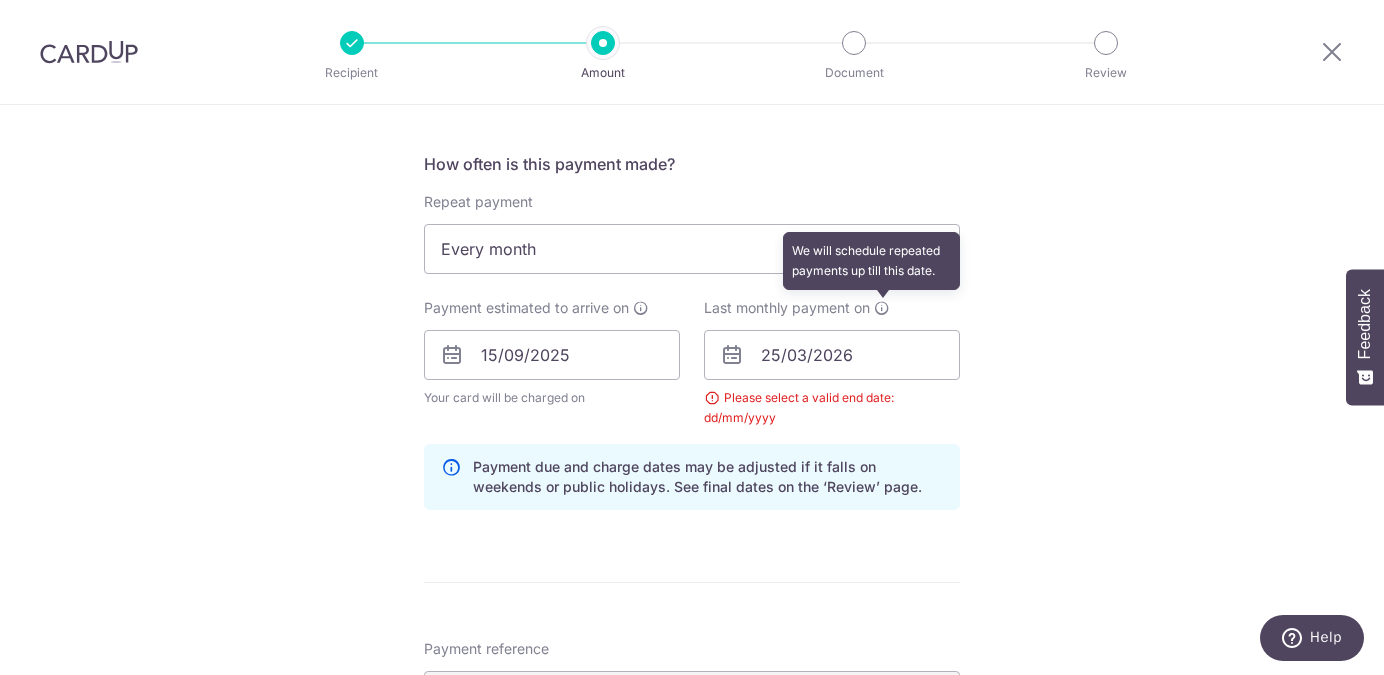 click at bounding box center [882, 308] 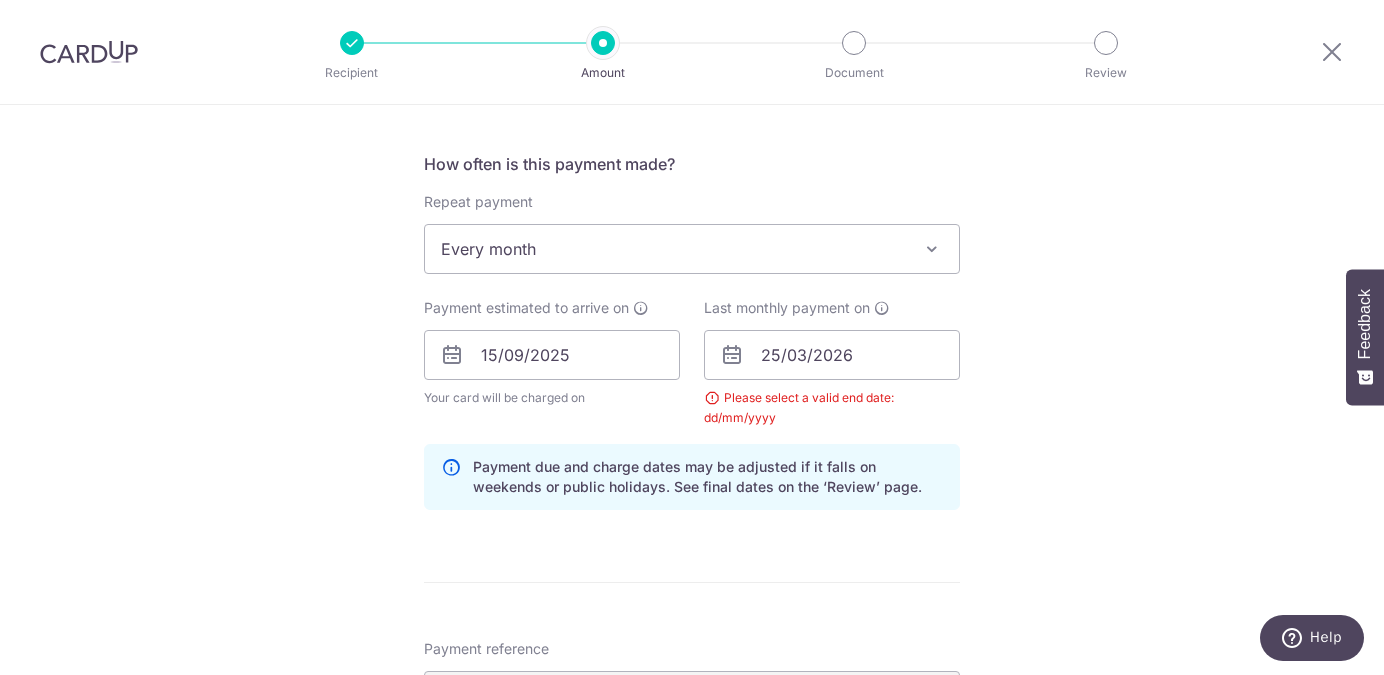 click on "Tell us more about your payment
Enter one-time or monthly payment amount
SGD
407.00
407.00
The  total tax payment amounts scheduled  should not exceed the outstanding balance in your latest Statement of Account.
Select Card
**** 0070
Add credit card
Your Cards
**** 3984
**** 0070
Secure 256-bit SSL
Text" at bounding box center (692, 309) 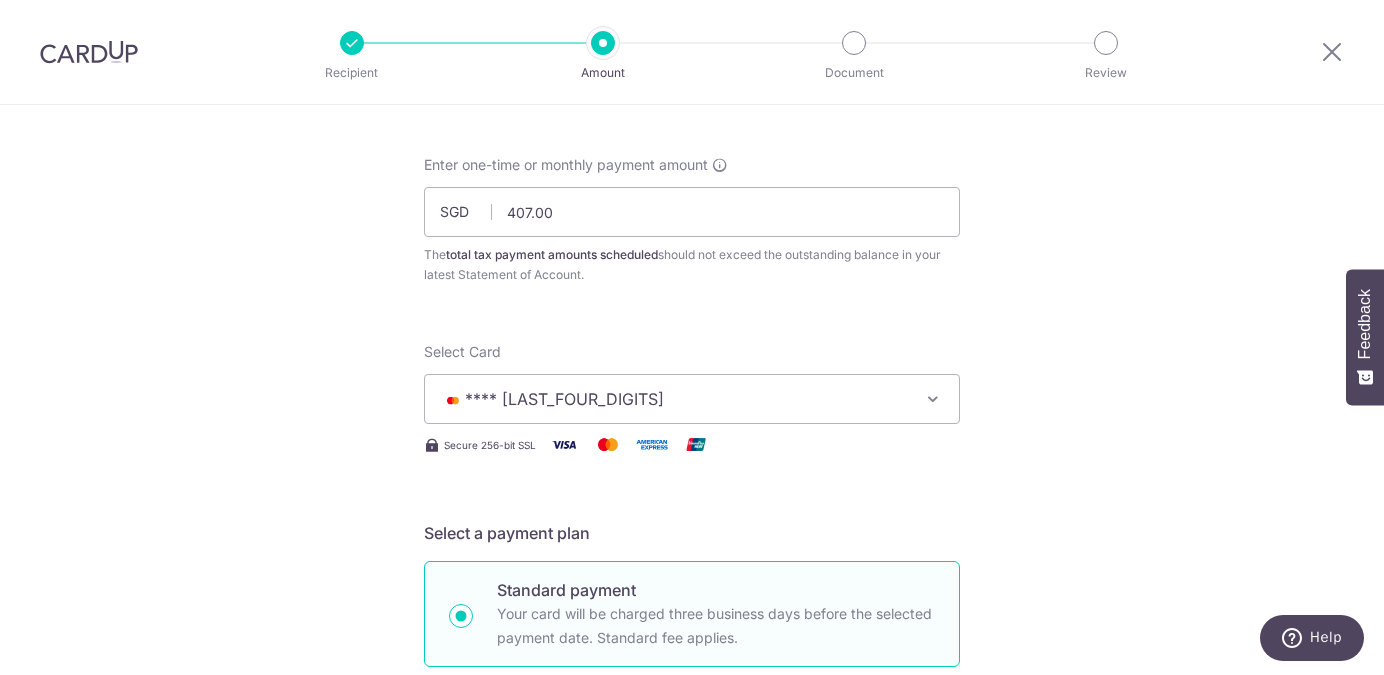 scroll, scrollTop: 0, scrollLeft: 0, axis: both 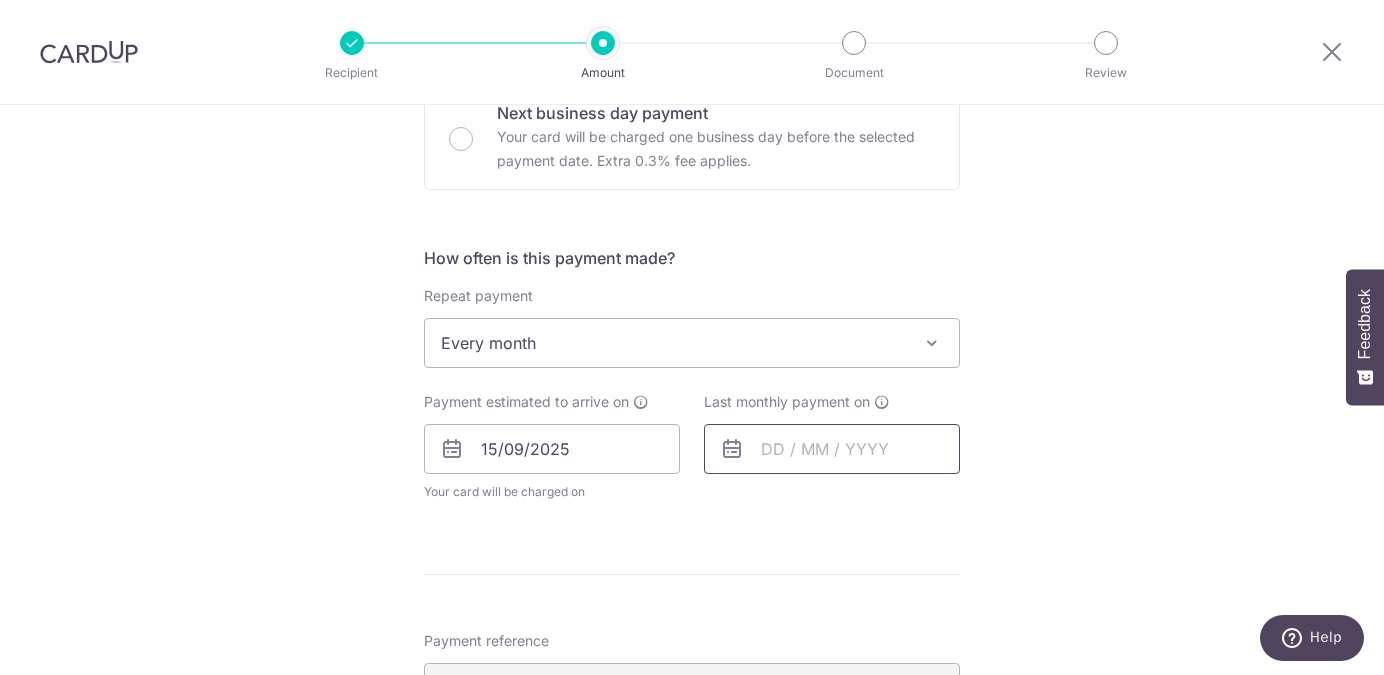 click at bounding box center [832, 449] 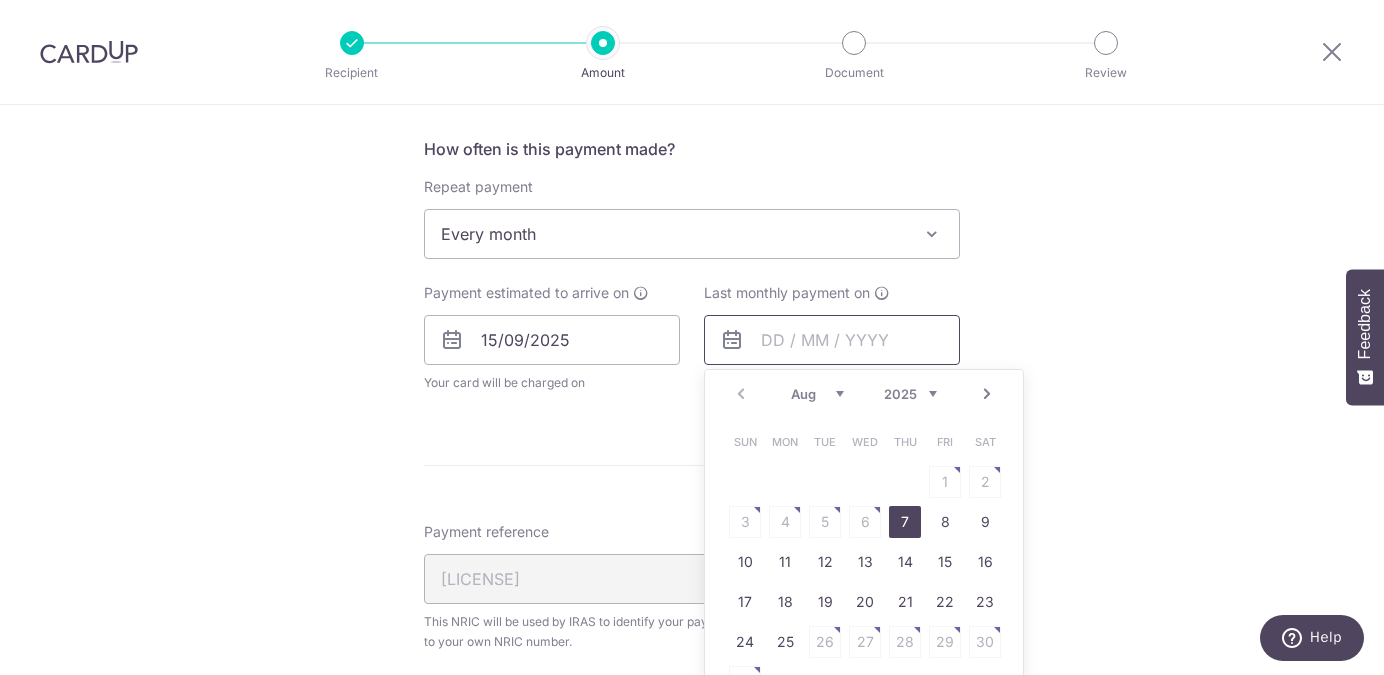 scroll, scrollTop: 791, scrollLeft: 0, axis: vertical 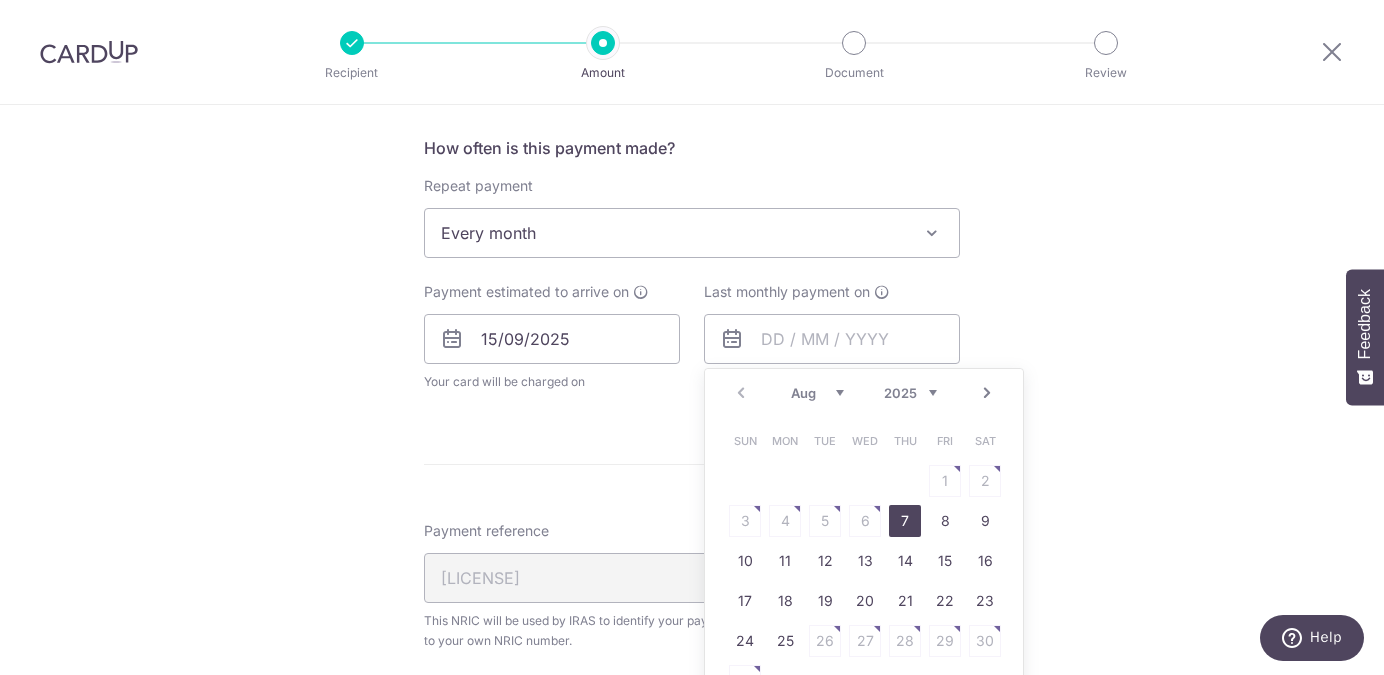 click on "7" at bounding box center (905, 521) 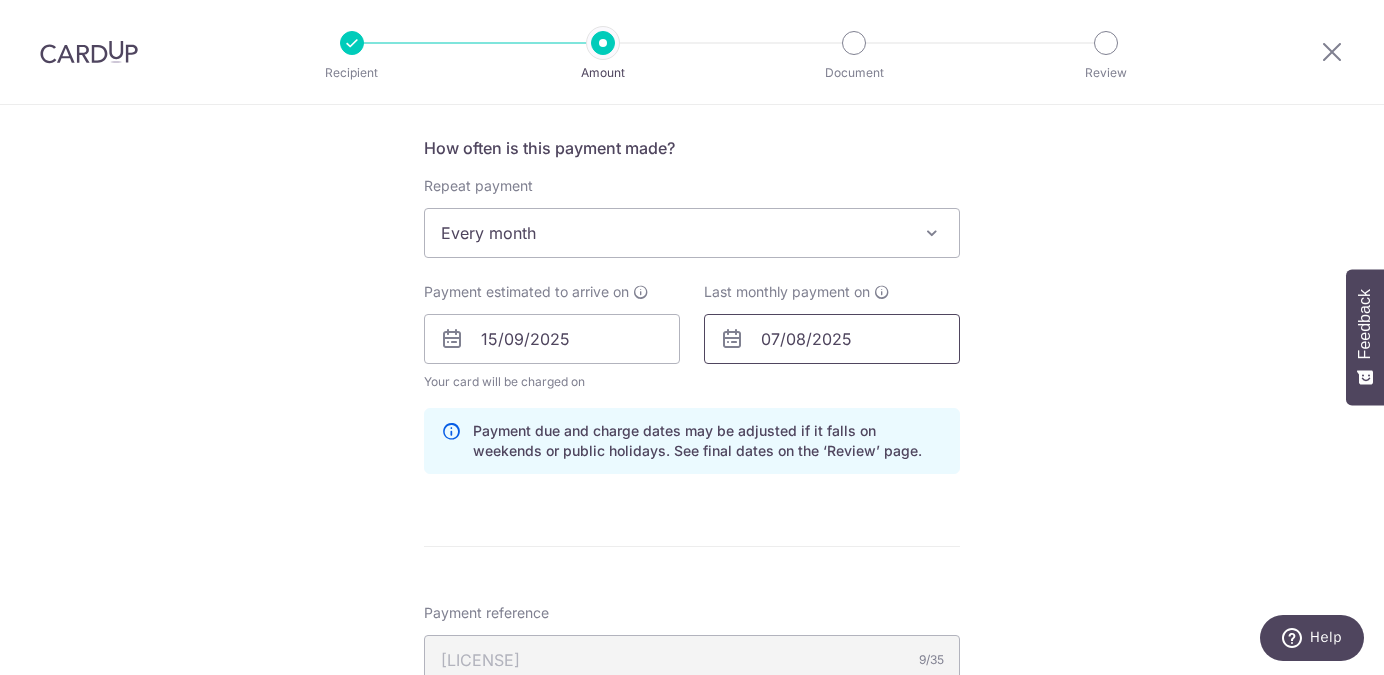 click on "07/08/2025" at bounding box center [832, 339] 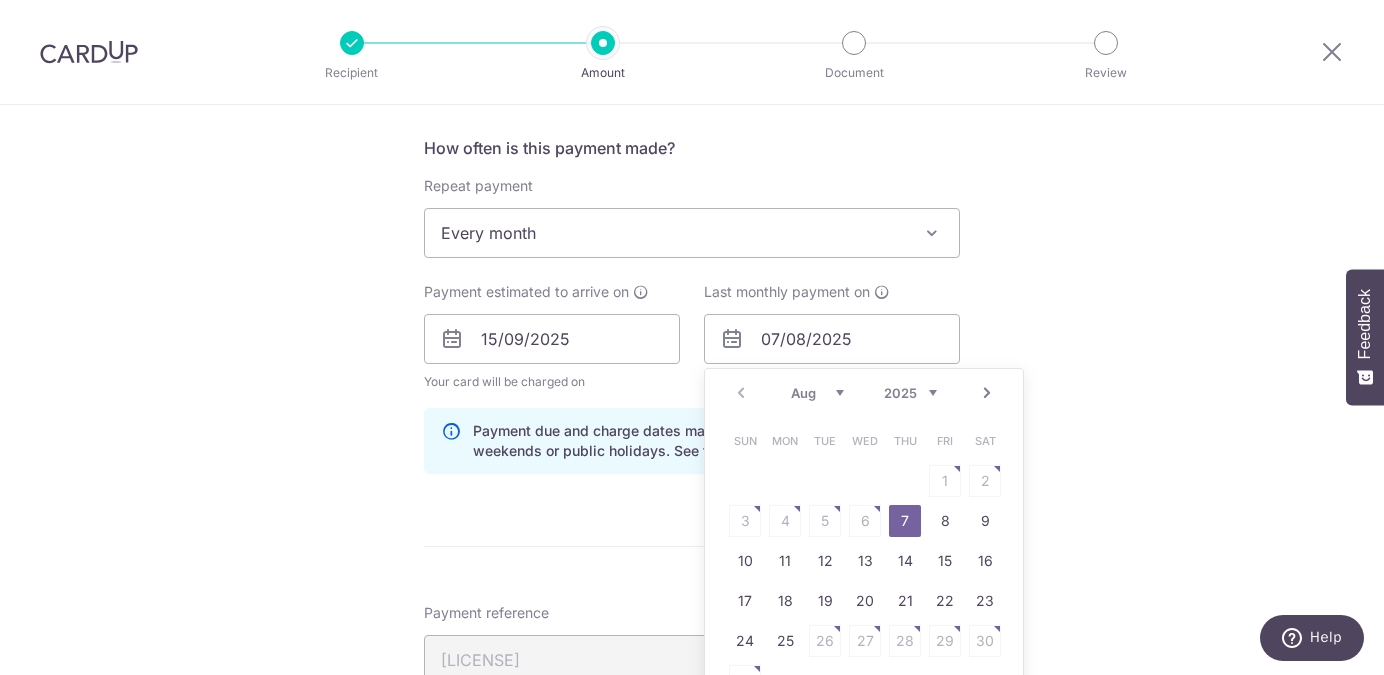 click on "2025 2026" at bounding box center [910, 393] 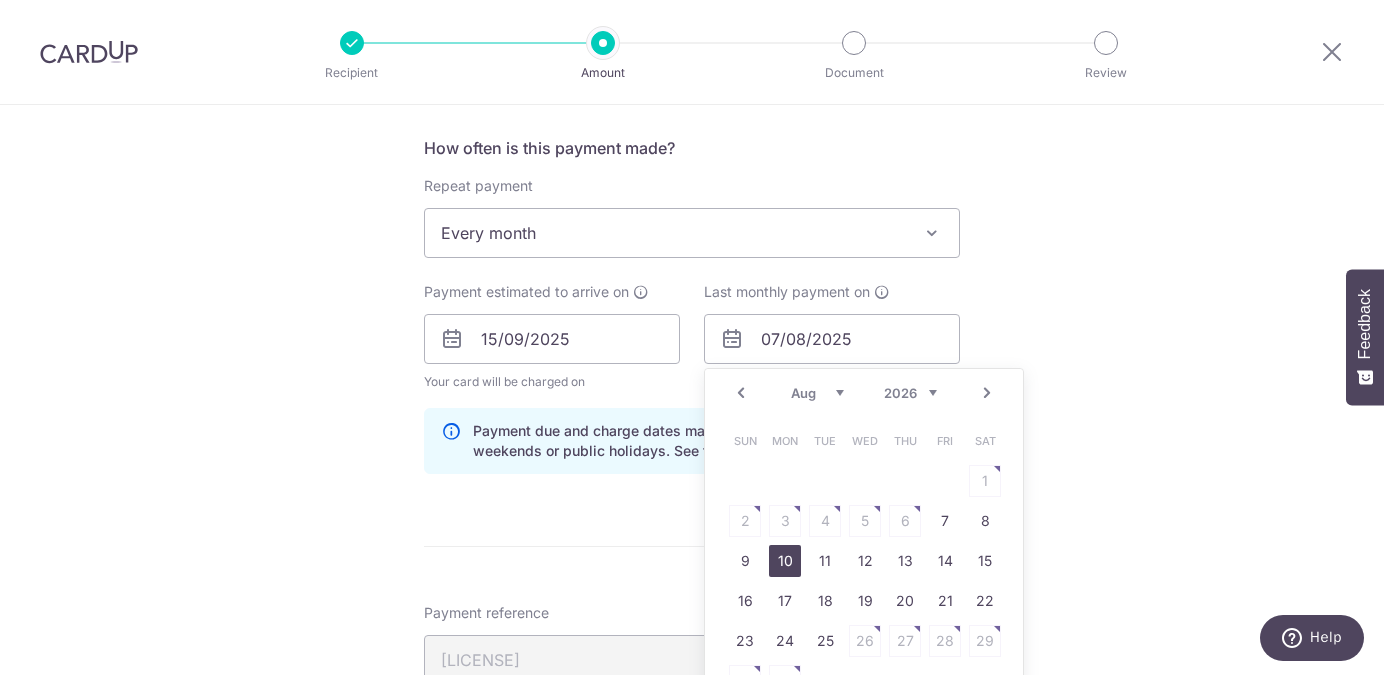 click on "10" at bounding box center (785, 561) 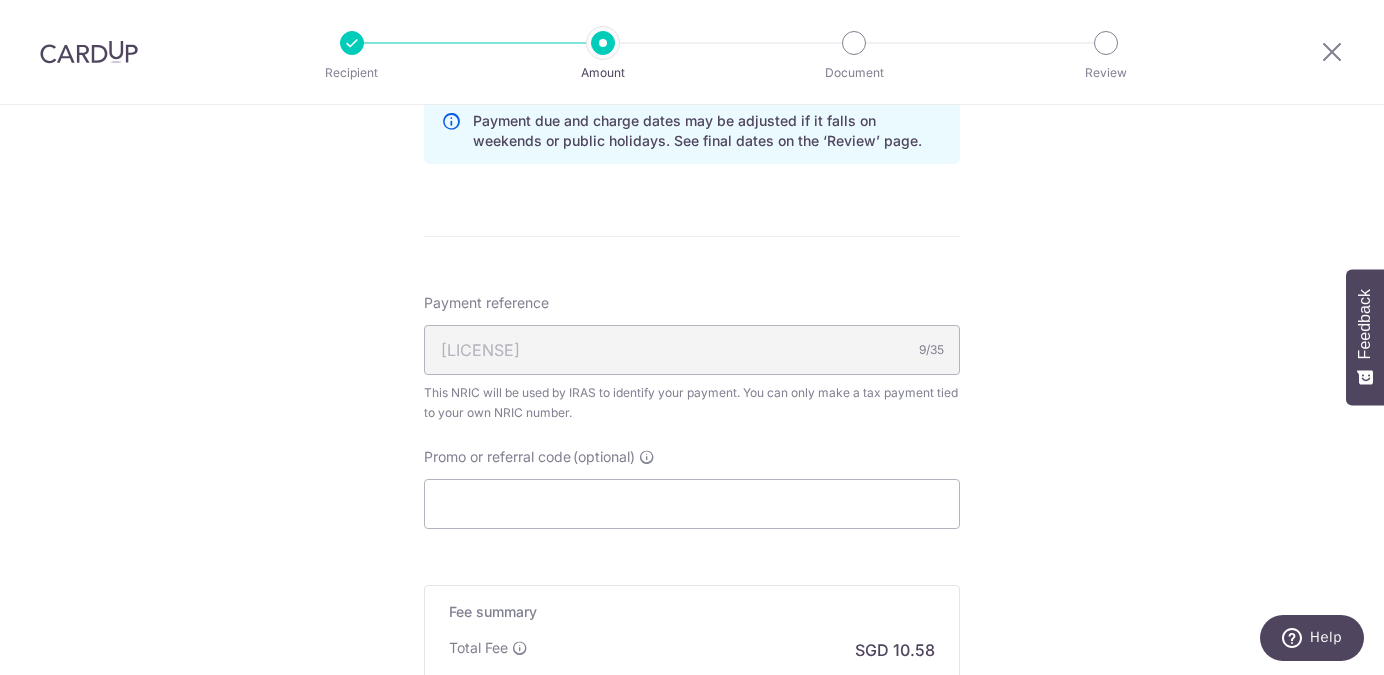 scroll, scrollTop: 1108, scrollLeft: 0, axis: vertical 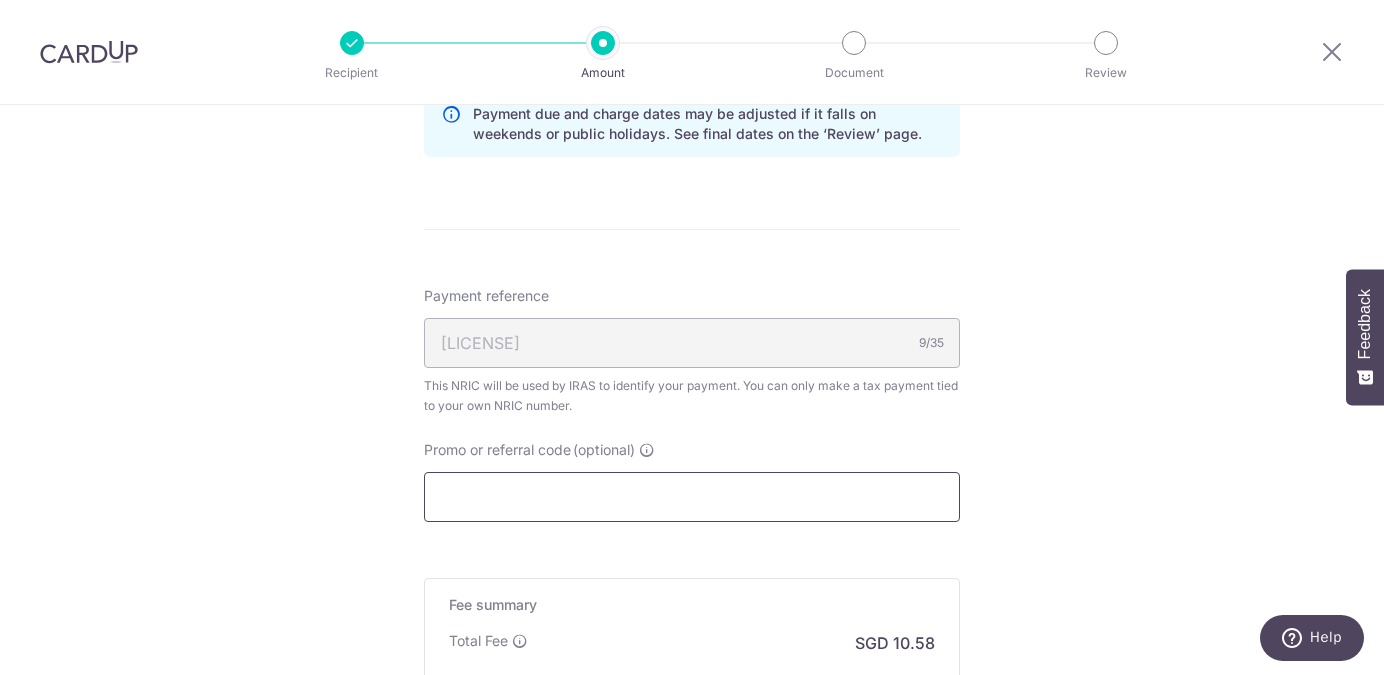 click on "Promo or referral code
(optional)" at bounding box center [692, 497] 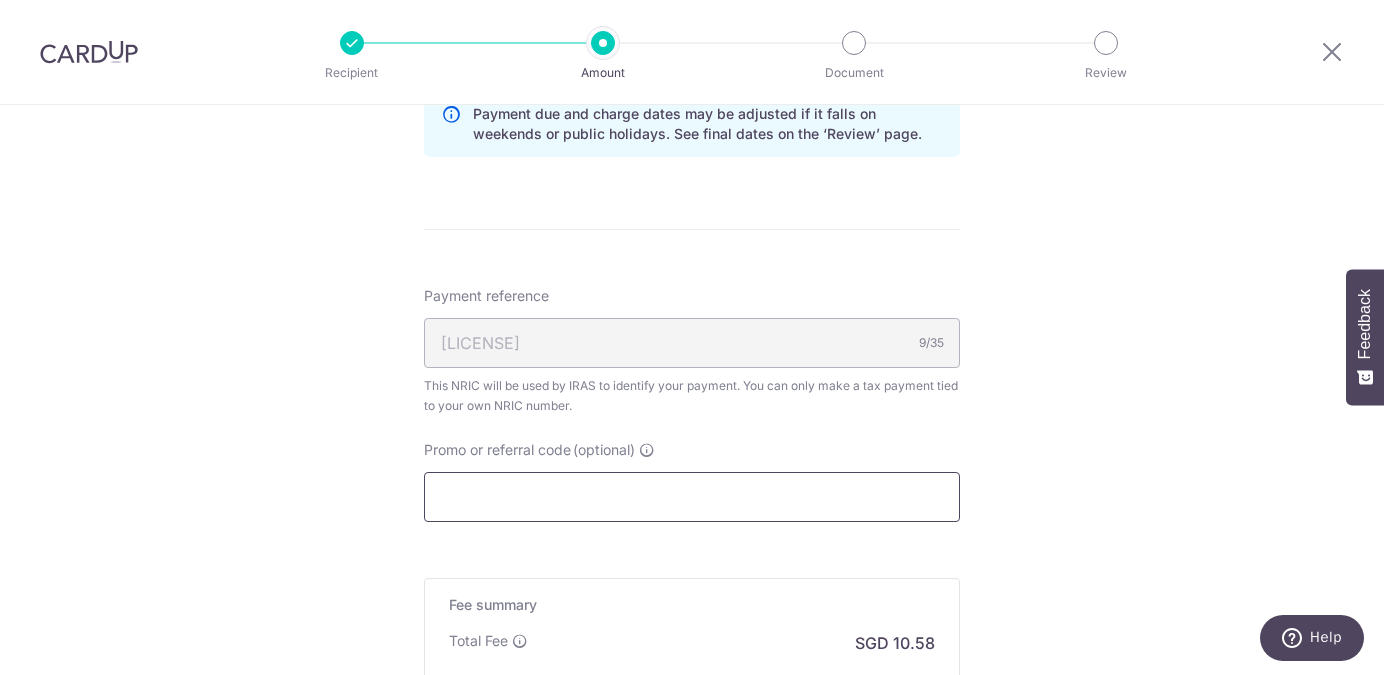 type on "m" 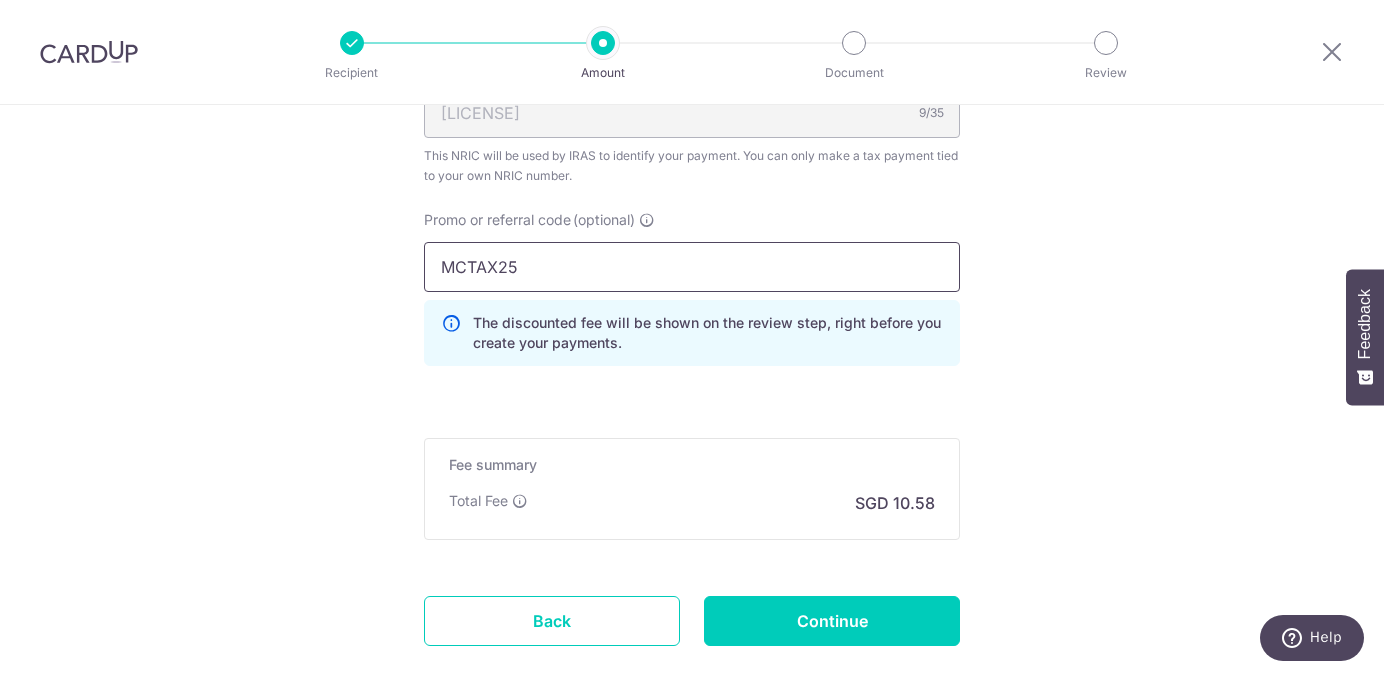 scroll, scrollTop: 1350, scrollLeft: 0, axis: vertical 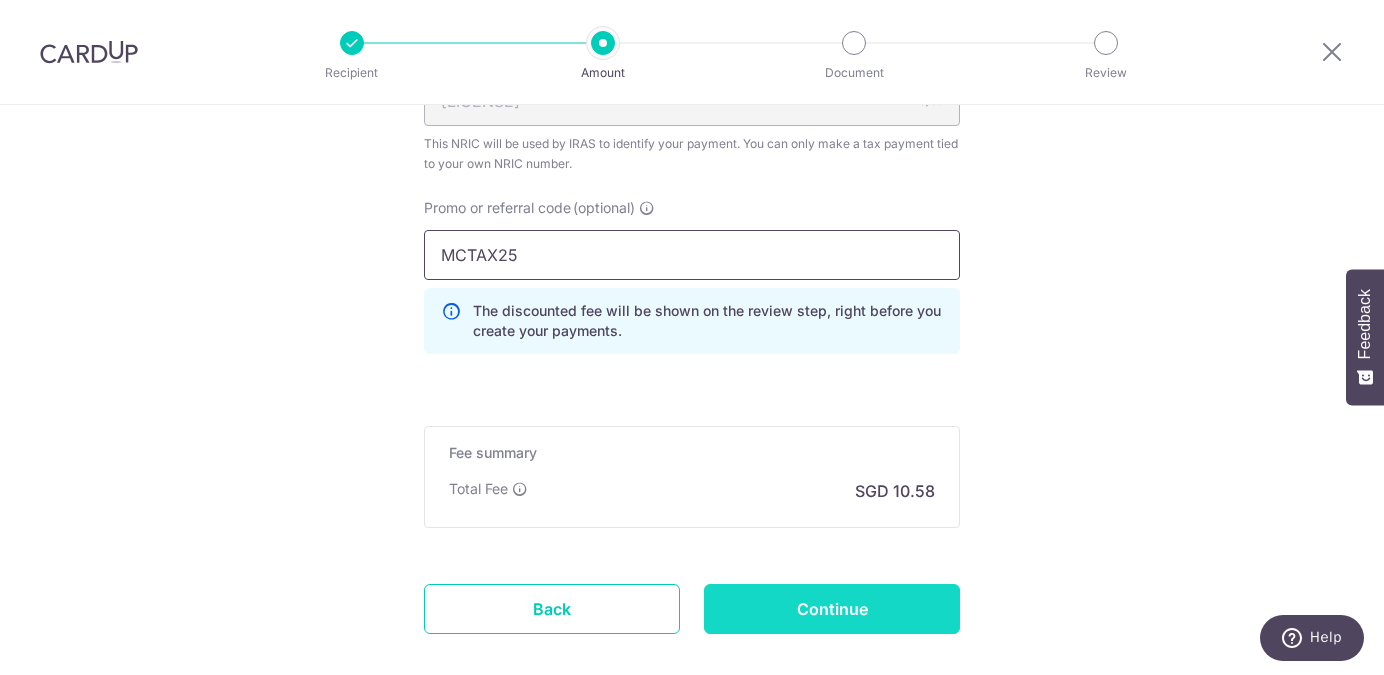 type on "MCTAX25" 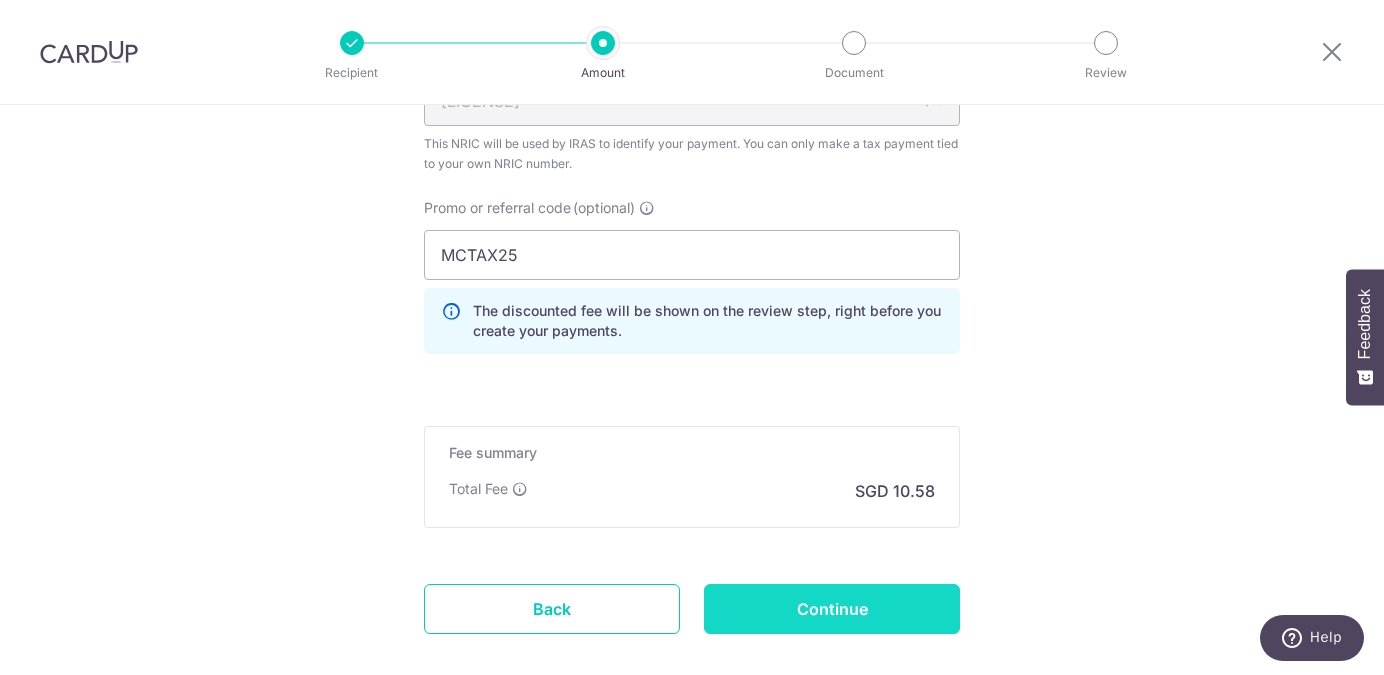click on "Continue" at bounding box center (832, 609) 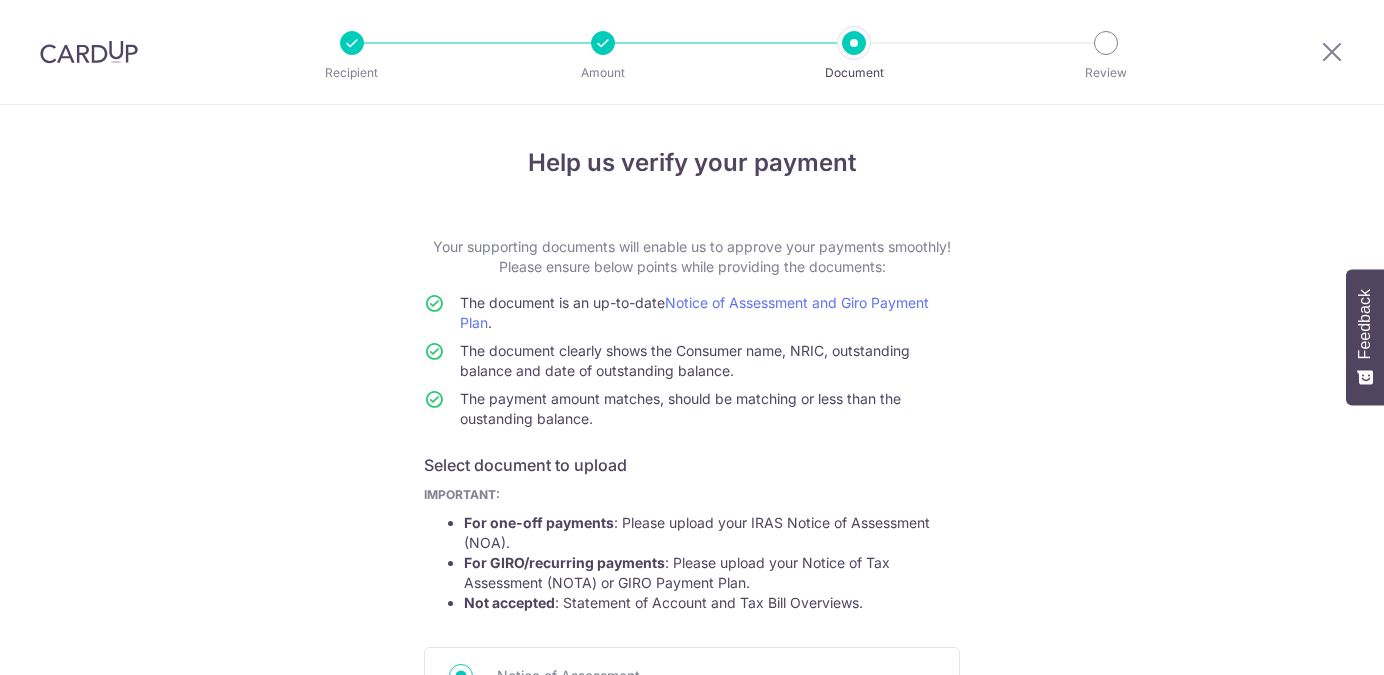scroll, scrollTop: 0, scrollLeft: 0, axis: both 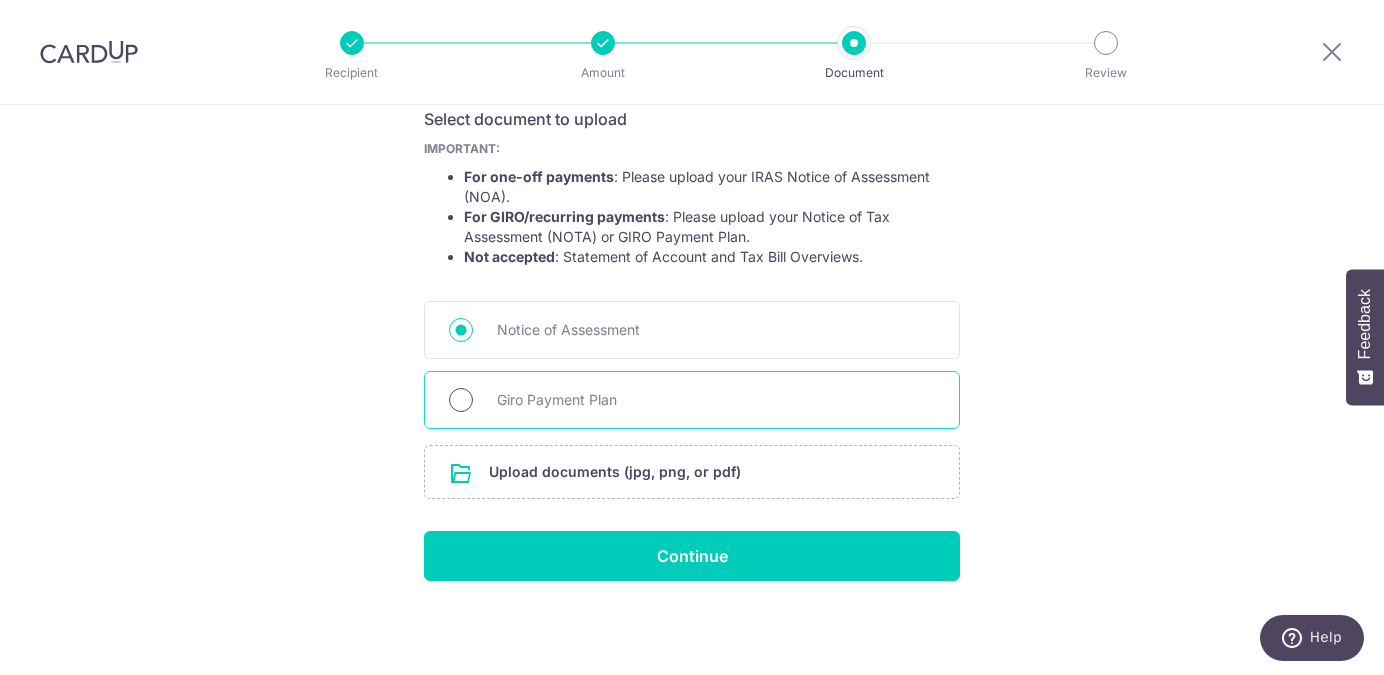 click on "Giro Payment Plan" at bounding box center (461, 400) 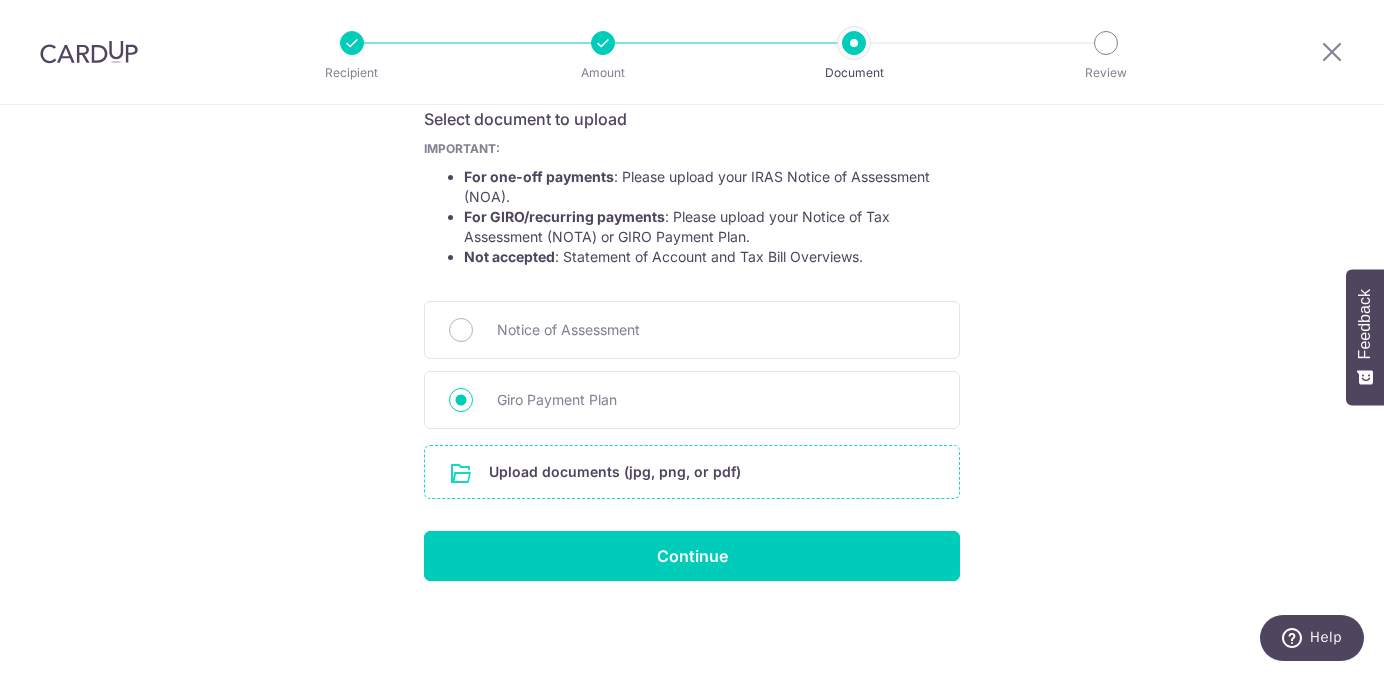 click at bounding box center (692, 472) 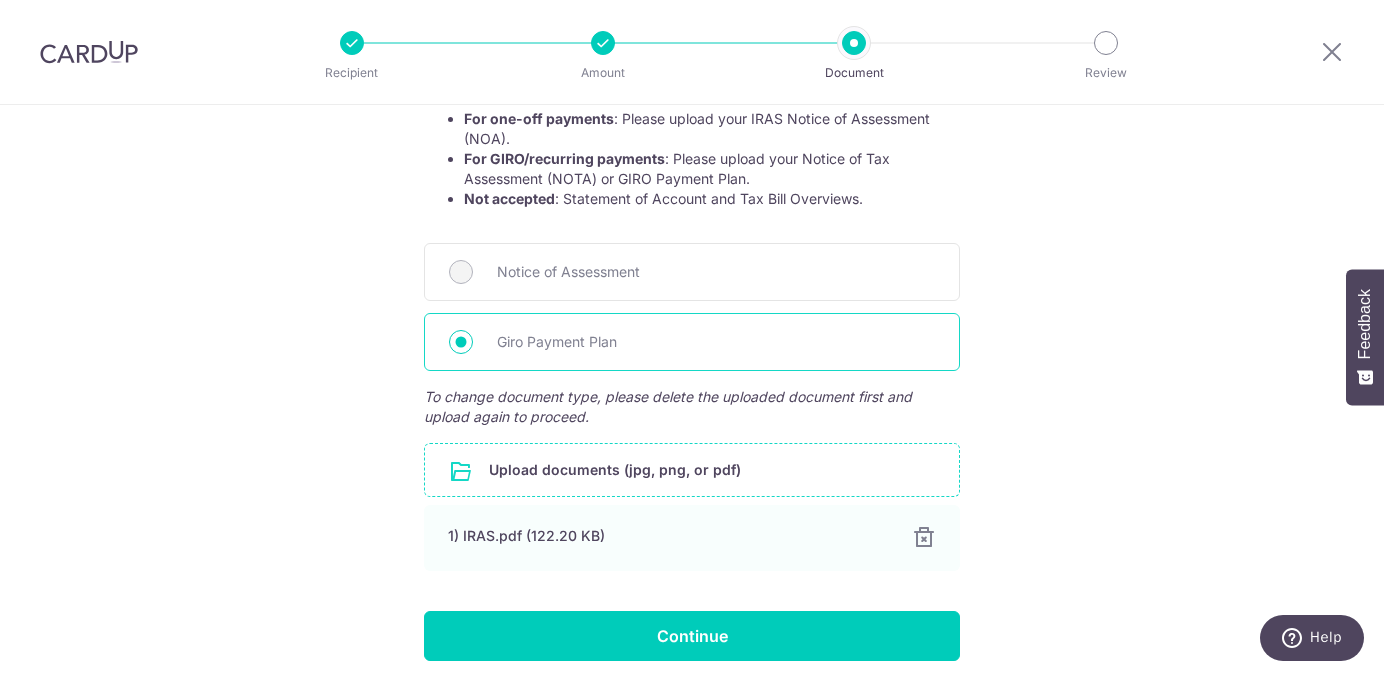 scroll, scrollTop: 484, scrollLeft: 0, axis: vertical 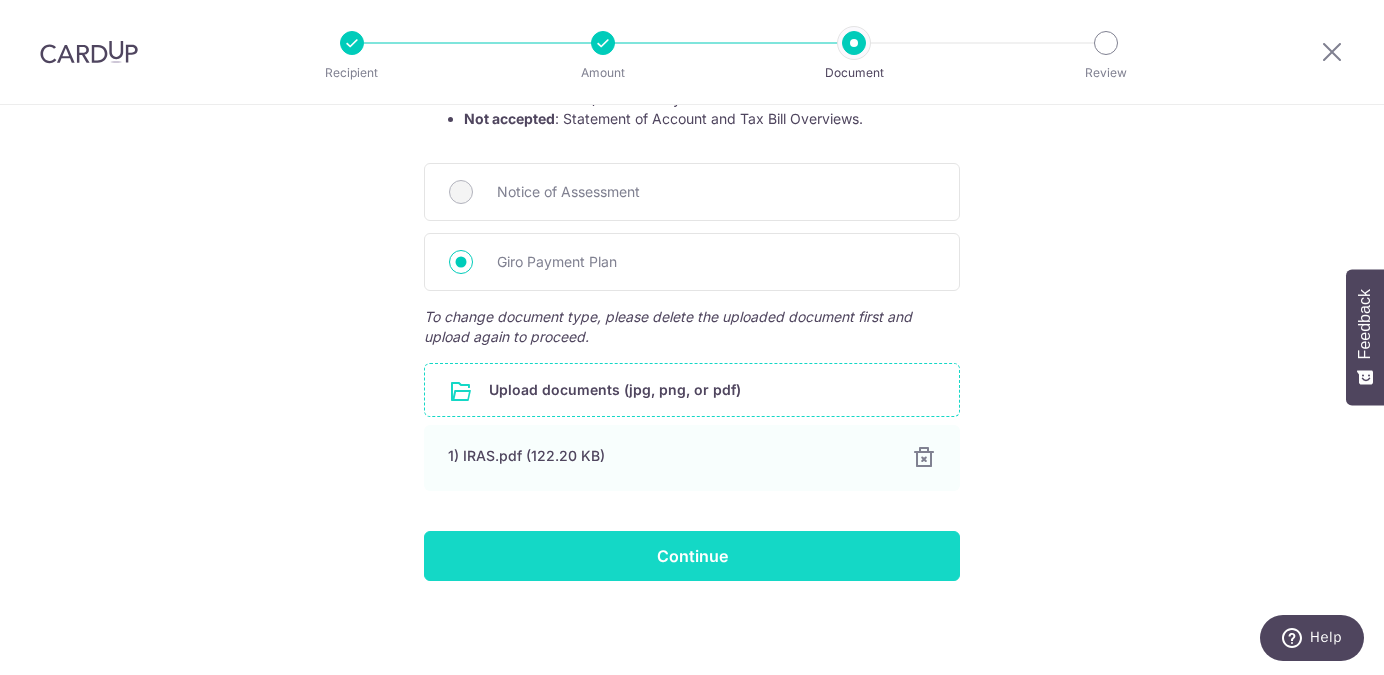 click on "Continue" at bounding box center (692, 556) 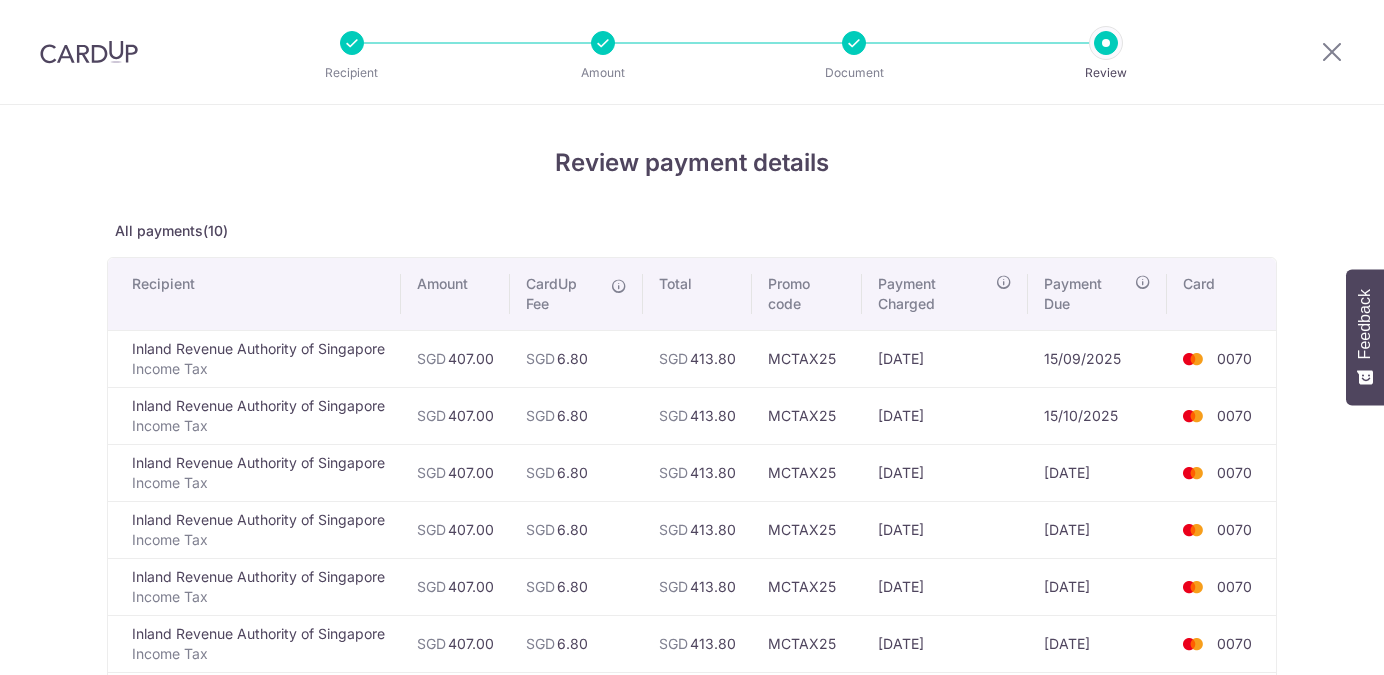 scroll, scrollTop: 0, scrollLeft: 0, axis: both 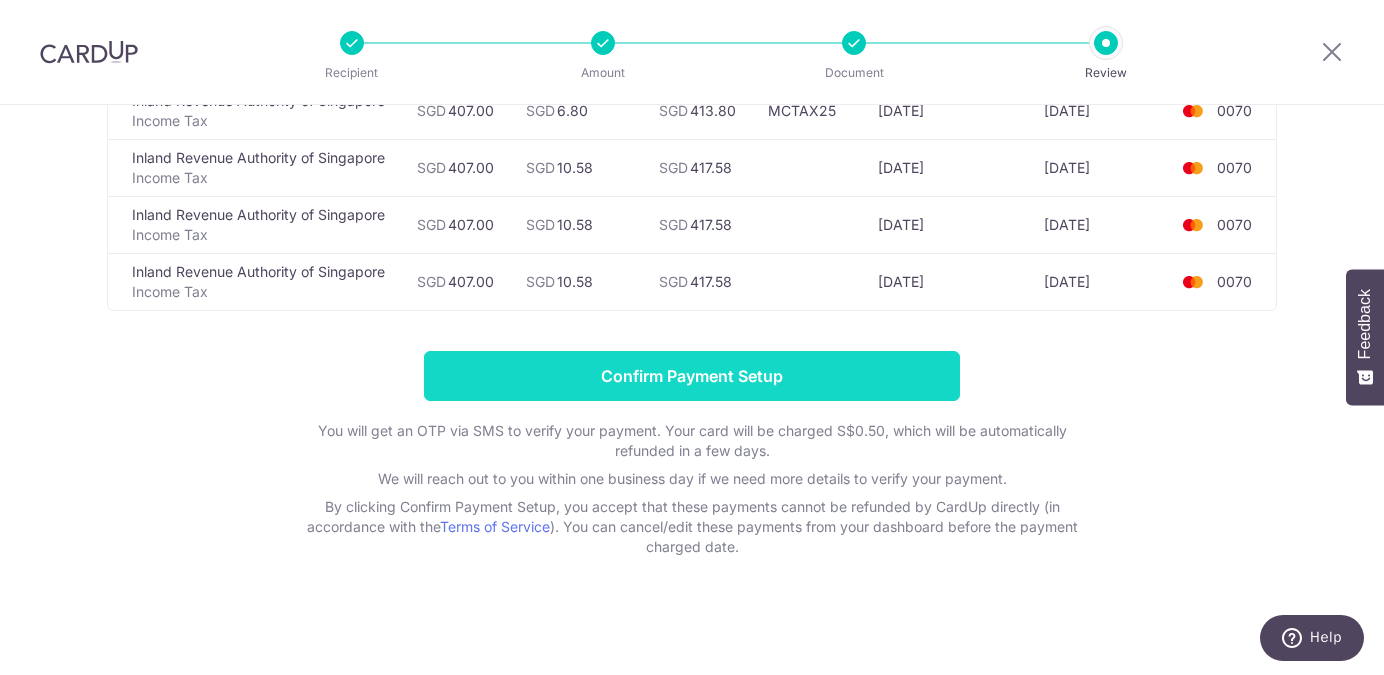 click on "Confirm Payment Setup" at bounding box center [692, 376] 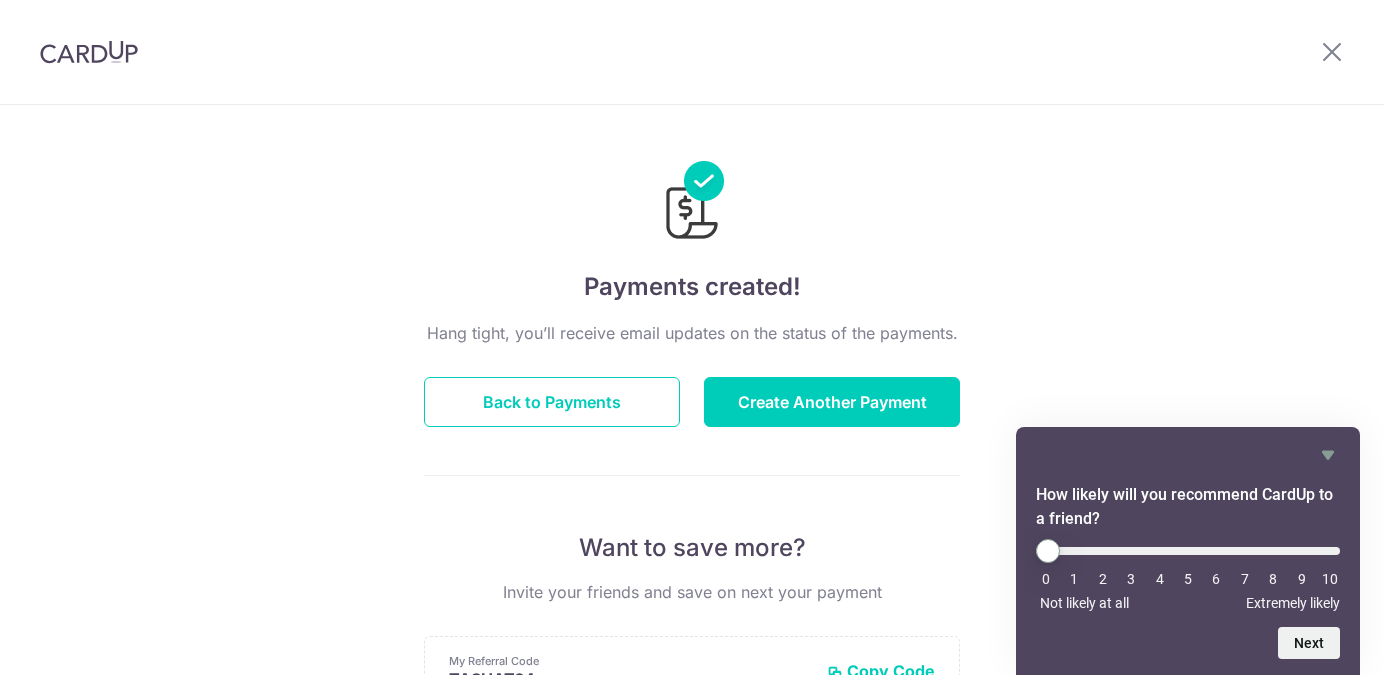scroll, scrollTop: 0, scrollLeft: 0, axis: both 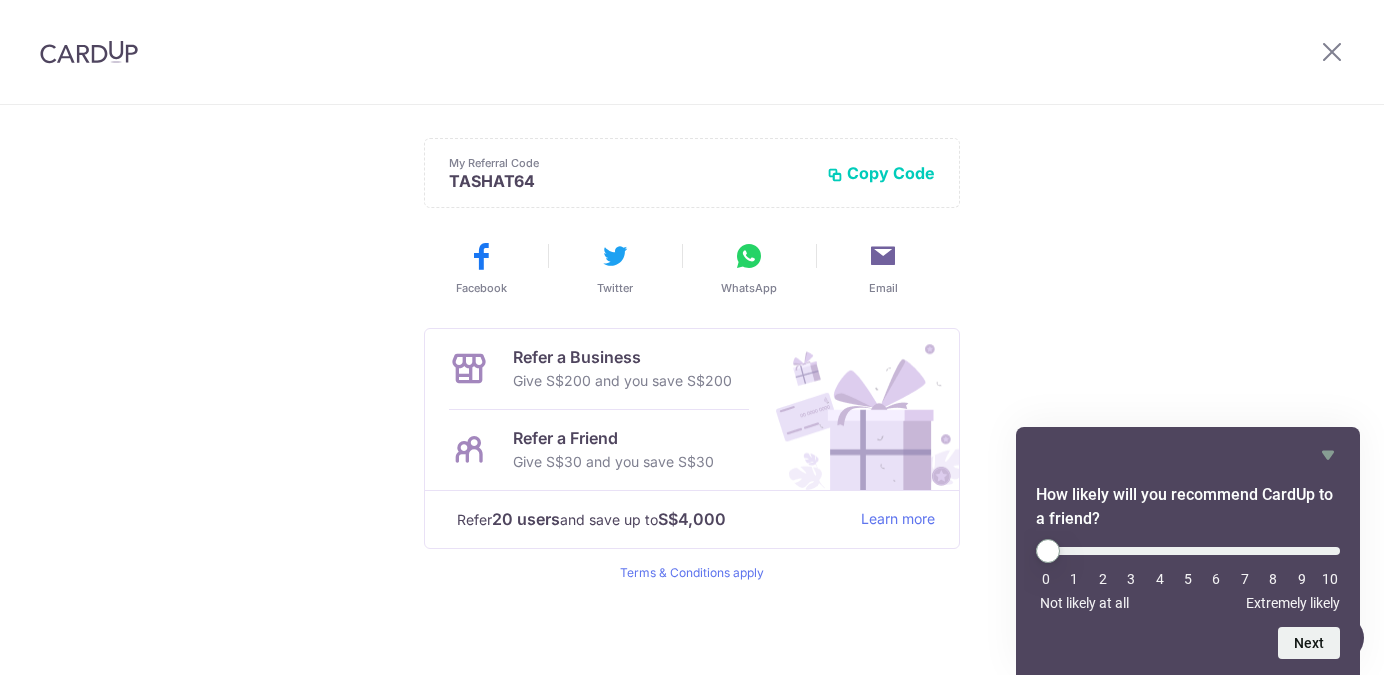 click on "Payments created!
Hang tight, you’ll receive email updates on the status of the payments.
Back to Payments
Create Another Payment
Want to save more?
Invite your friends and save on next your payment
My Referral Code
TASHAT64
Copy Code
Copied
Facebook
Twitter
WhatsApp
Email" at bounding box center (692, 141) 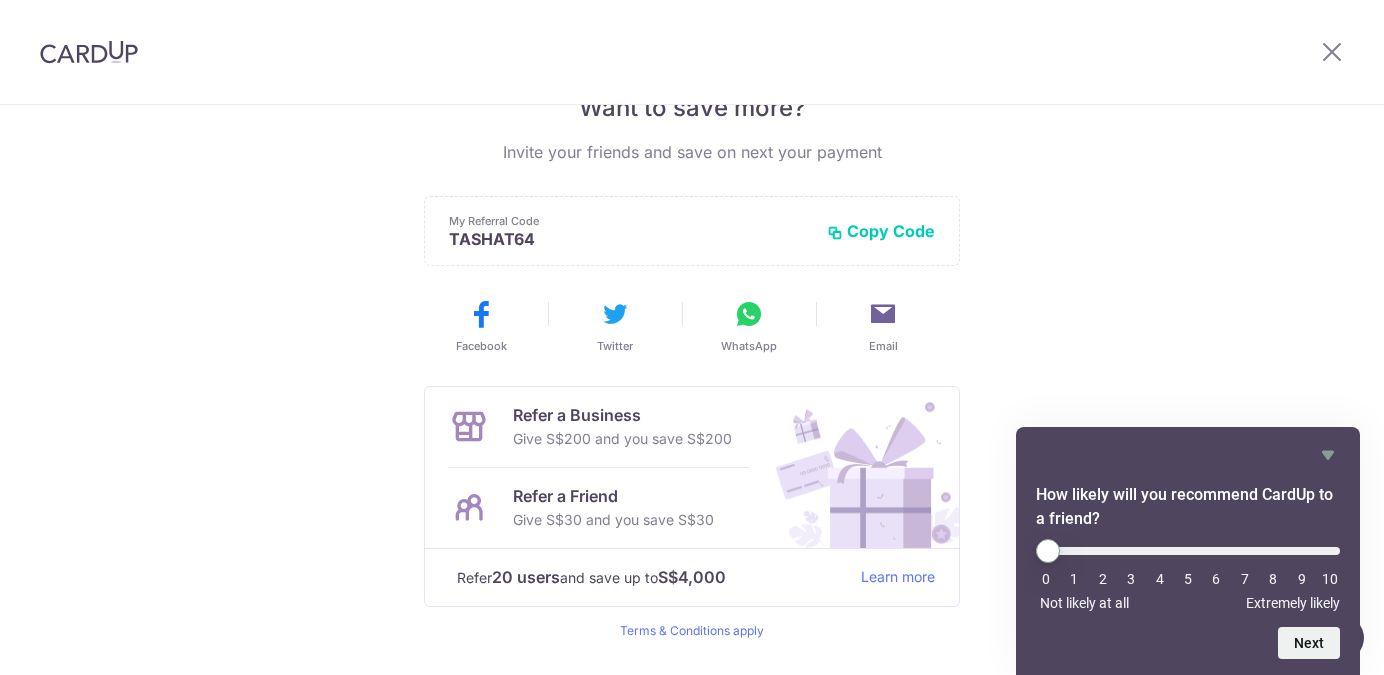 scroll, scrollTop: 498, scrollLeft: 0, axis: vertical 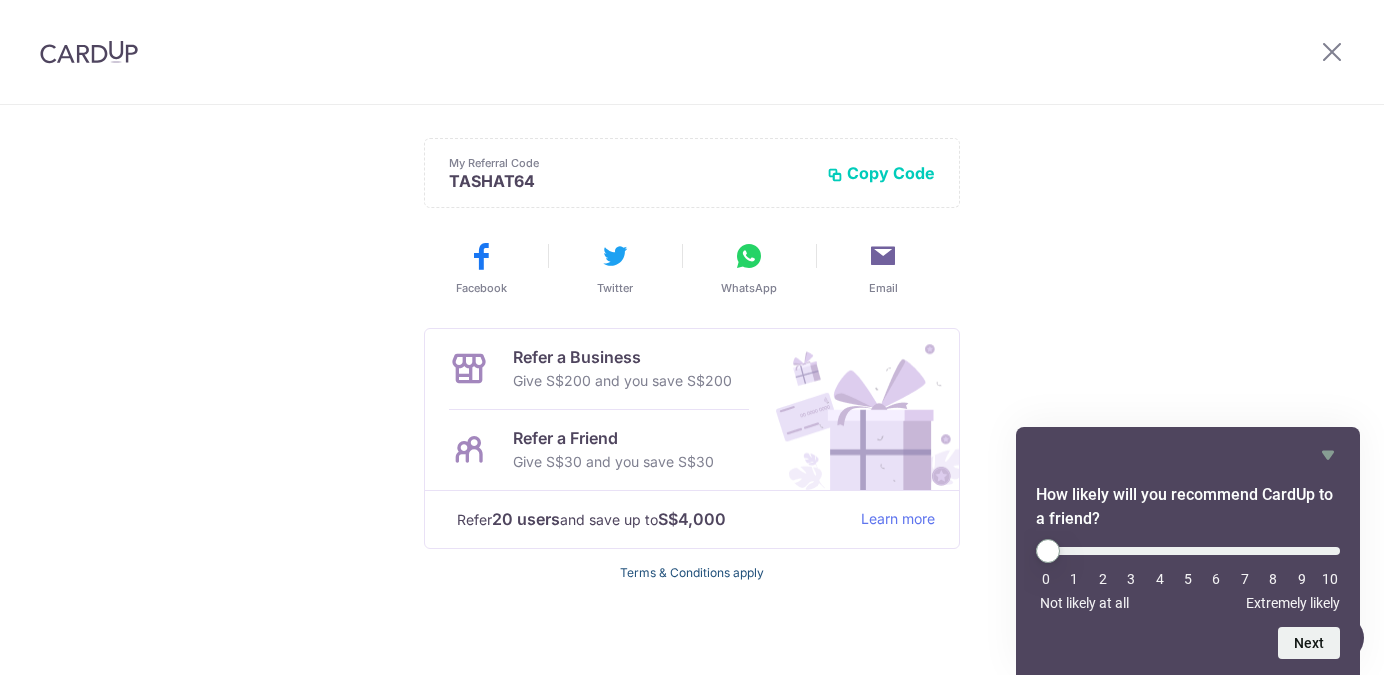 click on "Terms & Conditions apply" at bounding box center (692, 572) 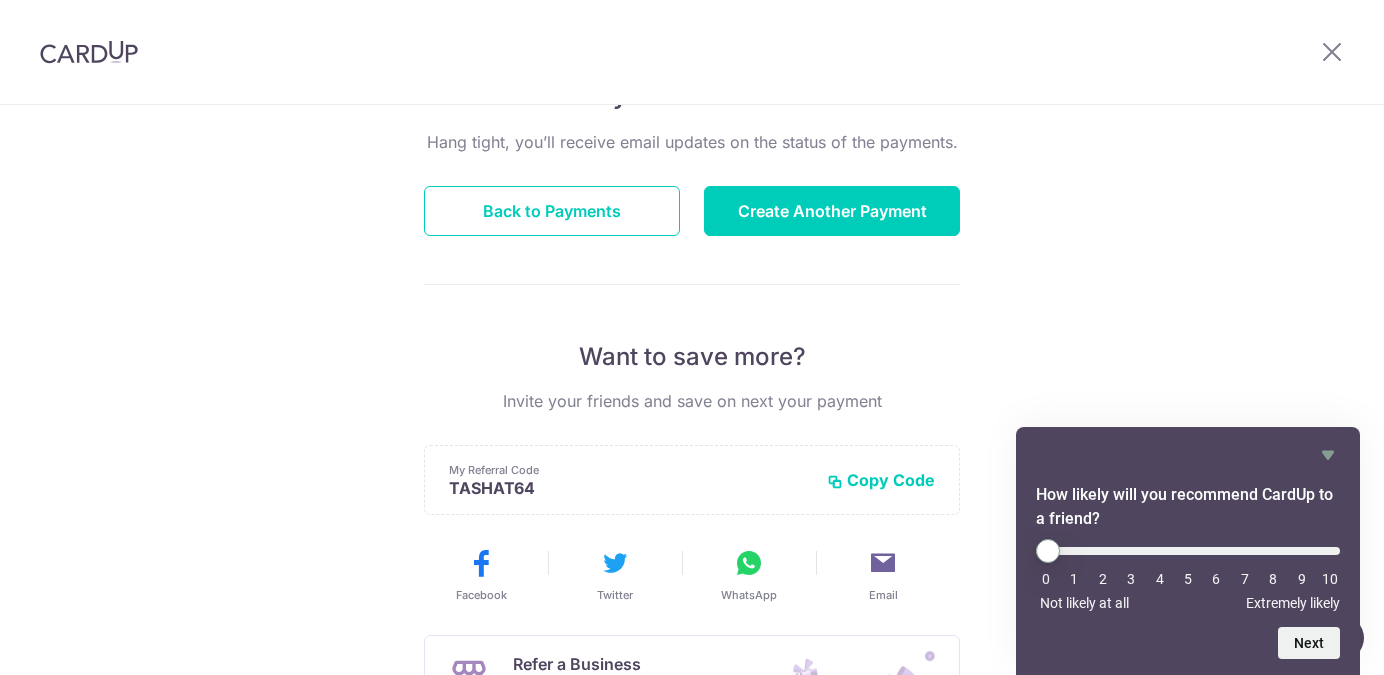 scroll, scrollTop: 0, scrollLeft: 0, axis: both 